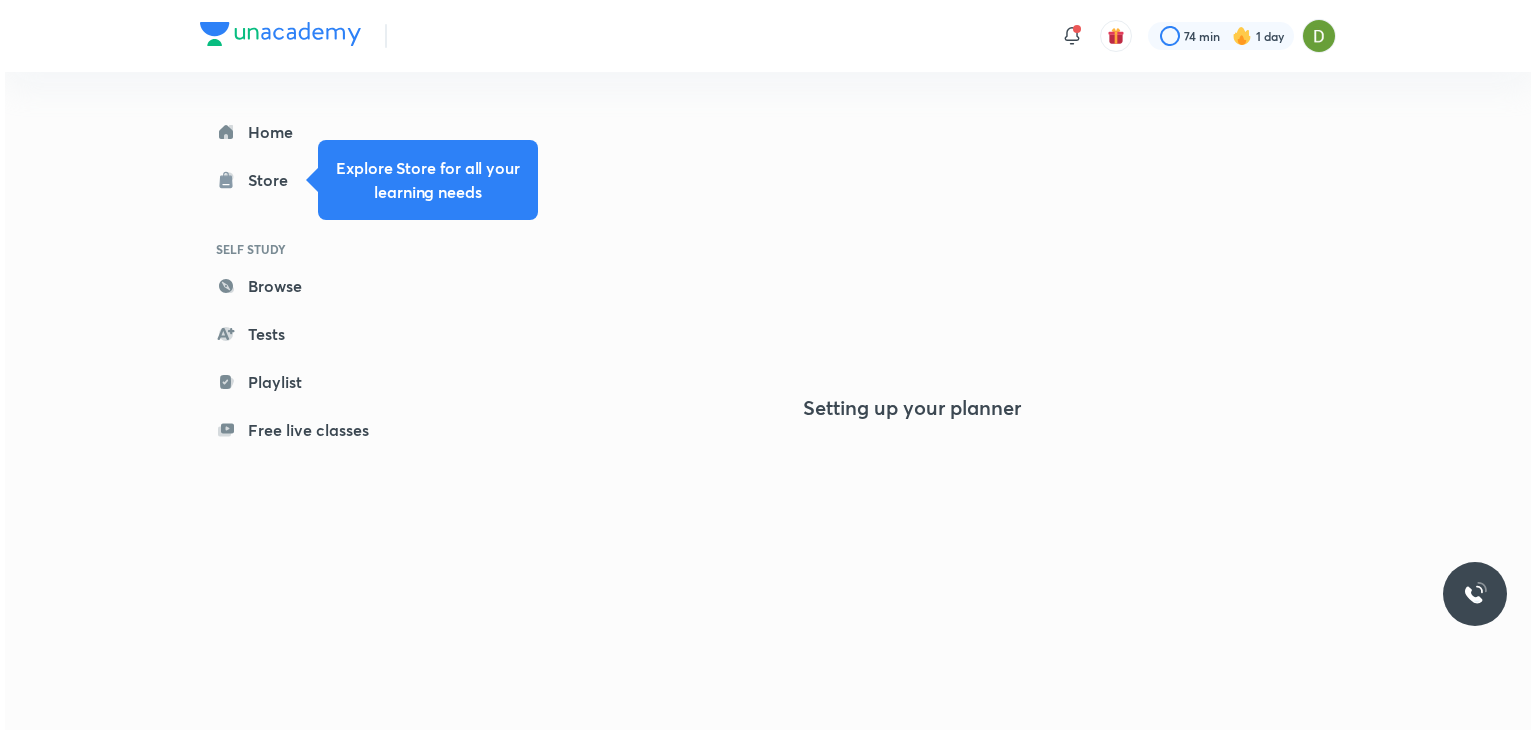 scroll, scrollTop: 0, scrollLeft: 0, axis: both 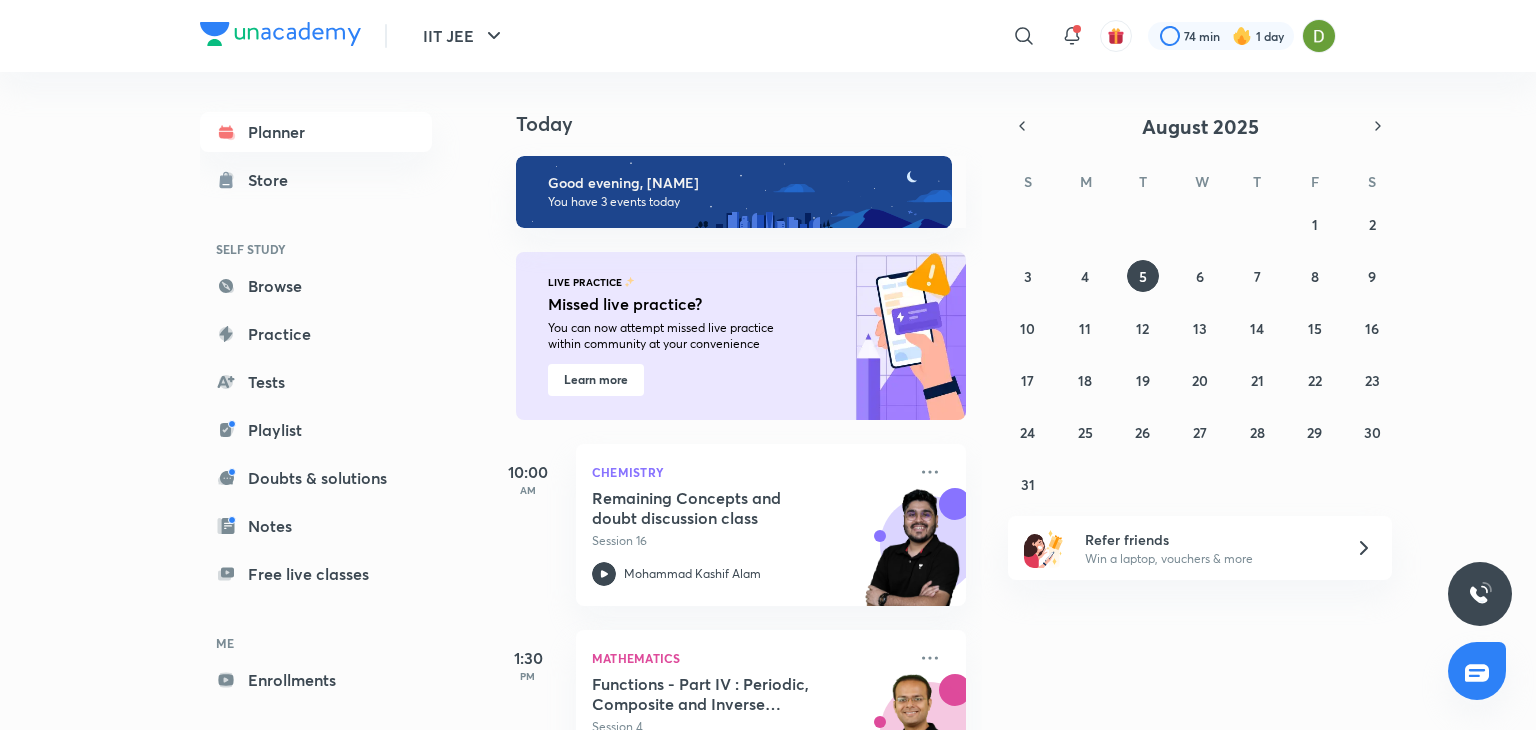 click on "​ 74 min 1 day" at bounding box center (1006, 36) 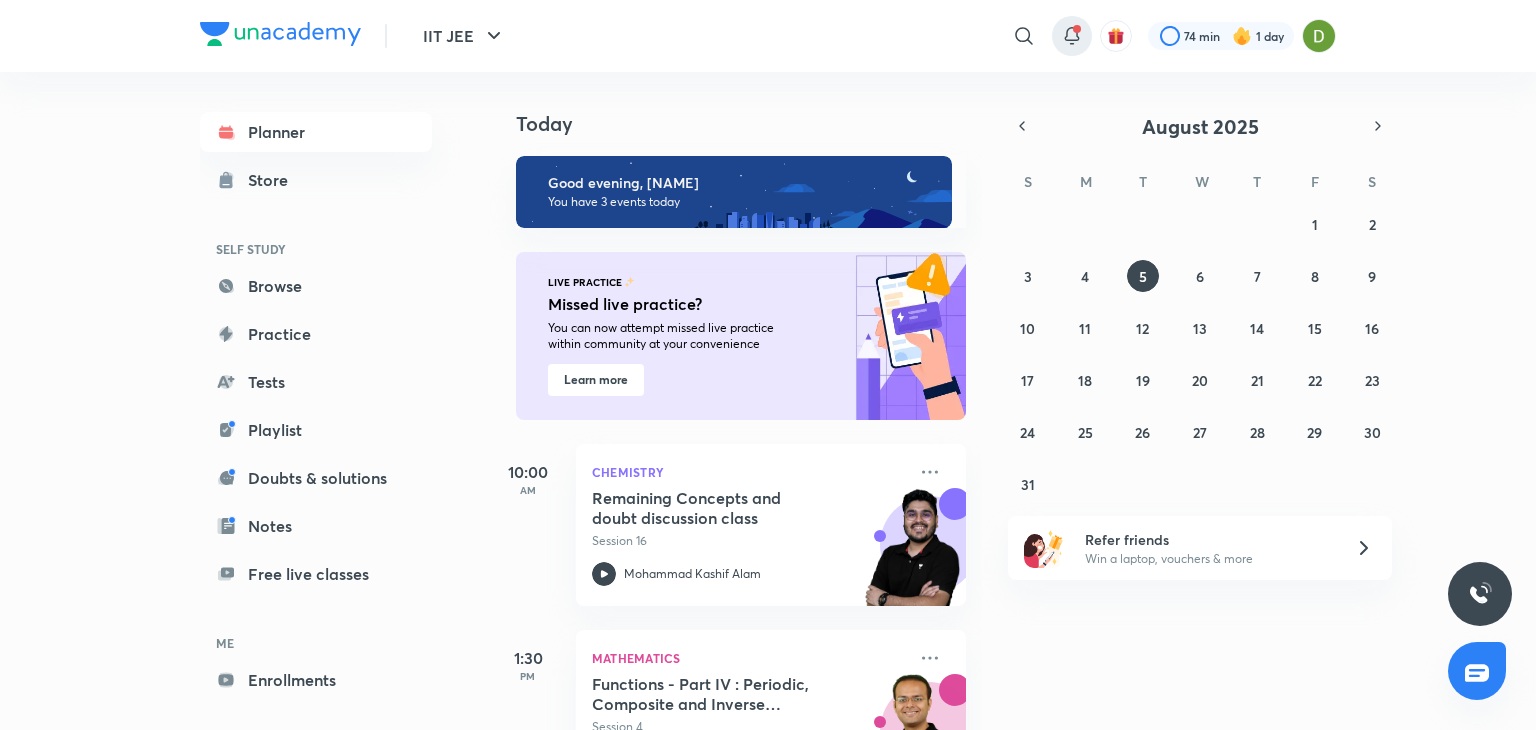 click at bounding box center [1072, 36] 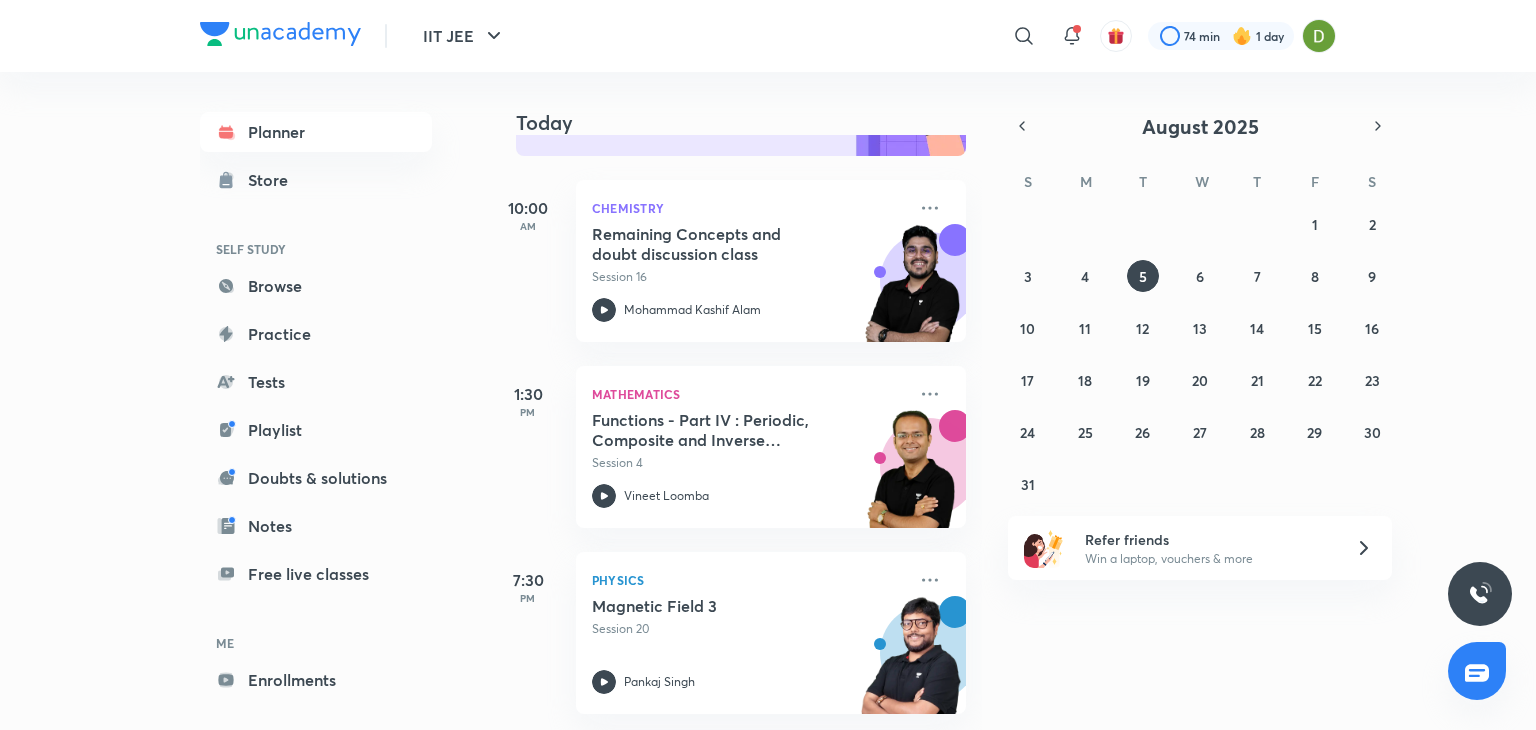 scroll, scrollTop: 222, scrollLeft: 0, axis: vertical 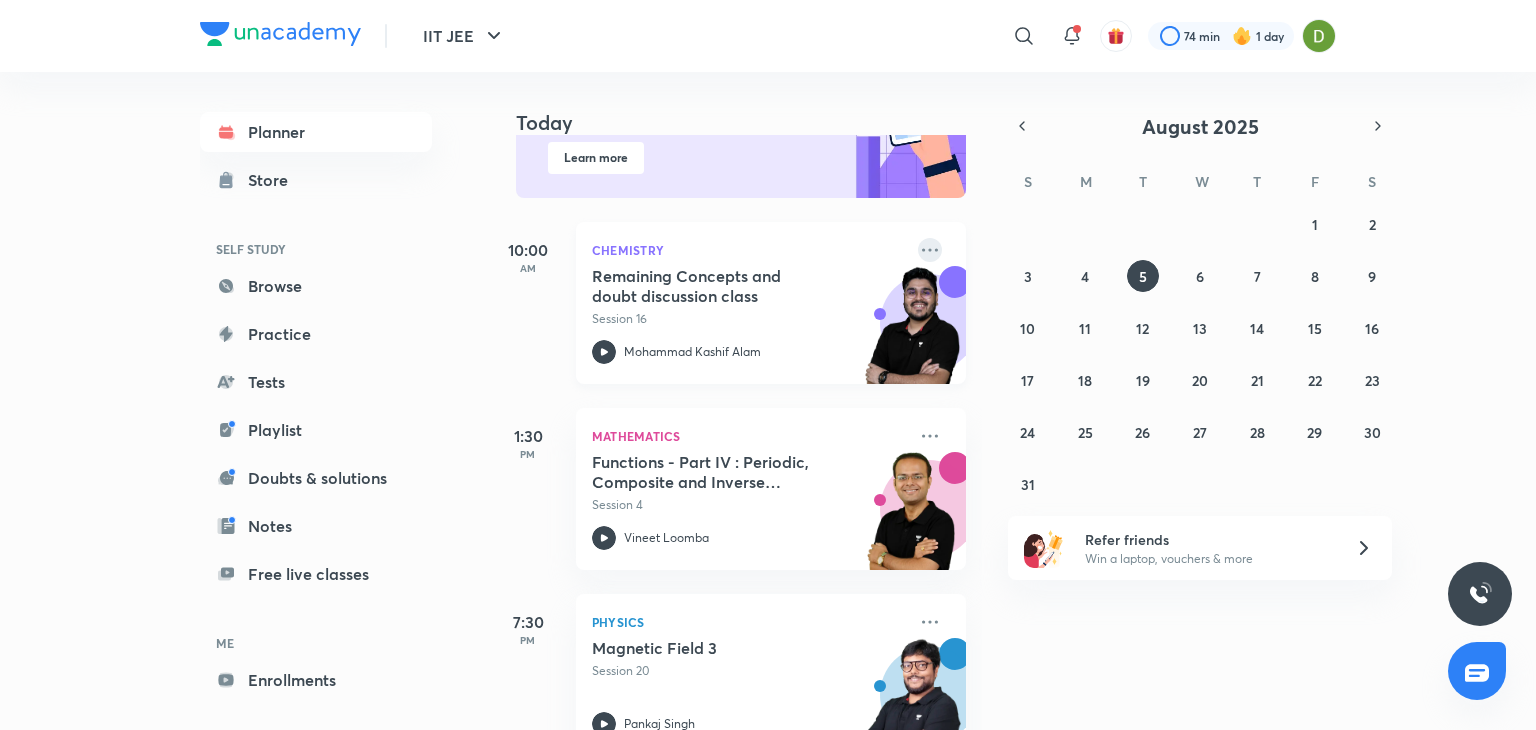 click 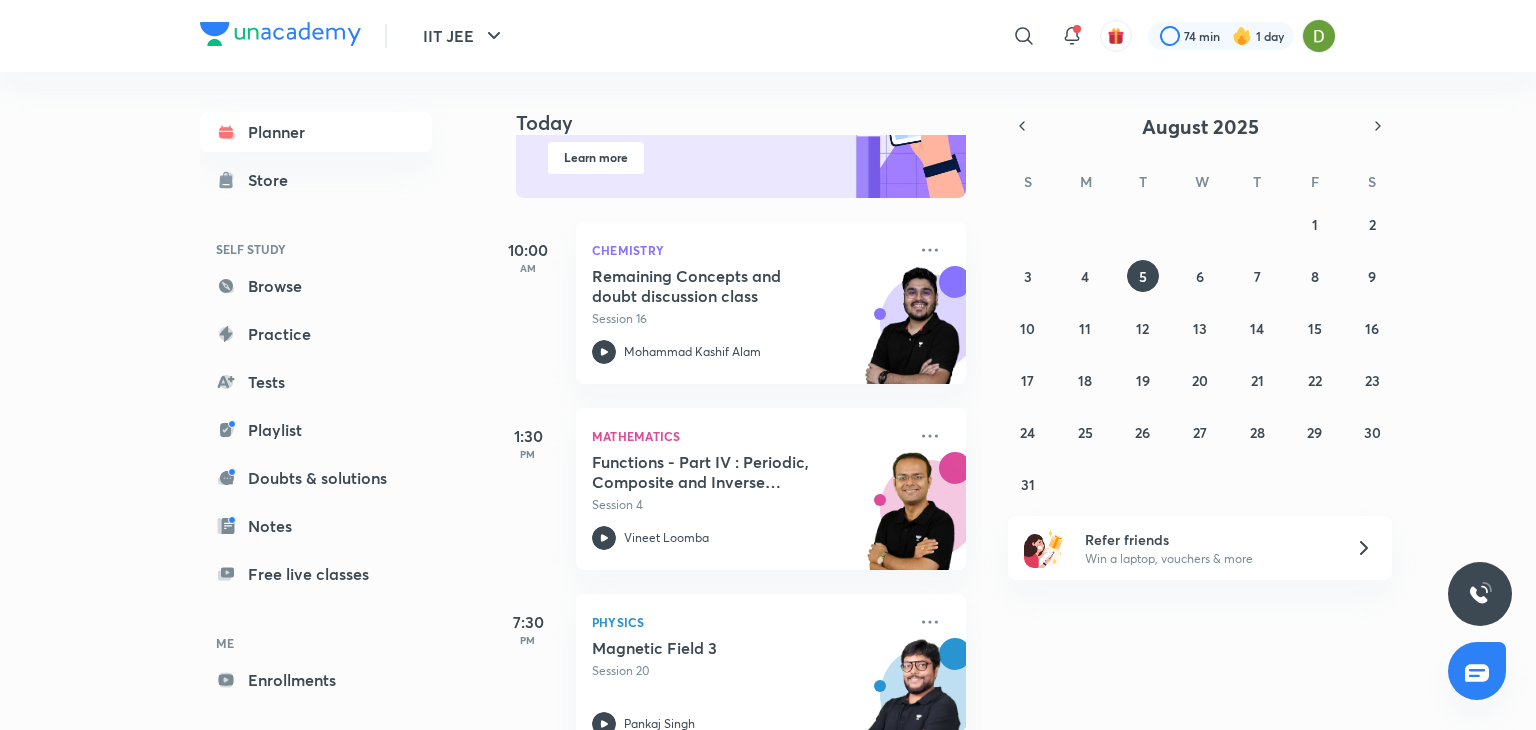 click on "Today Good evening, Divyani You have 3 events today LIVE PRACTICE Missed live practice? You can now attempt missed live practice within community at your convenience Learn more 10:00 AM Chemistry Remaining Concepts and doubt discussion class Session 16 Mohammad Kashif Alam 1:30 PM Mathematics Functions - Part IV : Periodic, Composite and Inverse Functions Session 4 Vineet Loomba 7:30 PM Physics Magnetic Field 3 Session 20 Pankaj Singh" at bounding box center (1010, 401) 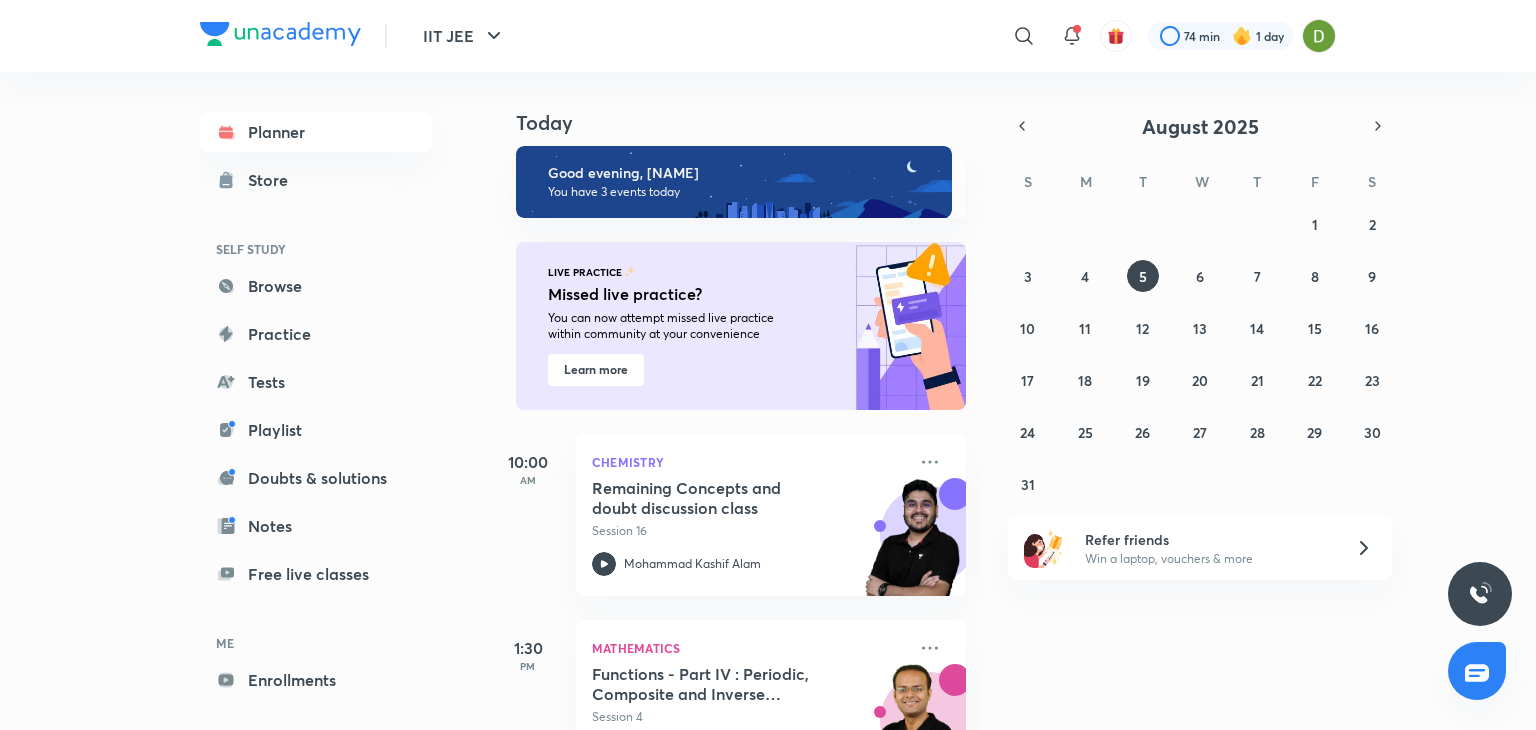 scroll, scrollTop: 0, scrollLeft: 0, axis: both 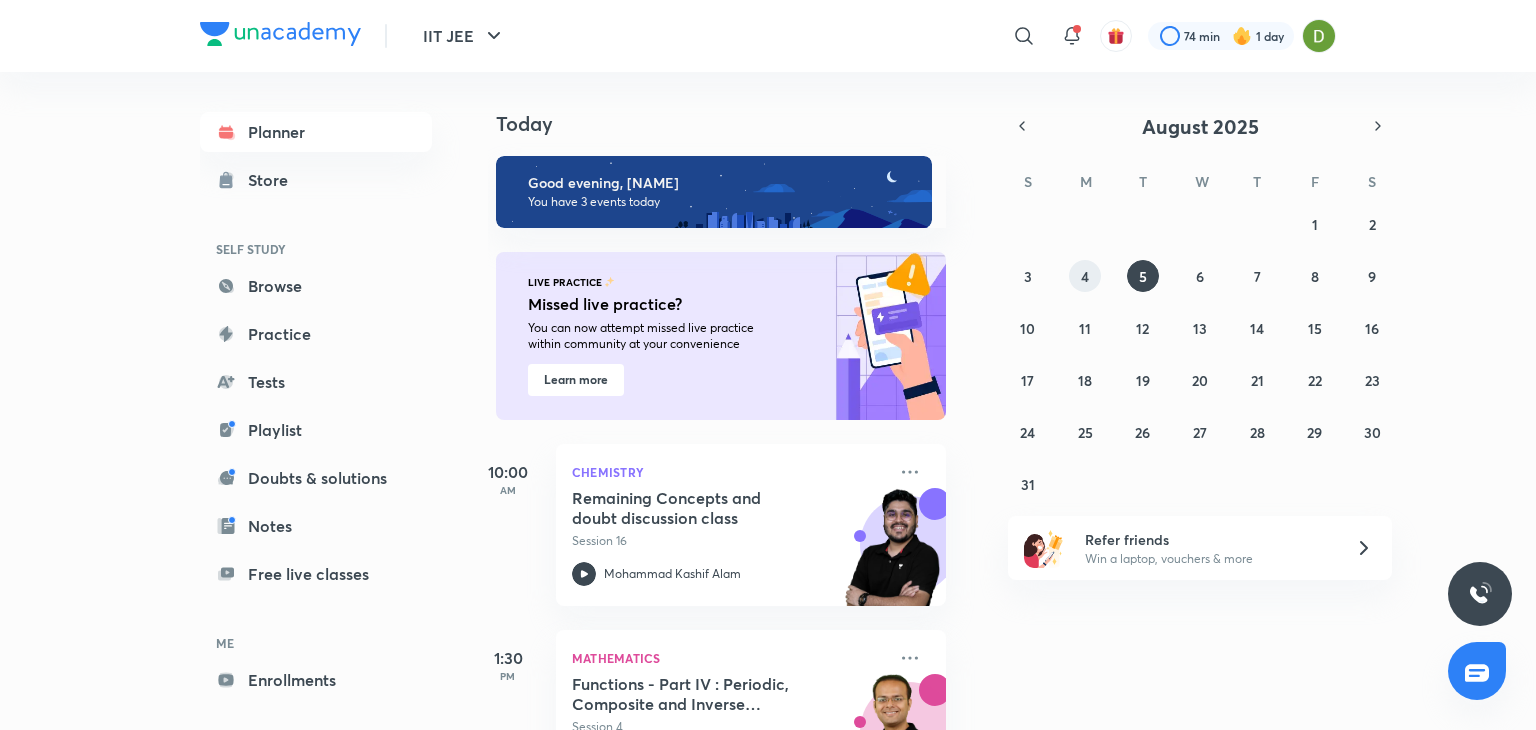 click on "4" at bounding box center (1085, 276) 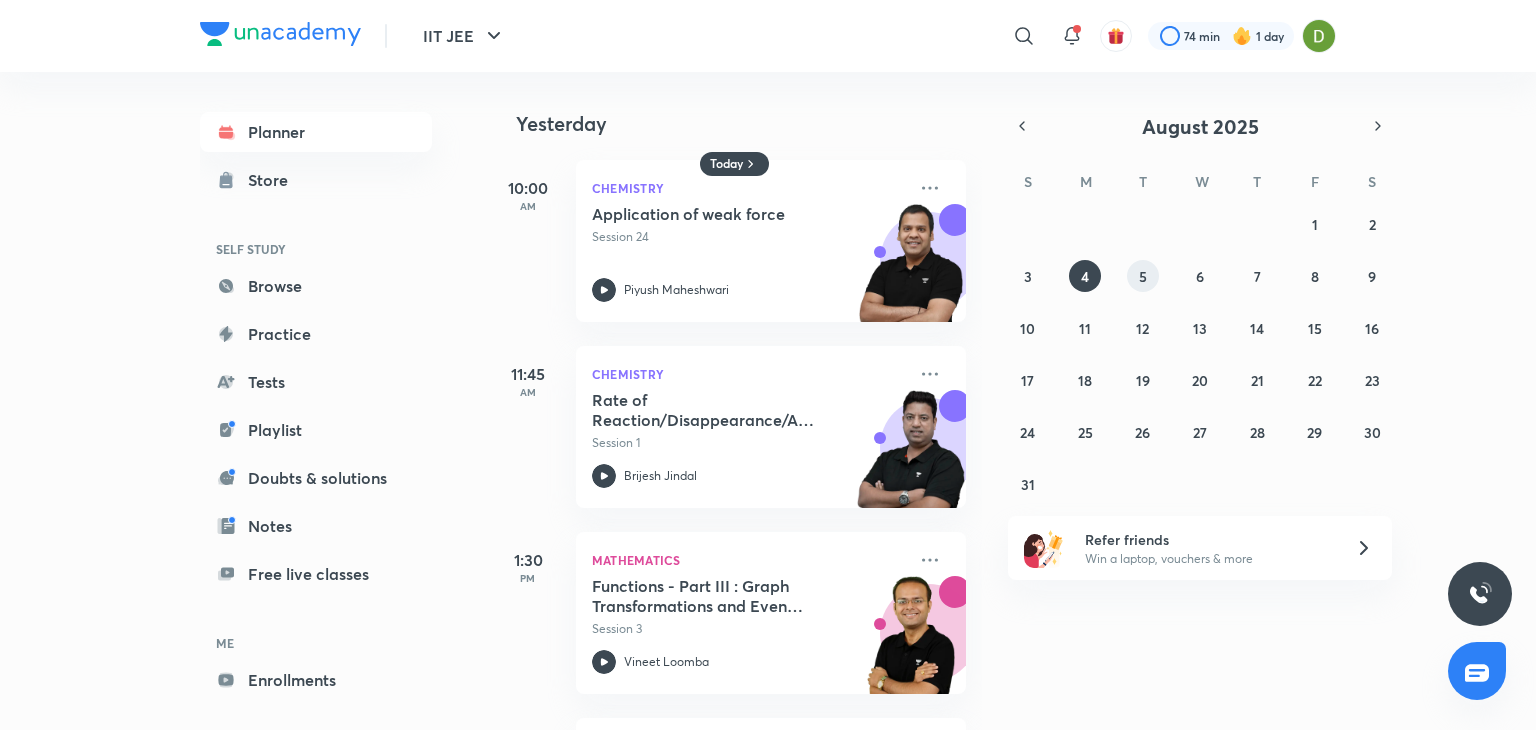 click on "5" at bounding box center [1143, 276] 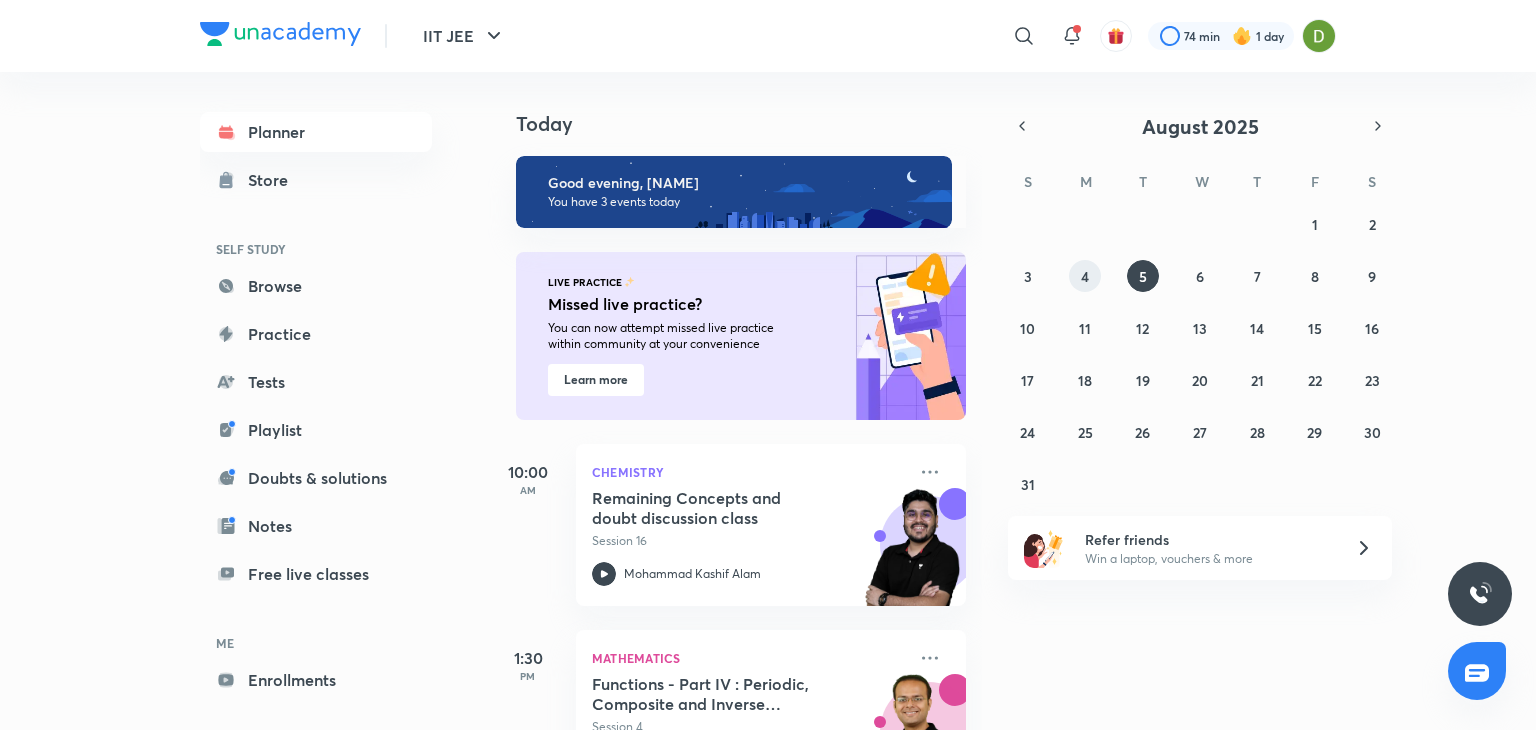 click on "4" at bounding box center [1085, 276] 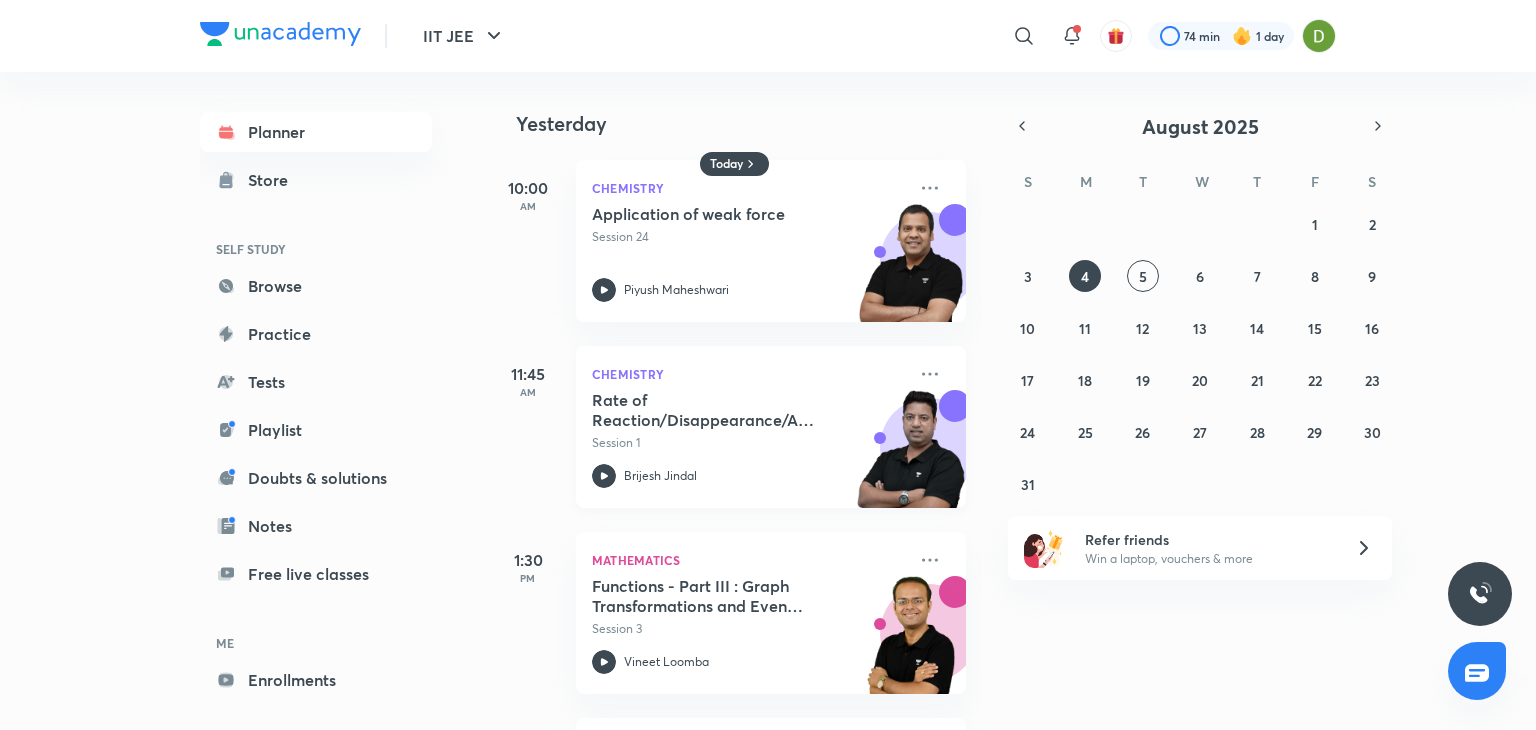 scroll, scrollTop: 181, scrollLeft: 0, axis: vertical 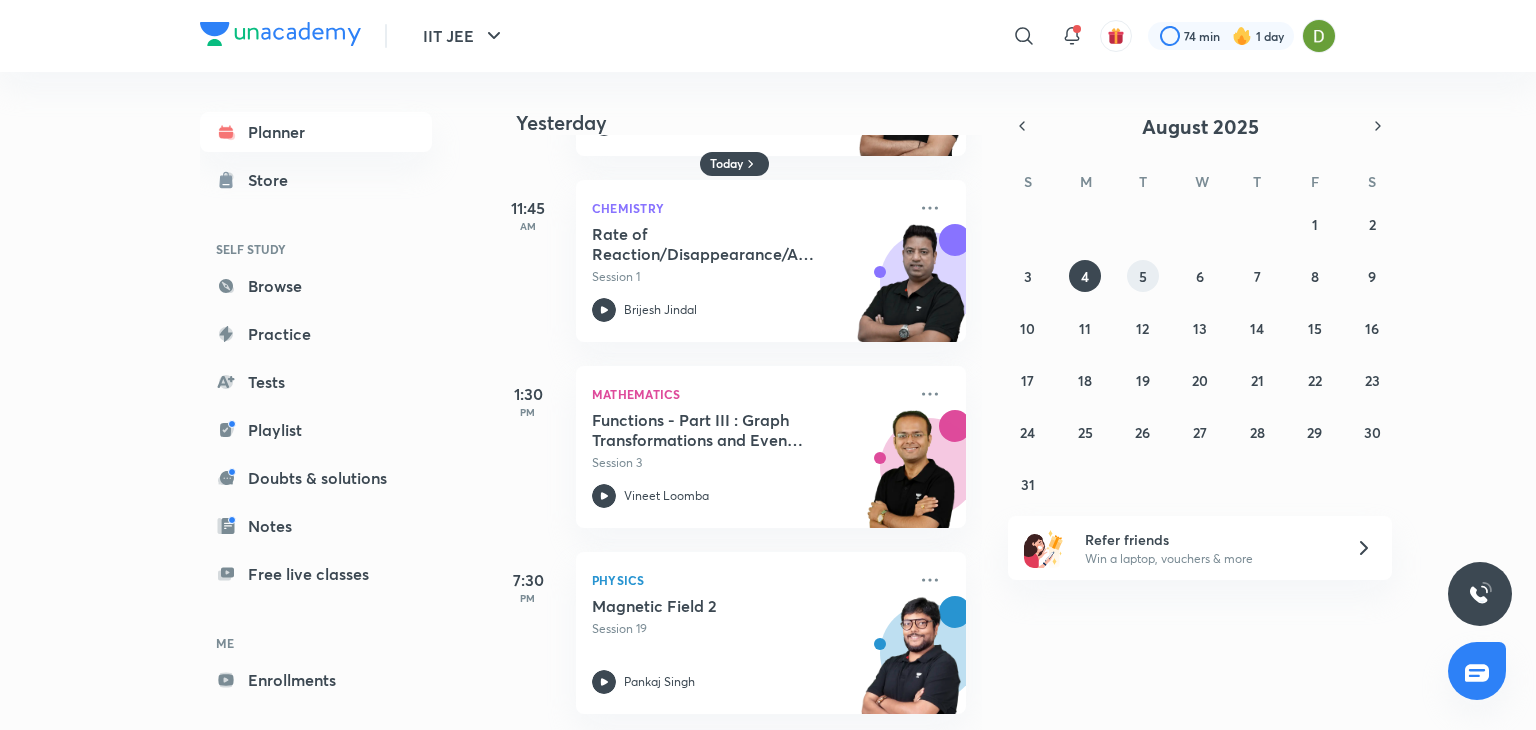 click on "5" at bounding box center [1143, 276] 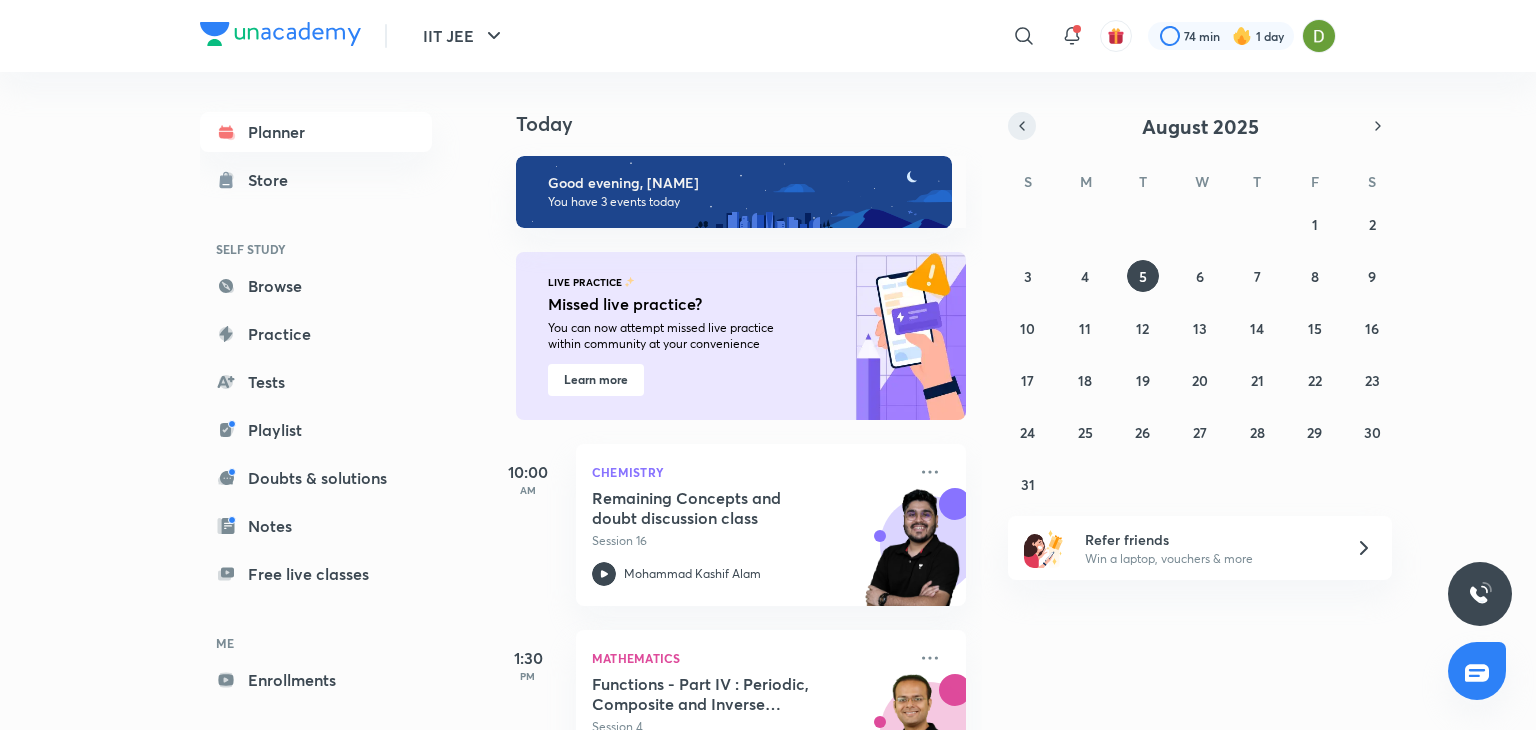 click 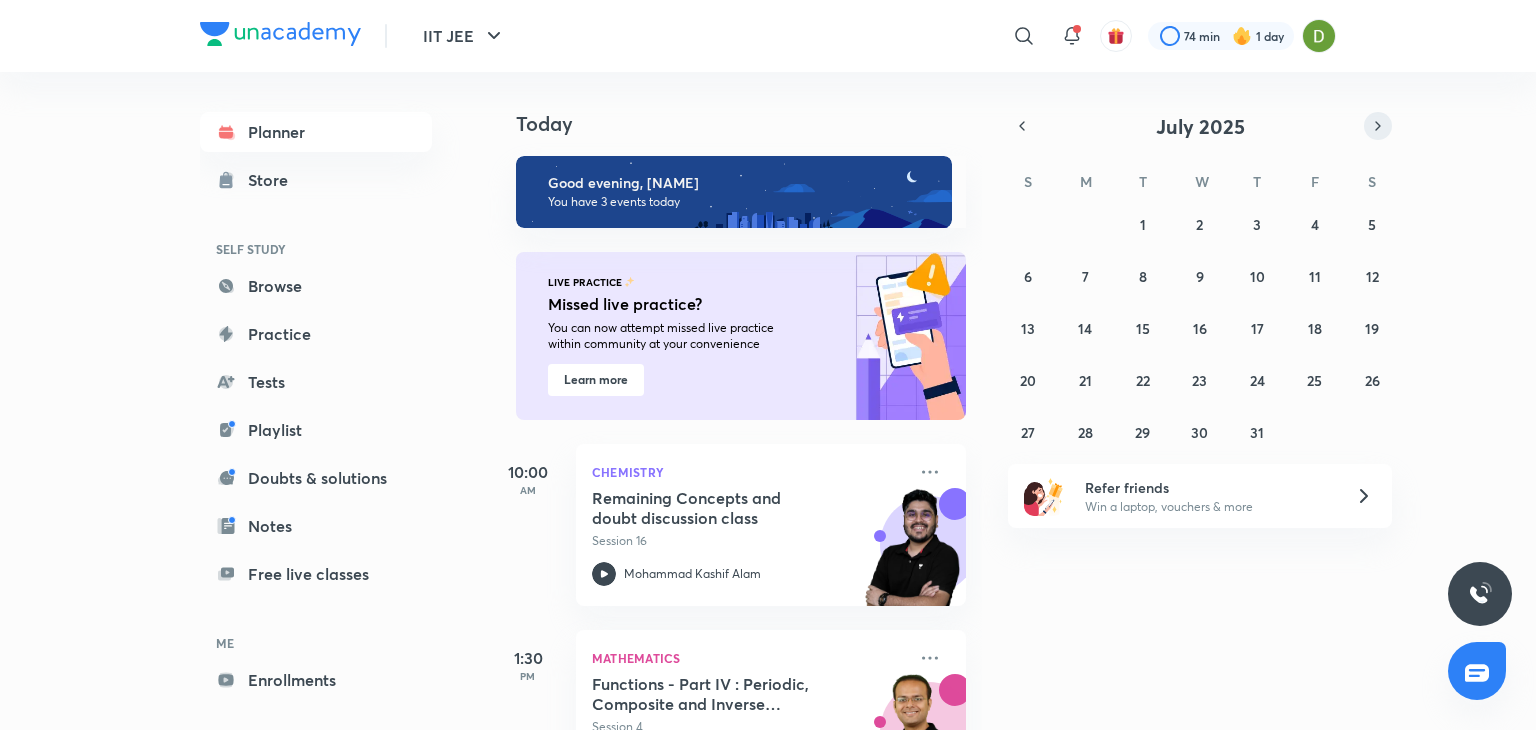 click 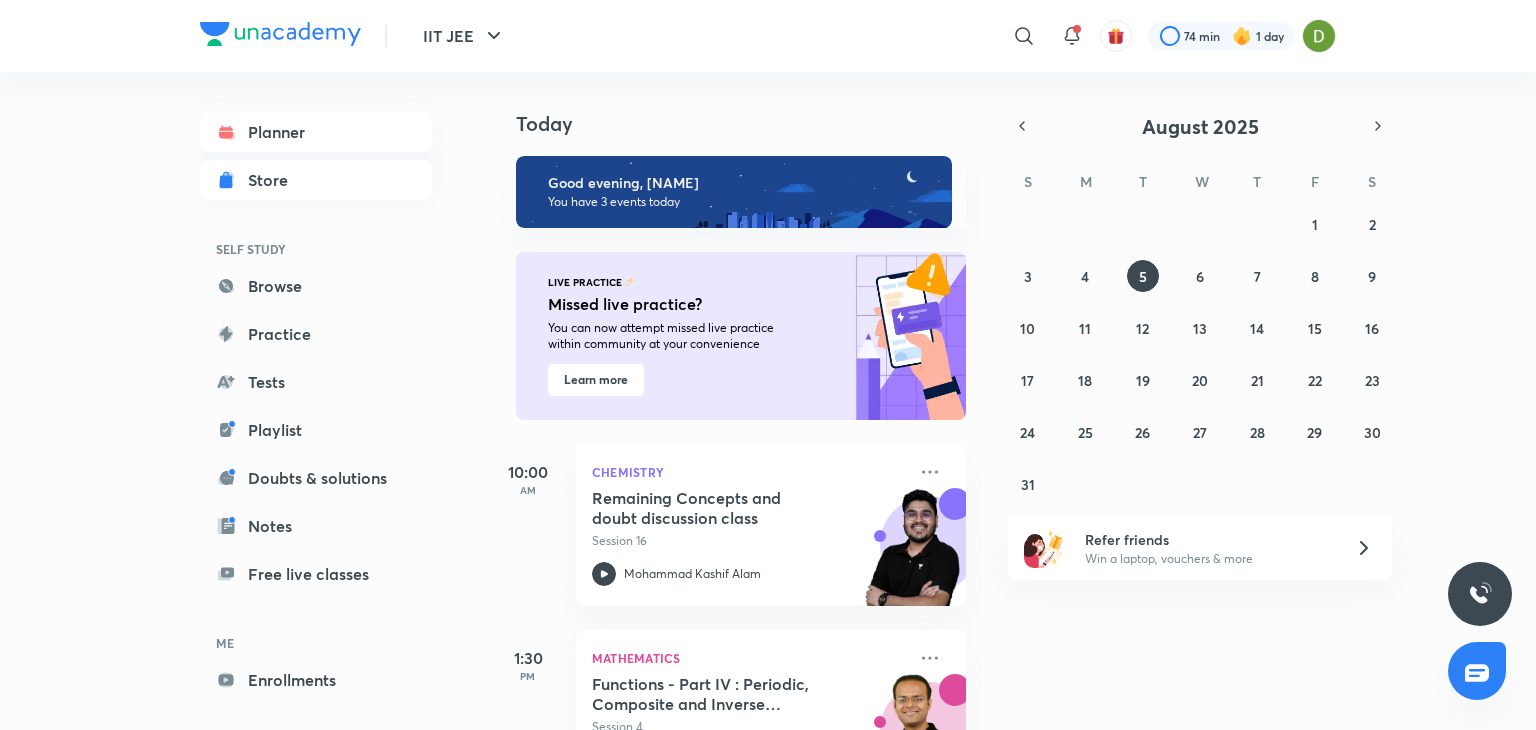 click on "Store" at bounding box center (316, 180) 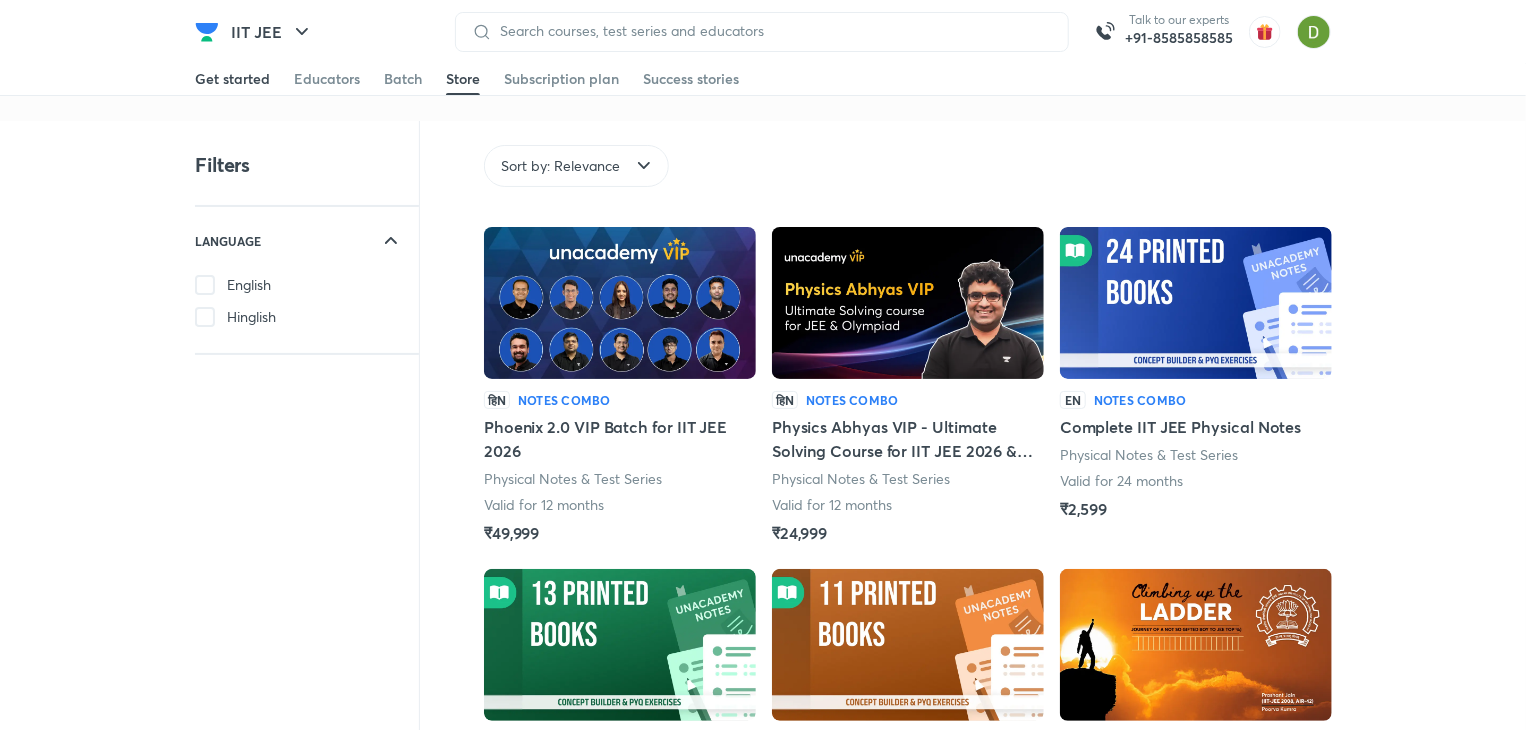 click on "Get started" at bounding box center [232, 79] 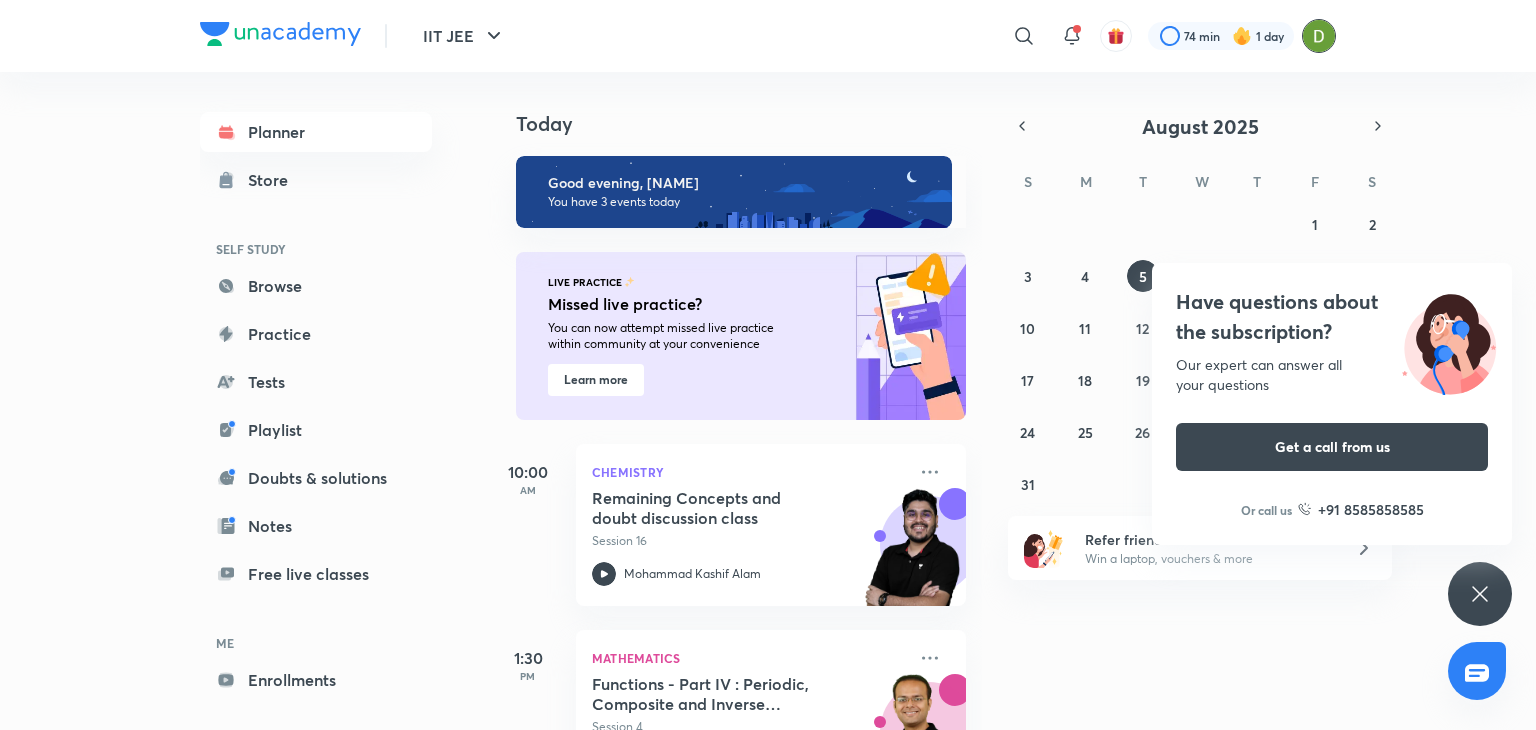 click at bounding box center (1319, 36) 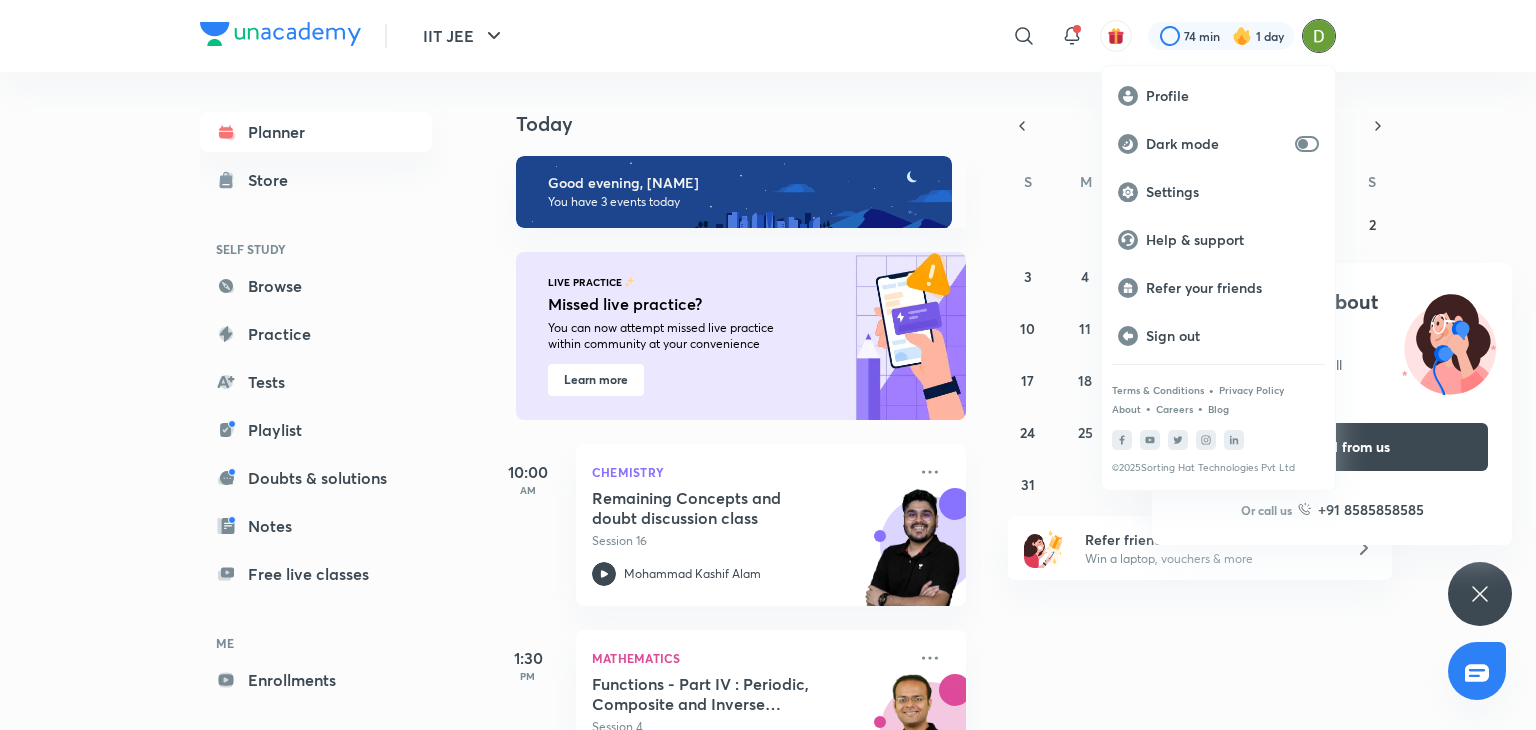 click at bounding box center [768, 365] 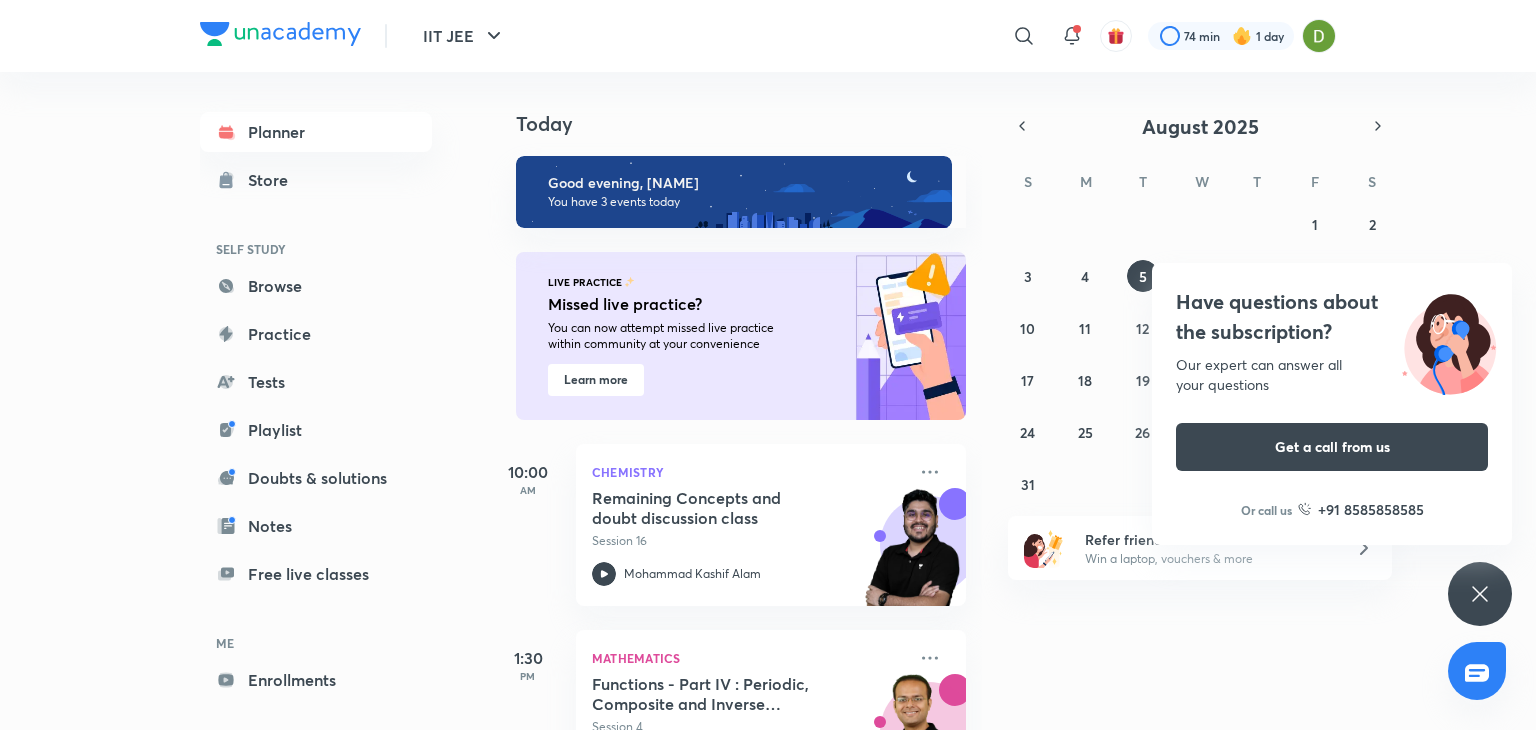 click at bounding box center (1319, 36) 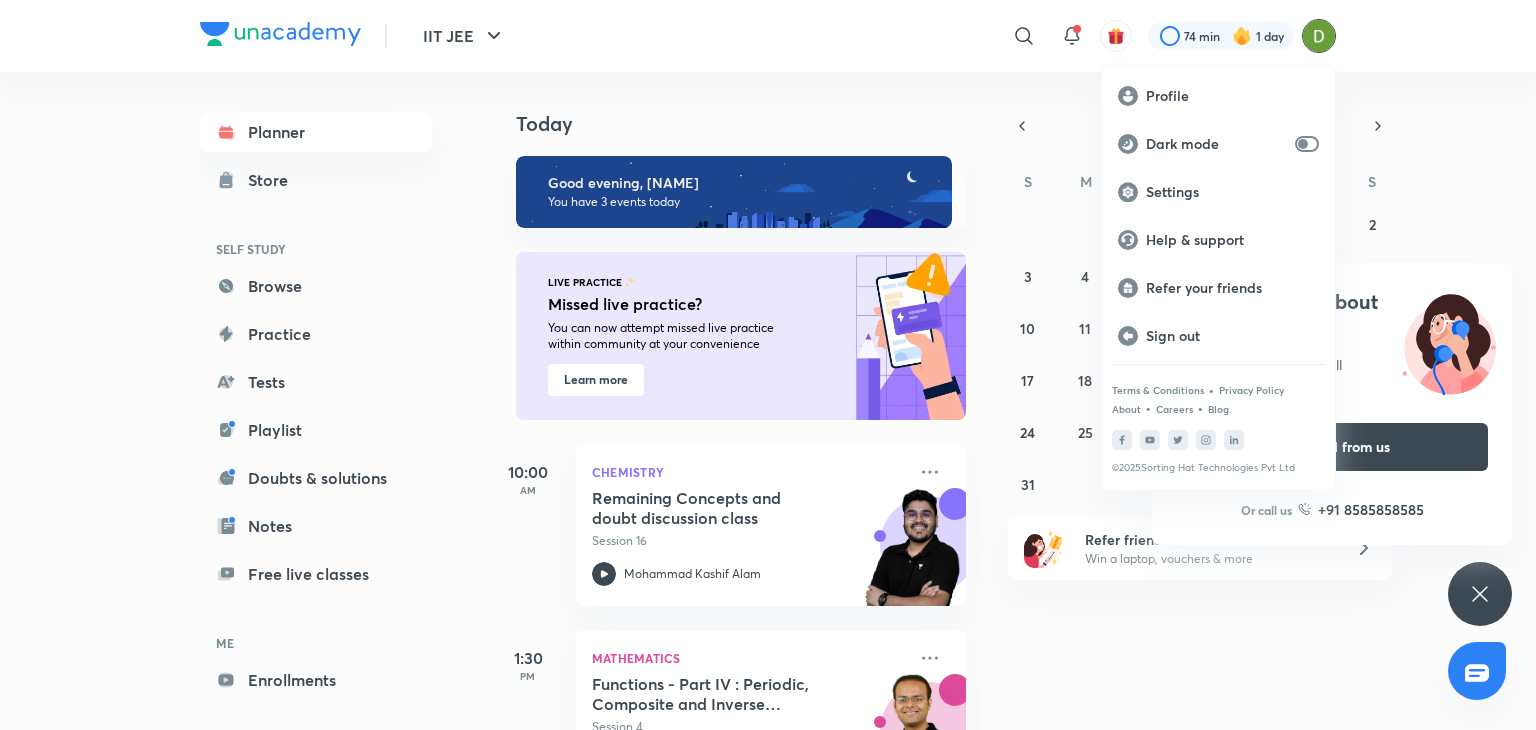 click at bounding box center (768, 365) 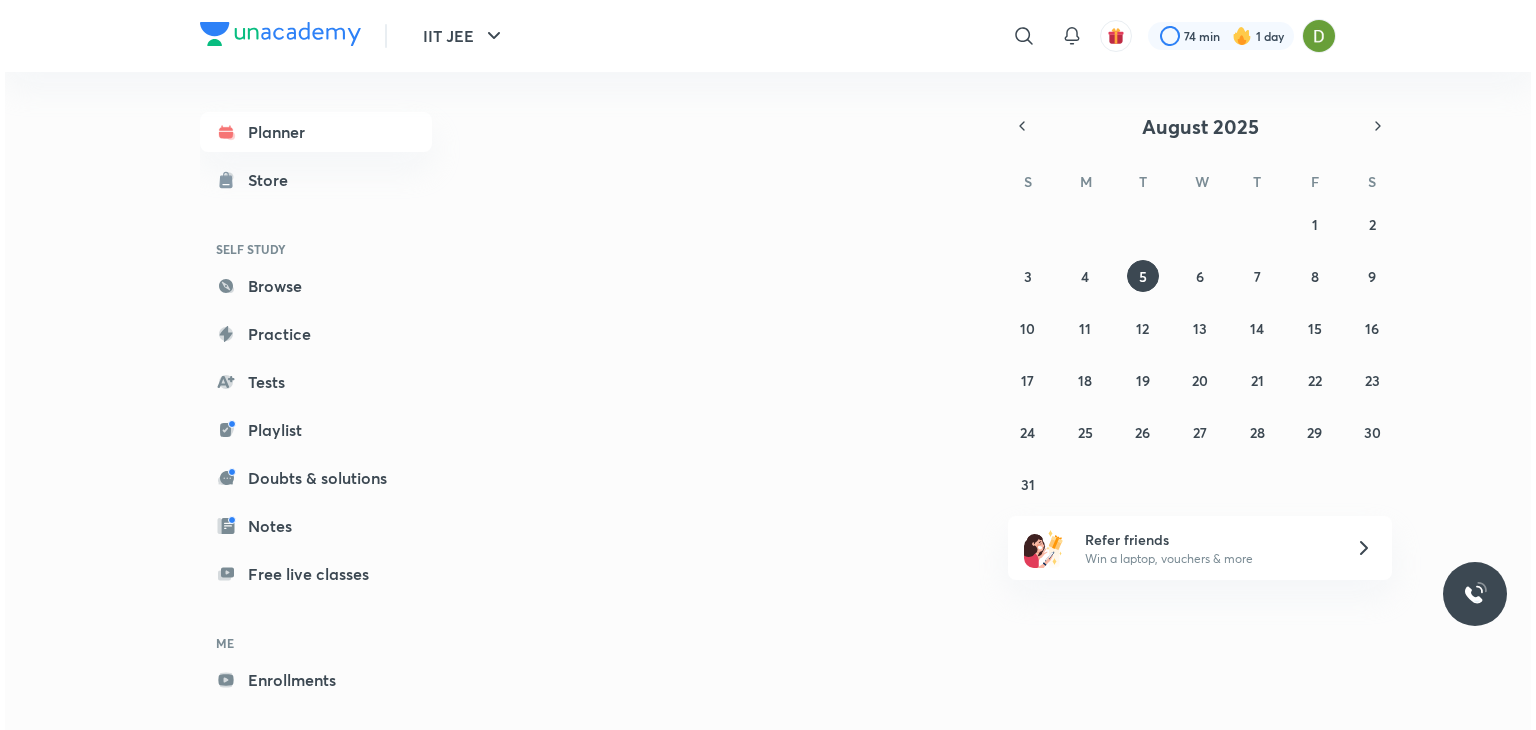 scroll, scrollTop: 0, scrollLeft: 0, axis: both 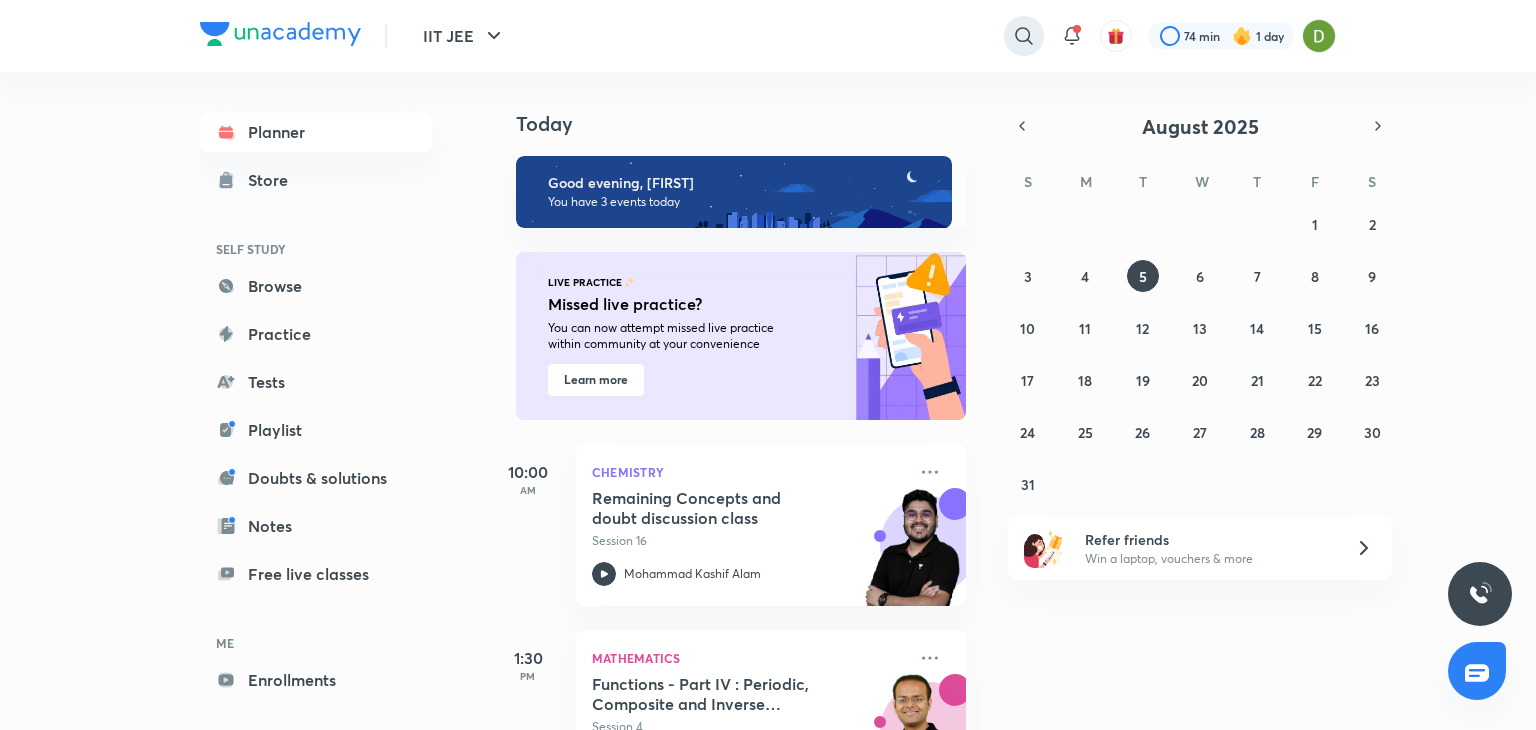 click at bounding box center [1024, 36] 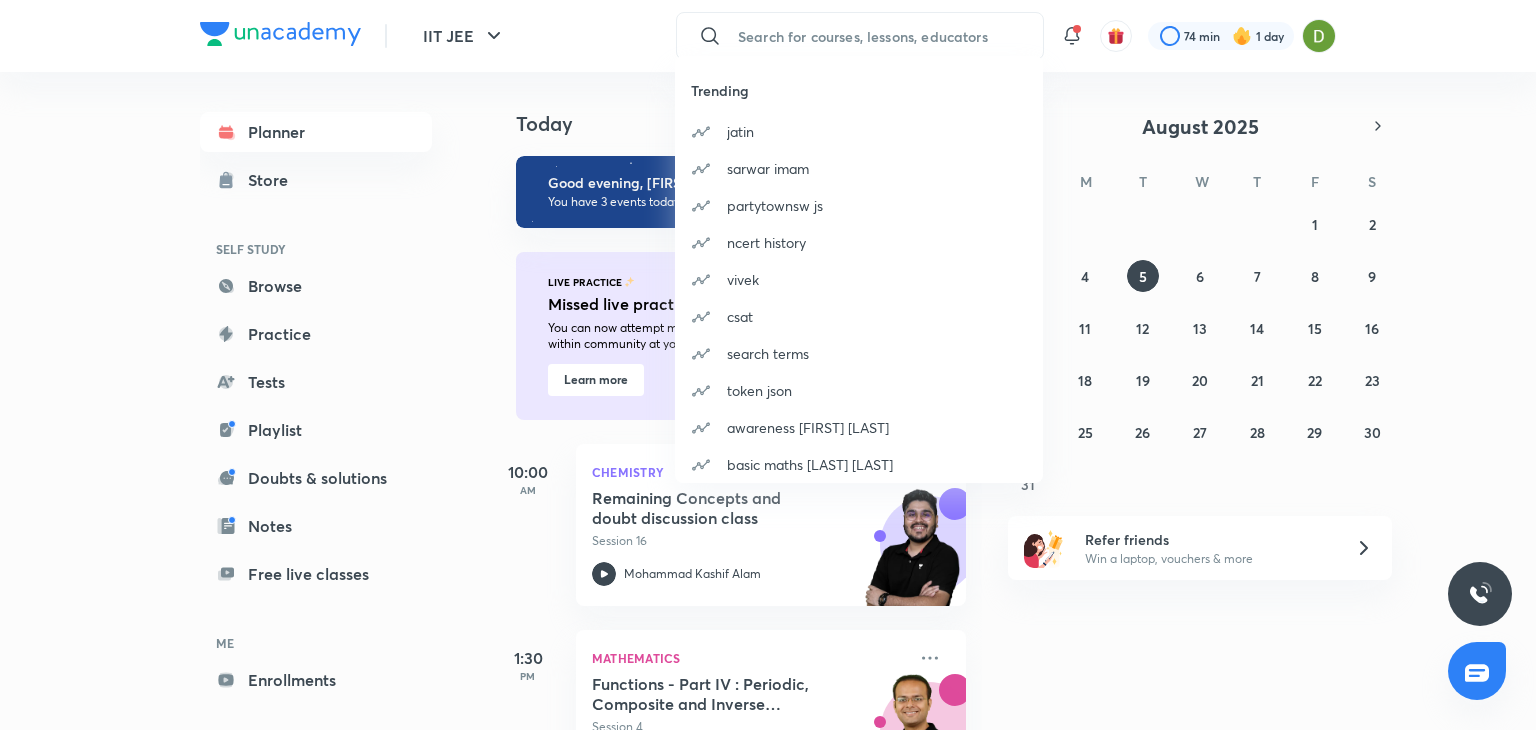 paste on "https://unacademy.app.link/ddWzyqSfAVb" 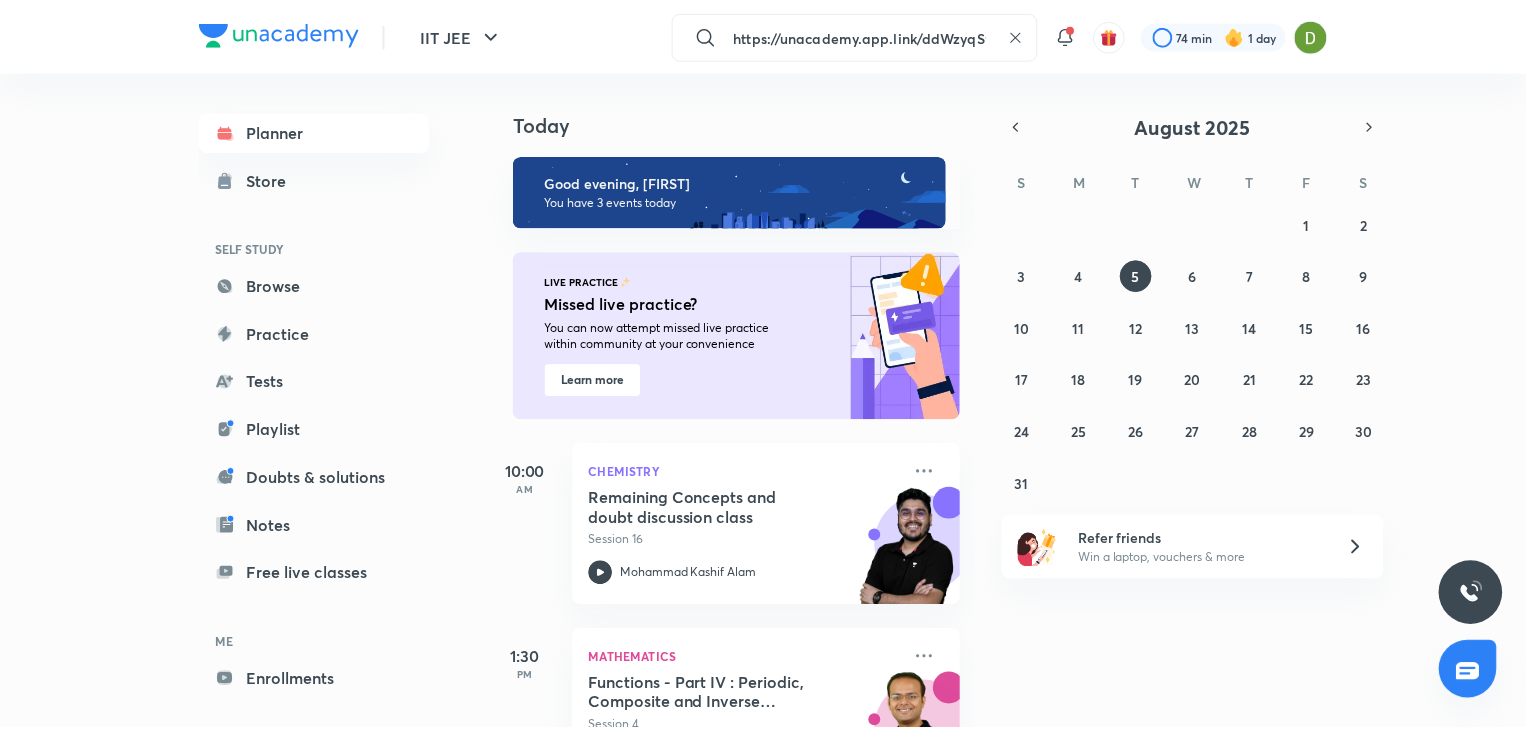 scroll, scrollTop: 0, scrollLeft: 29, axis: horizontal 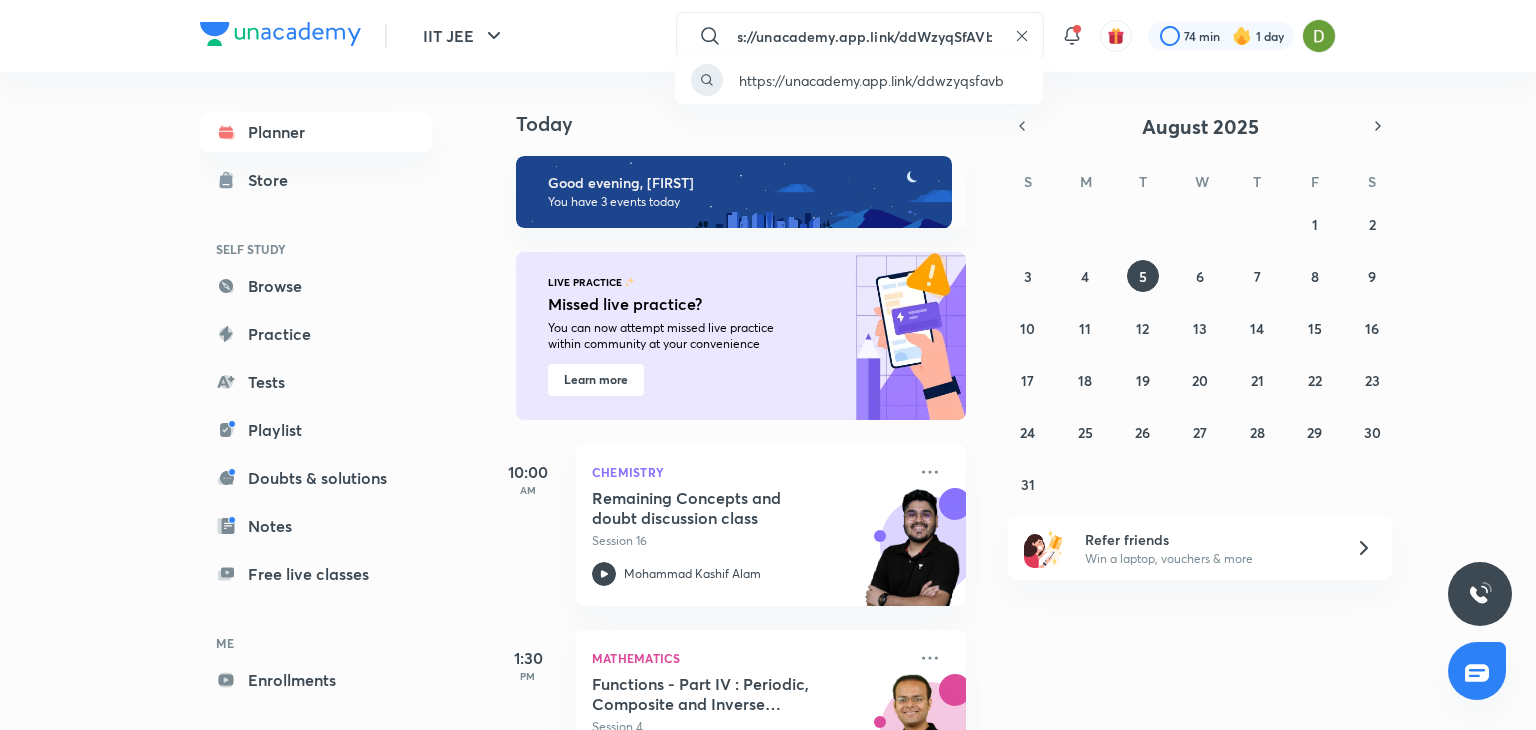 type on "https://unacademy.app.link/ddWzyqSfAVb" 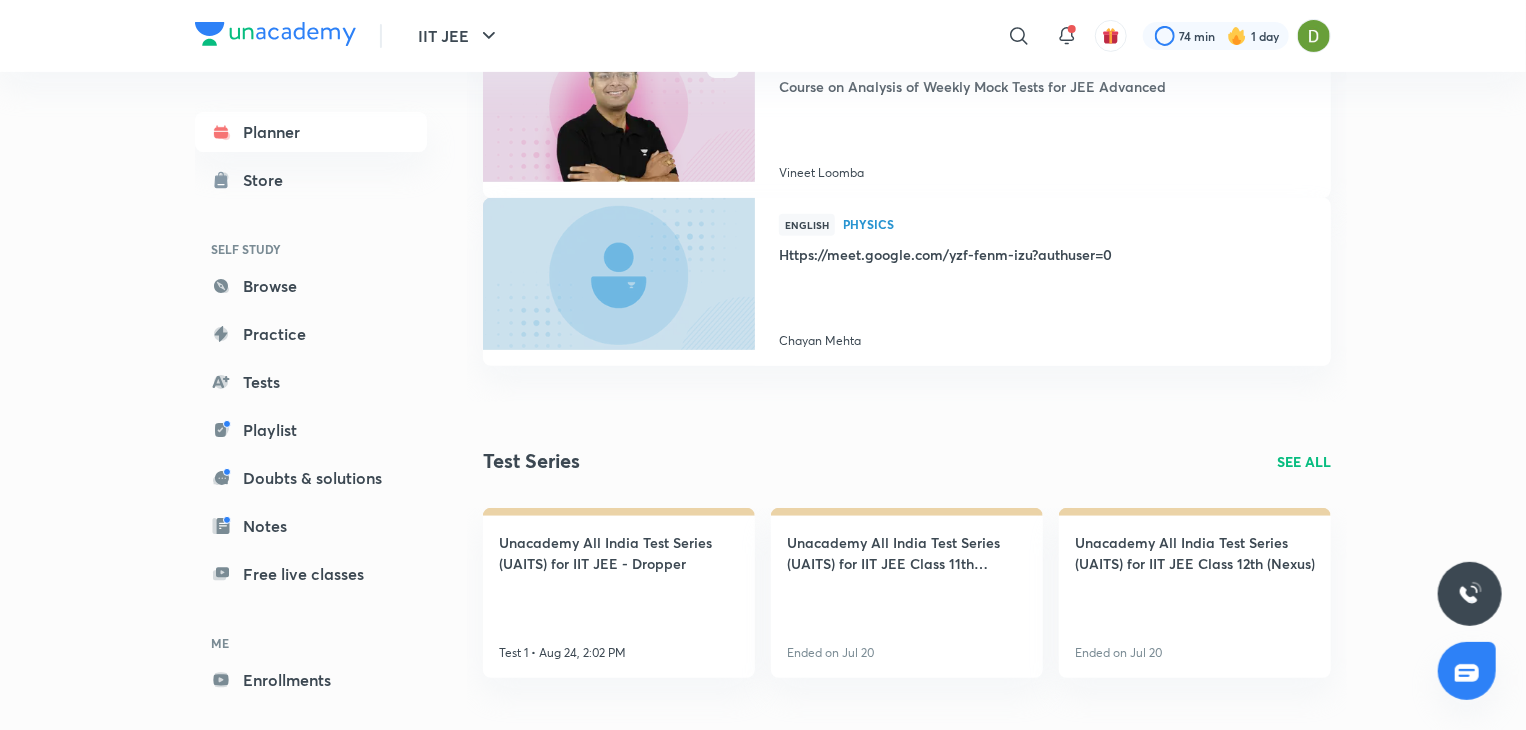 scroll, scrollTop: 0, scrollLeft: 0, axis: both 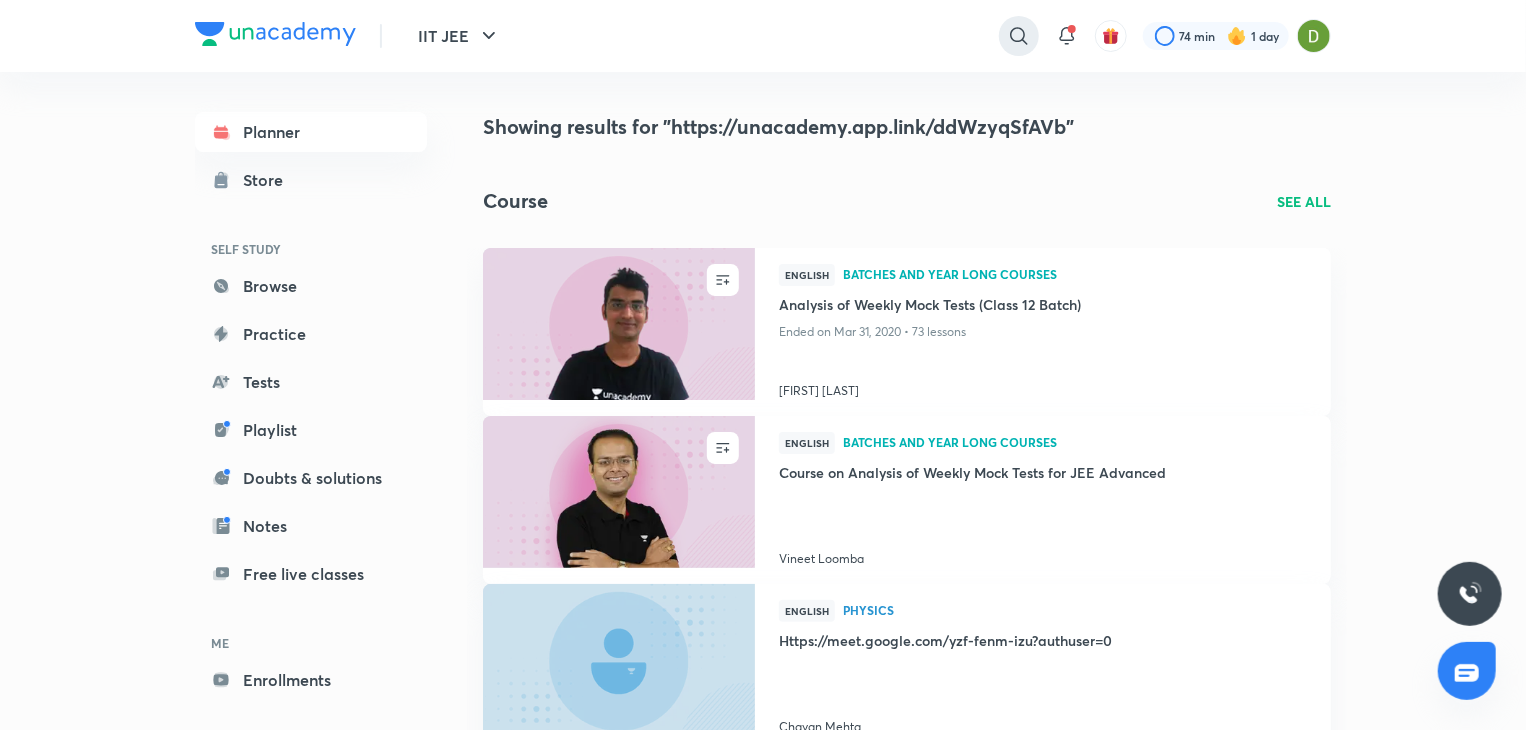 click 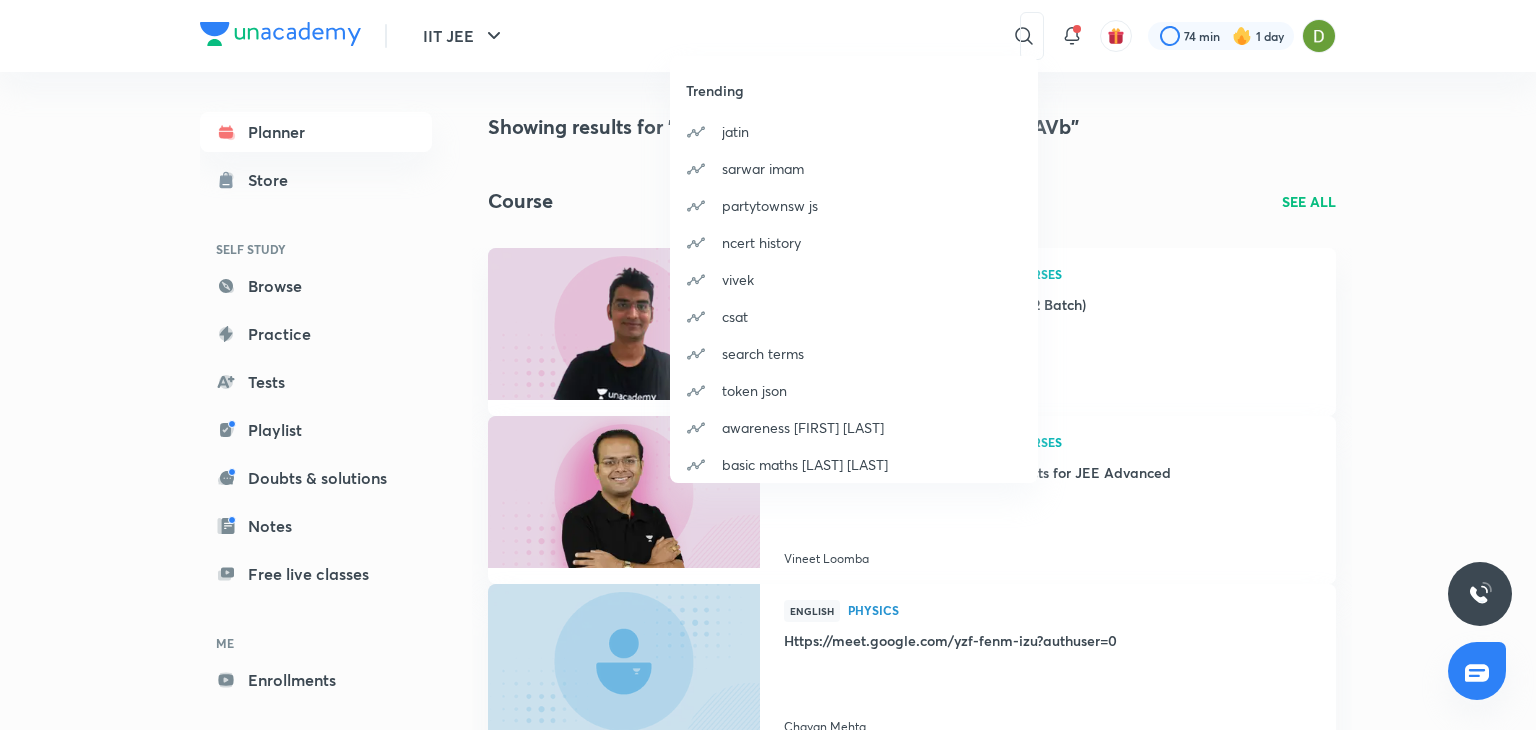 click on "Trending [FIRST] [LAST] [LAST] partytownsw js ncert history [FIRST] csat search terms token json awareness [FIRST] [LAST] basic maths [LAST] [LAST]" at bounding box center (768, 365) 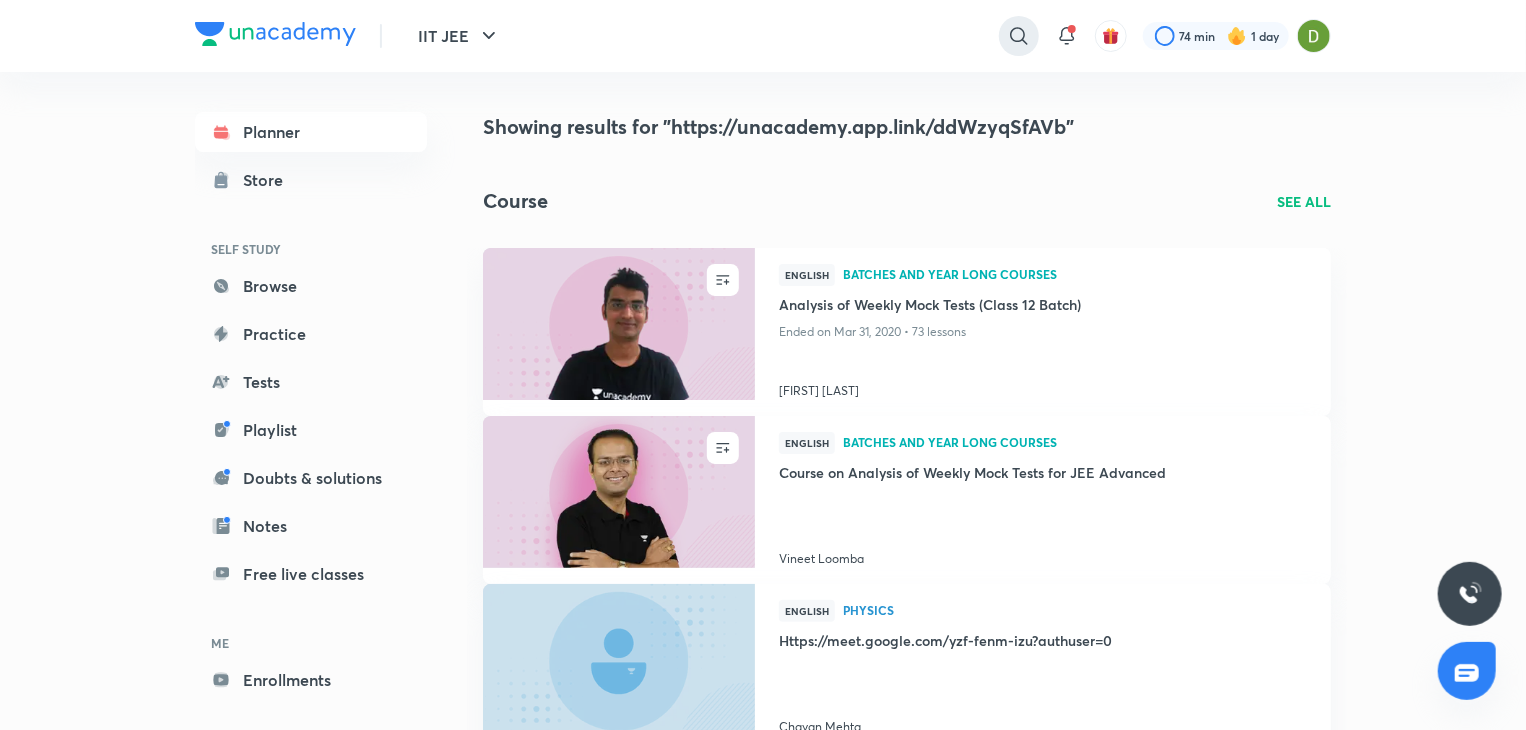 click at bounding box center [1019, 36] 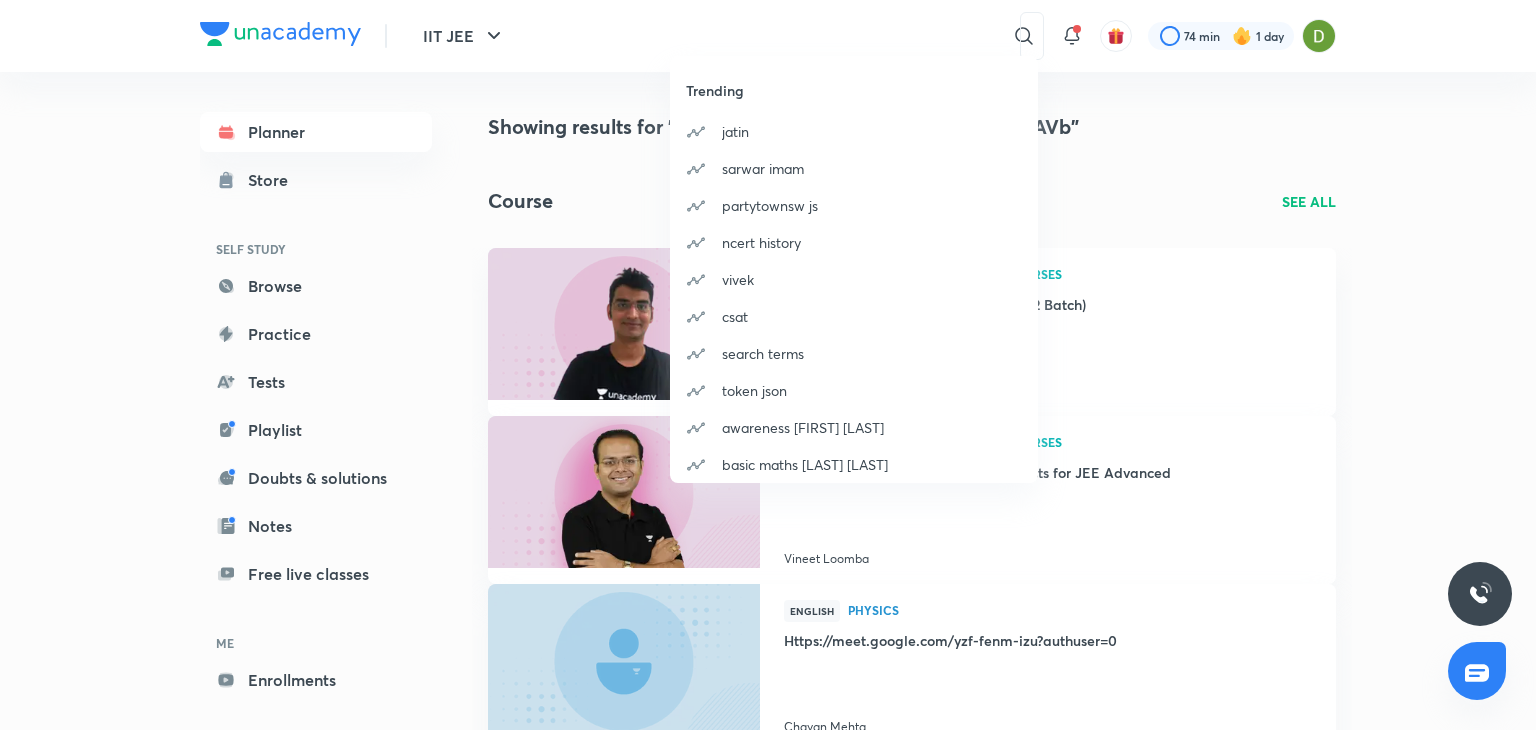 click on "Trending [FIRST] [LAST] [LAST] partytownsw js ncert history [FIRST] csat search terms token json awareness [FIRST] [LAST] basic maths [LAST] [LAST]" at bounding box center (768, 365) 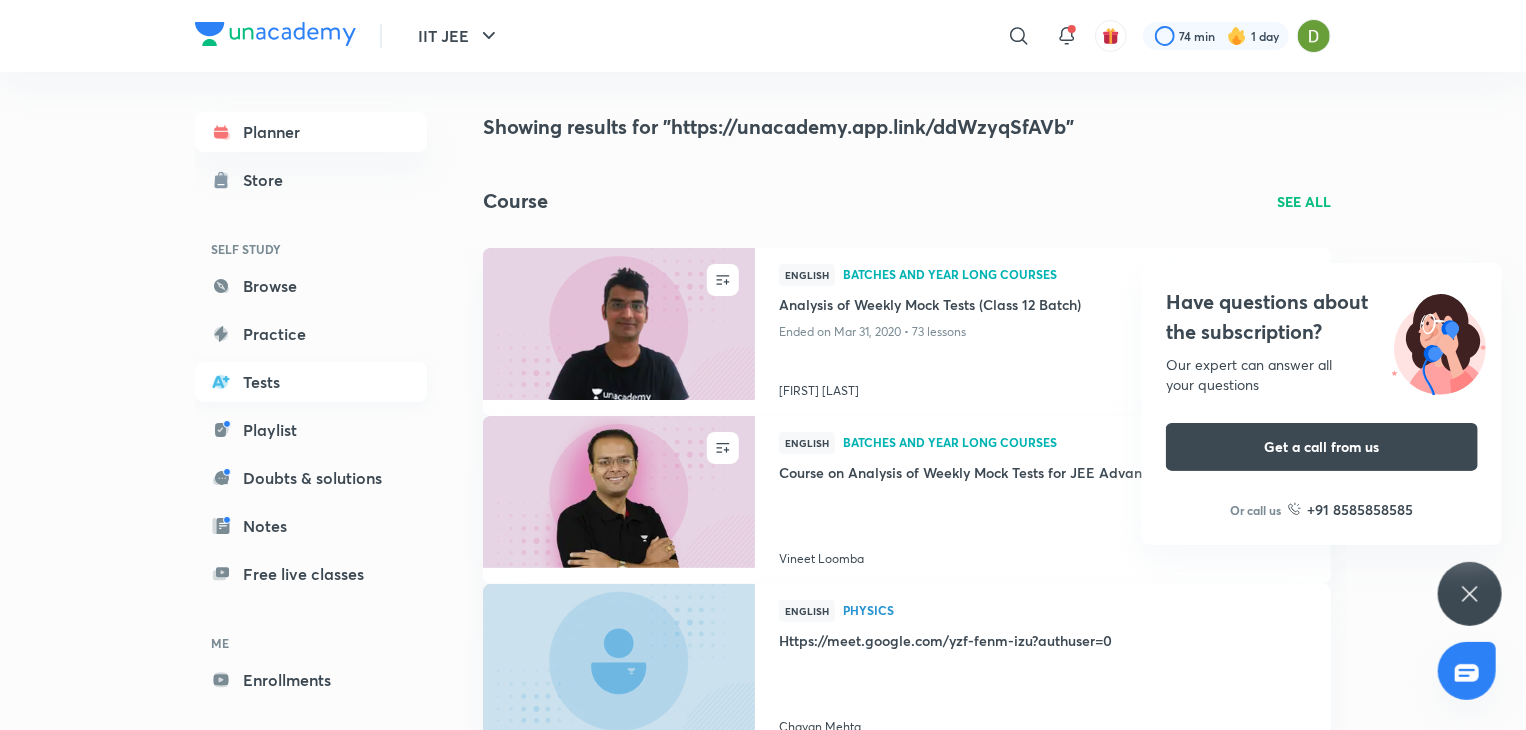 scroll, scrollTop: 74, scrollLeft: 0, axis: vertical 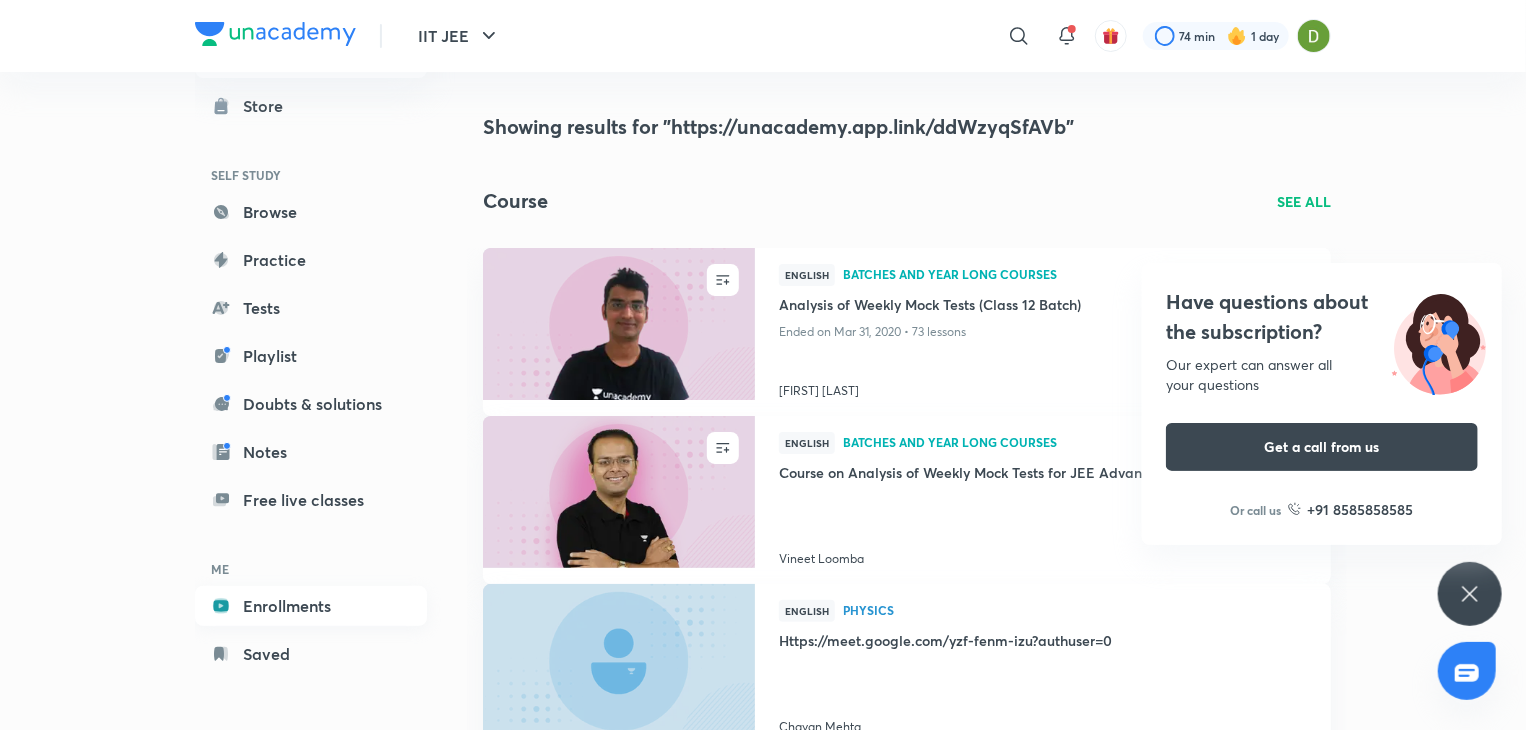 click on "Enrollments" at bounding box center [311, 606] 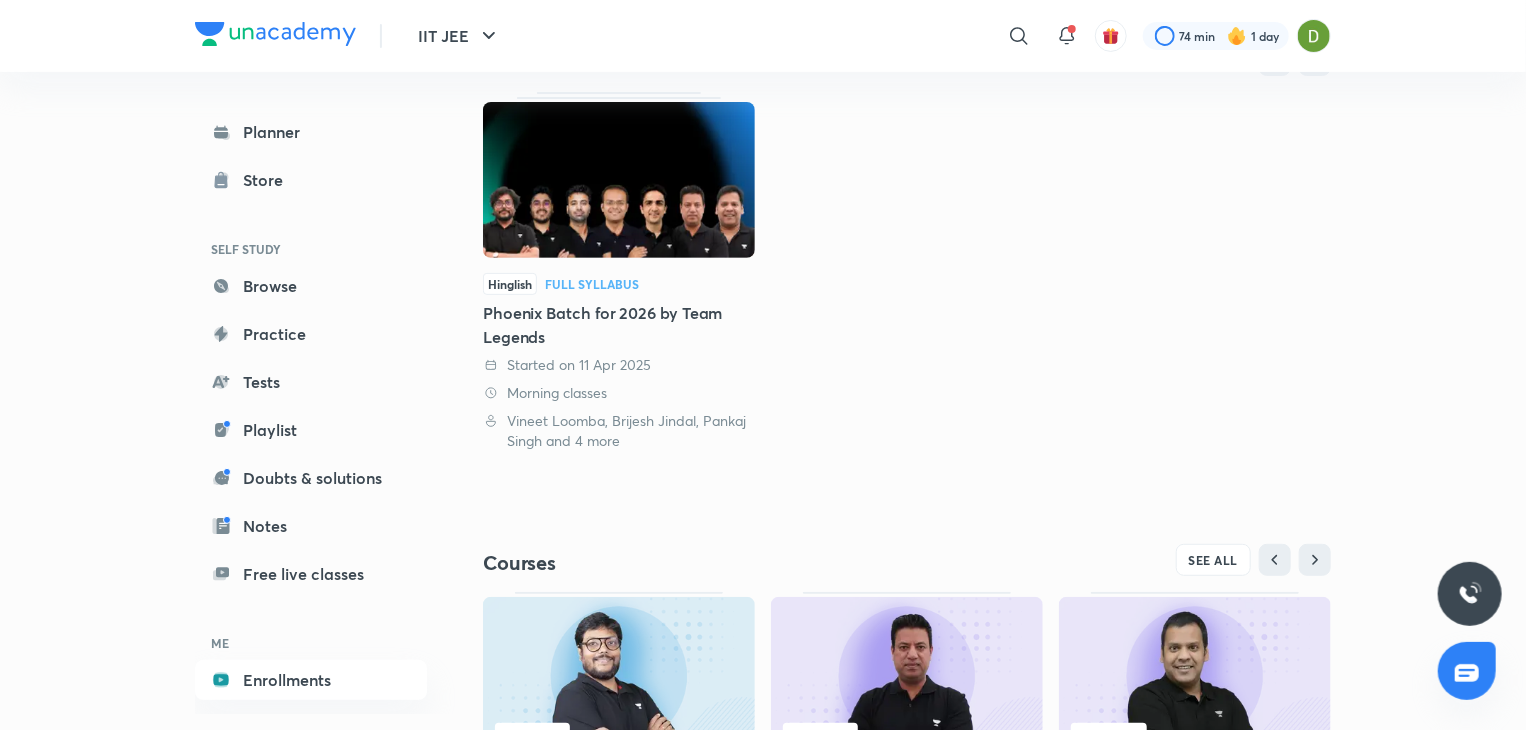 scroll, scrollTop: 466, scrollLeft: 0, axis: vertical 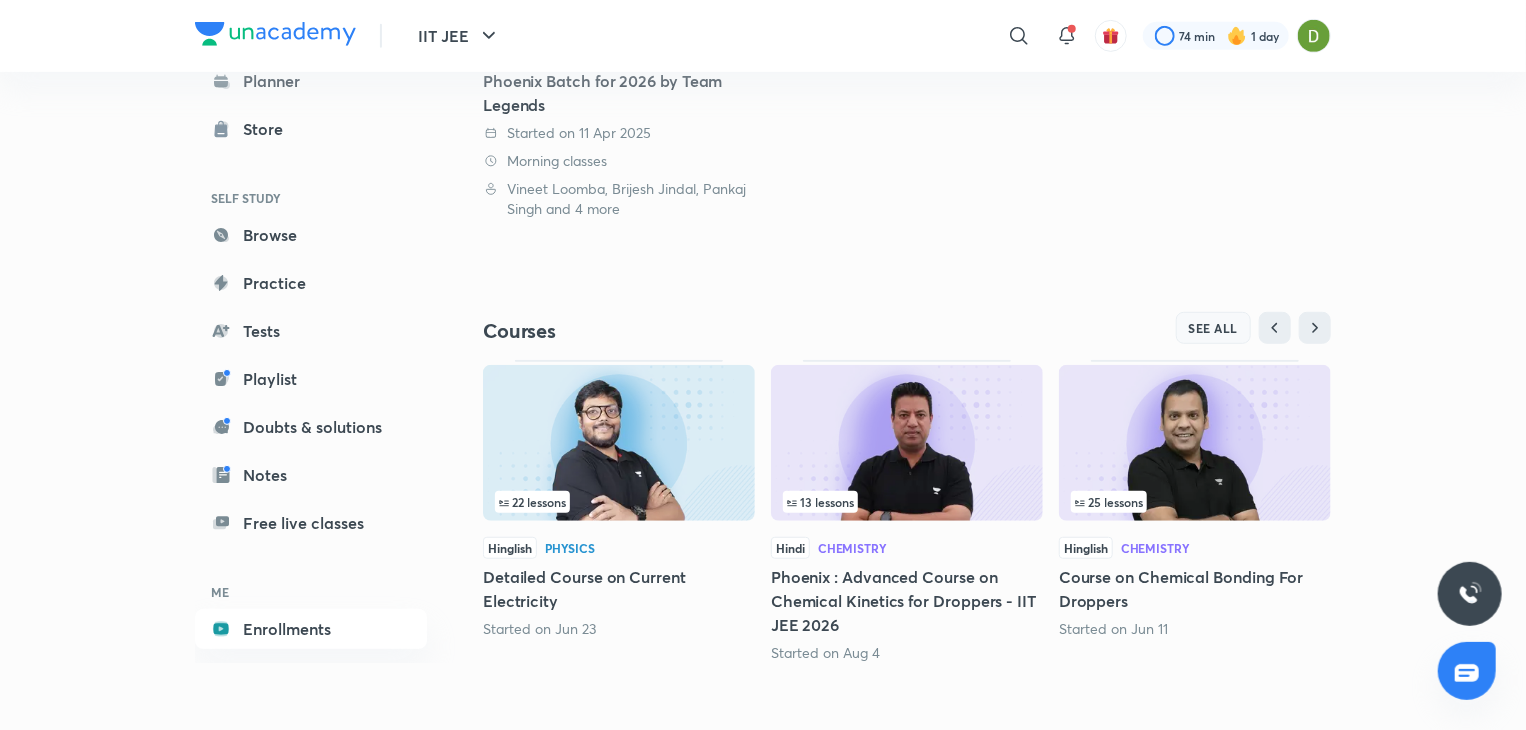 click on "SEE ALL" at bounding box center (1214, 328) 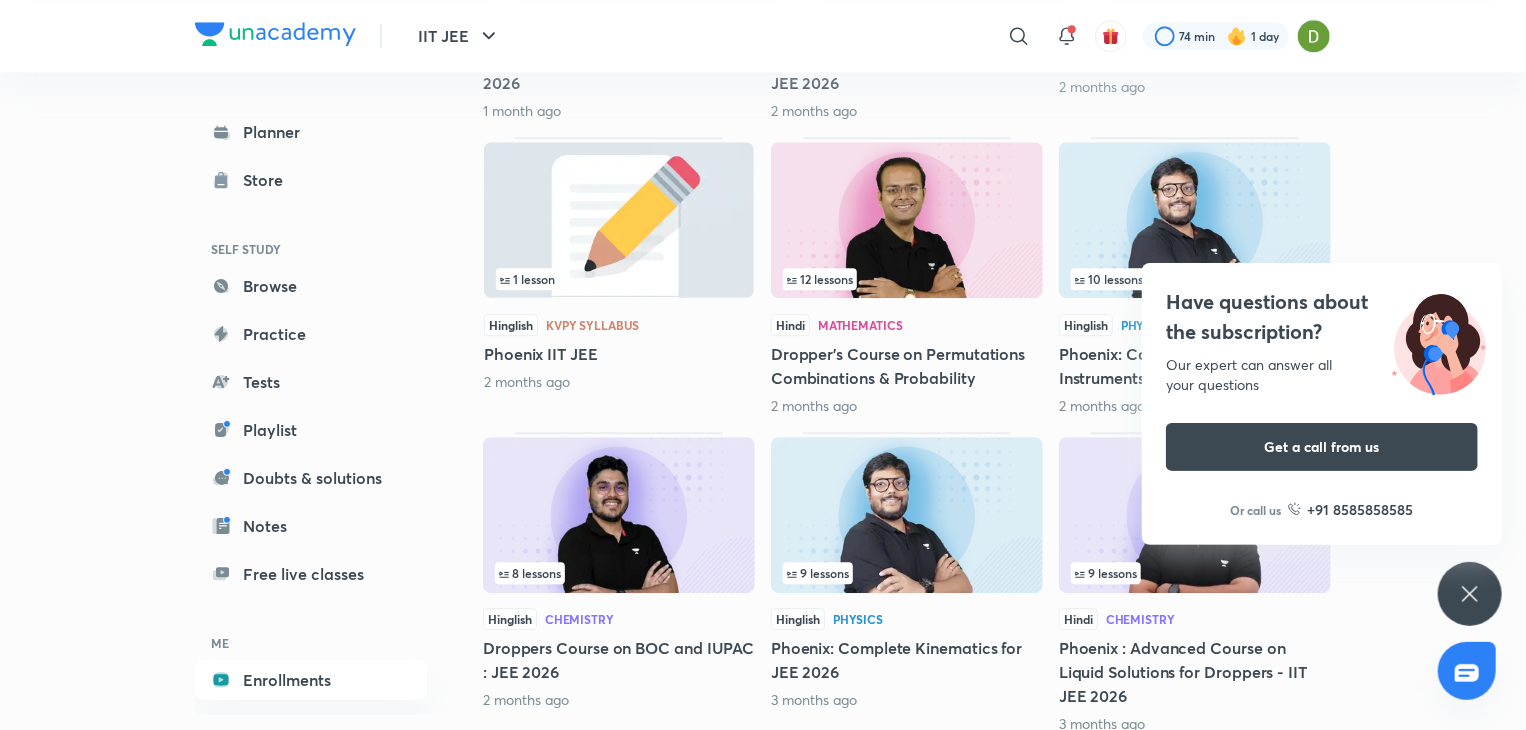 scroll, scrollTop: 2695, scrollLeft: 0, axis: vertical 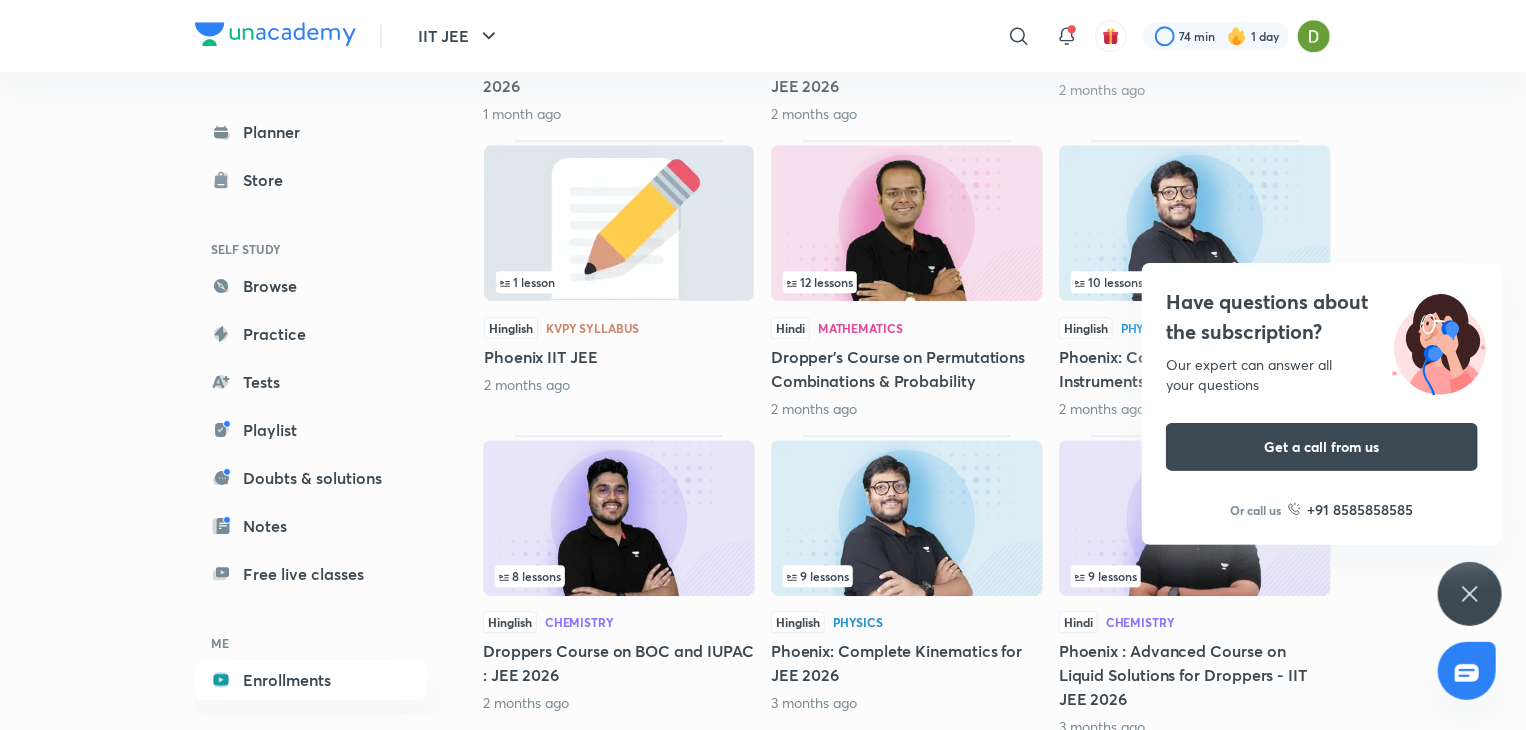 click on "Have questions about the subscription? Our expert can answer all your questions Get a call from us Or call us +91 8585858585" at bounding box center (1470, 594) 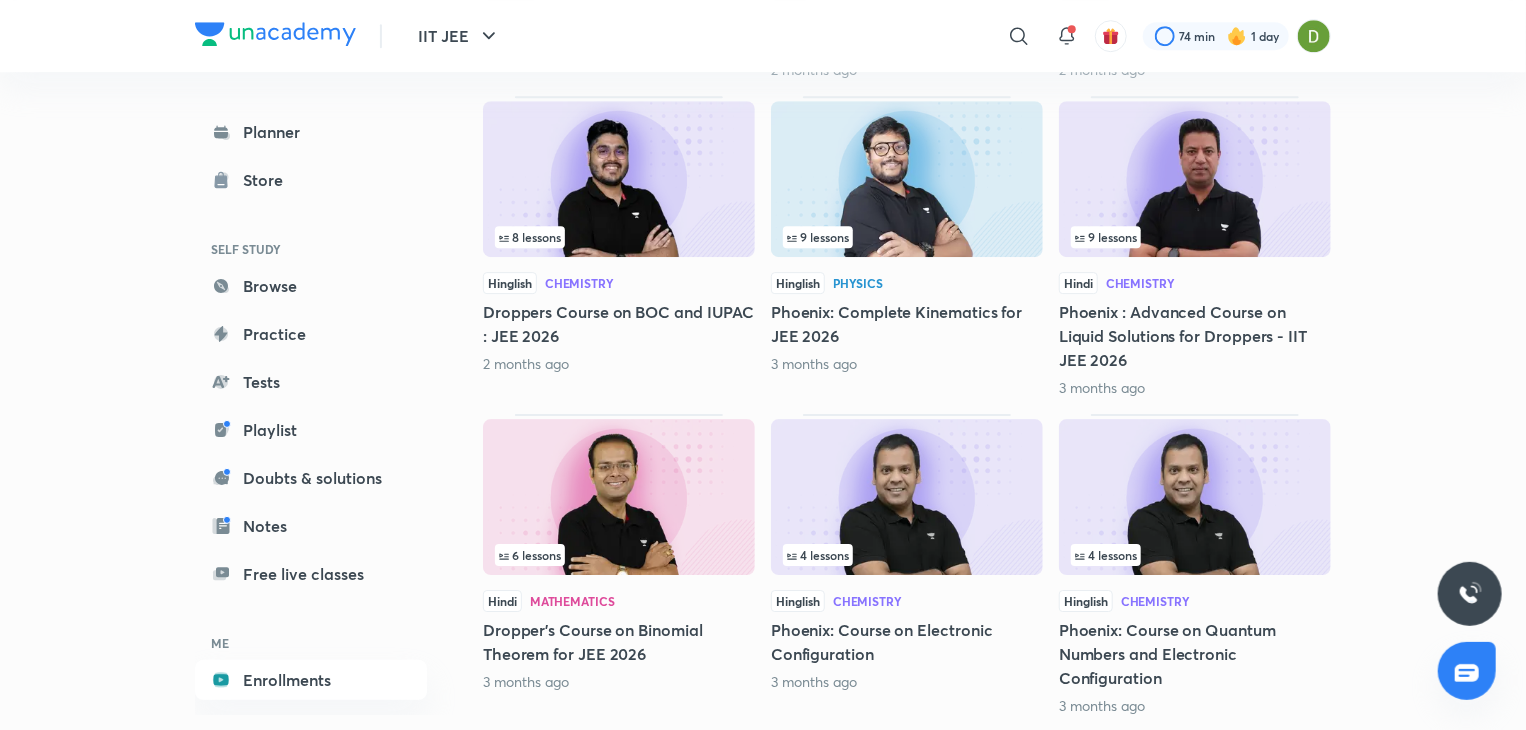scroll, scrollTop: 3036, scrollLeft: 0, axis: vertical 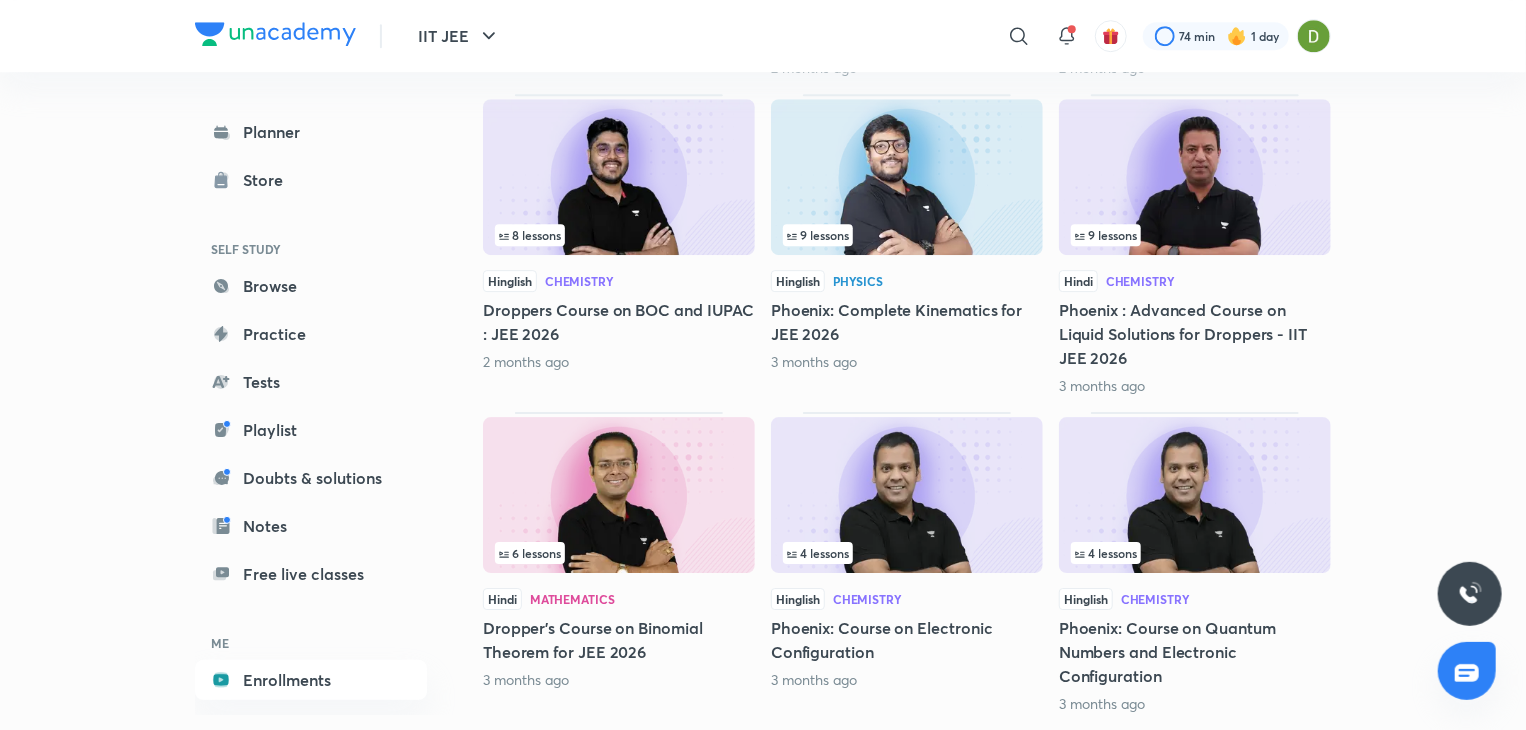 click on "8   lessons Hinglish Chemistry Droppers Course on BOC and IUPAC : JEE 2026 2 months ago" at bounding box center (619, 245) 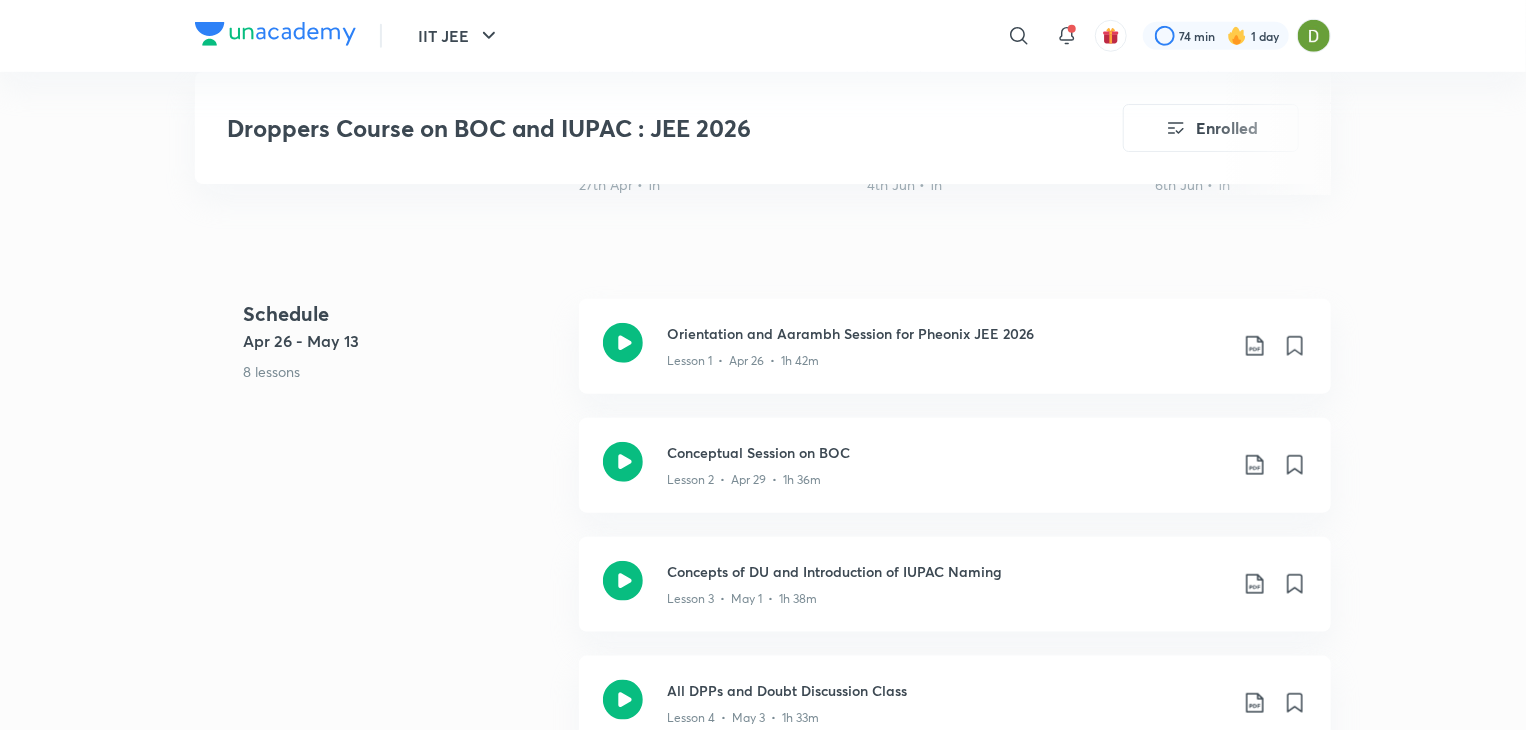 scroll, scrollTop: 870, scrollLeft: 0, axis: vertical 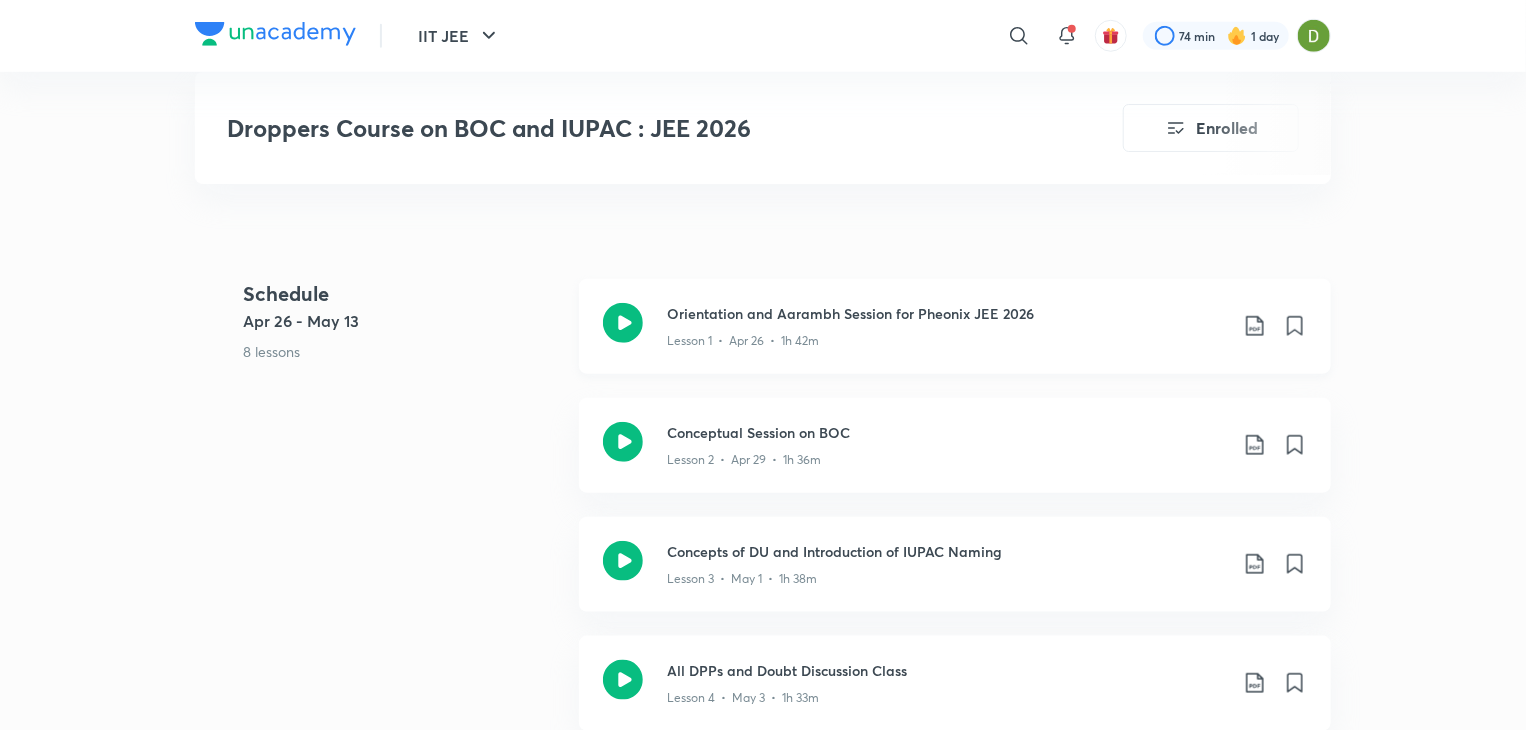 click 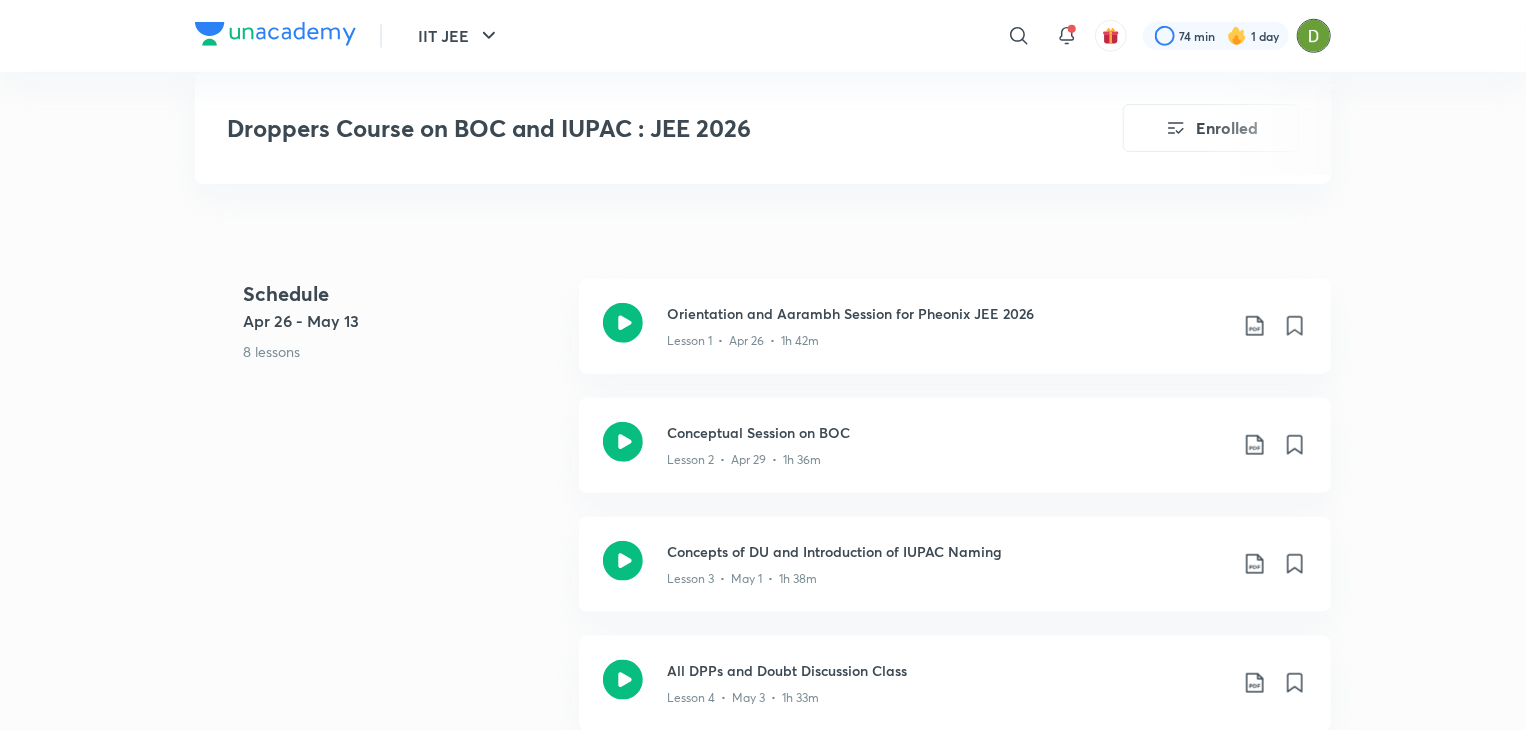 click at bounding box center (1314, 36) 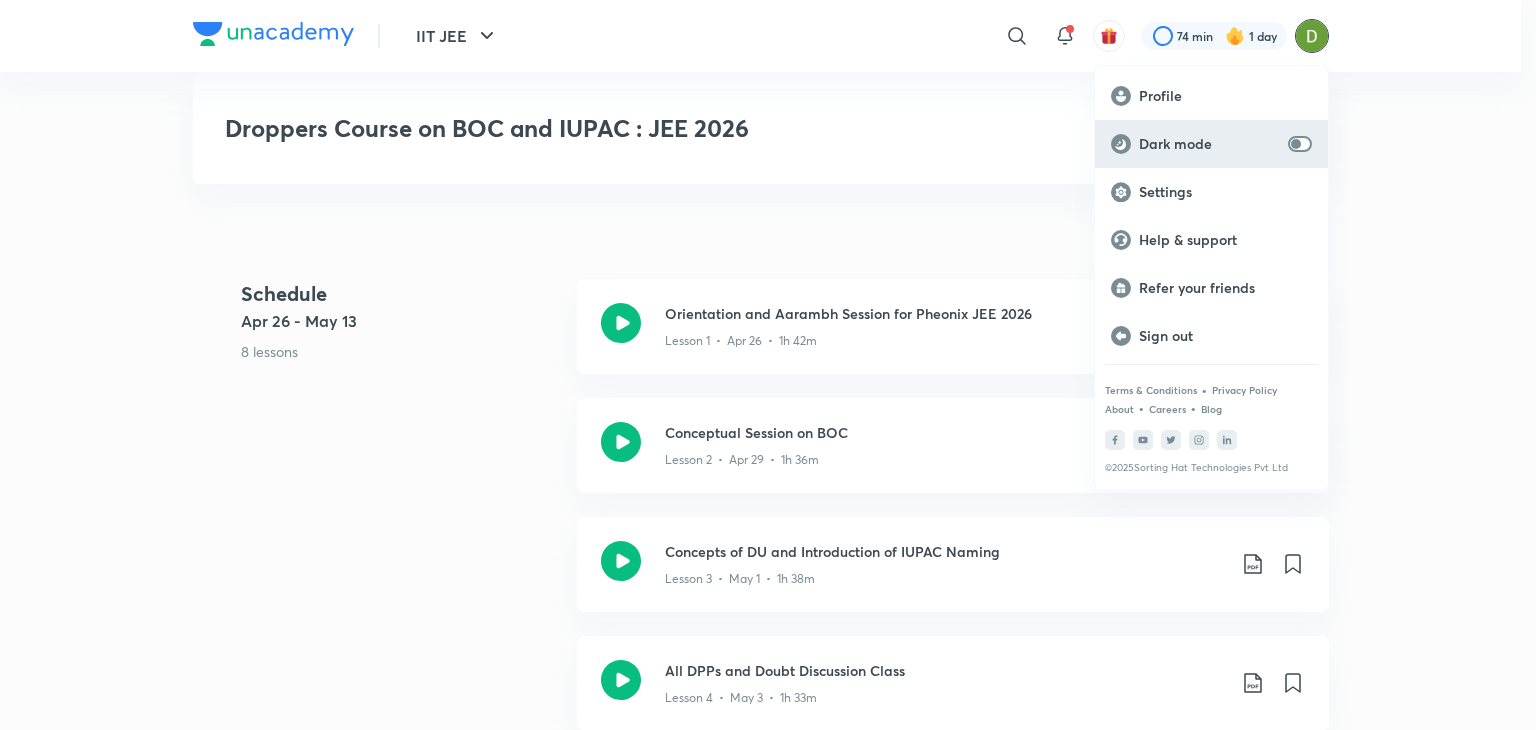 click on "Dark mode" at bounding box center (1211, 144) 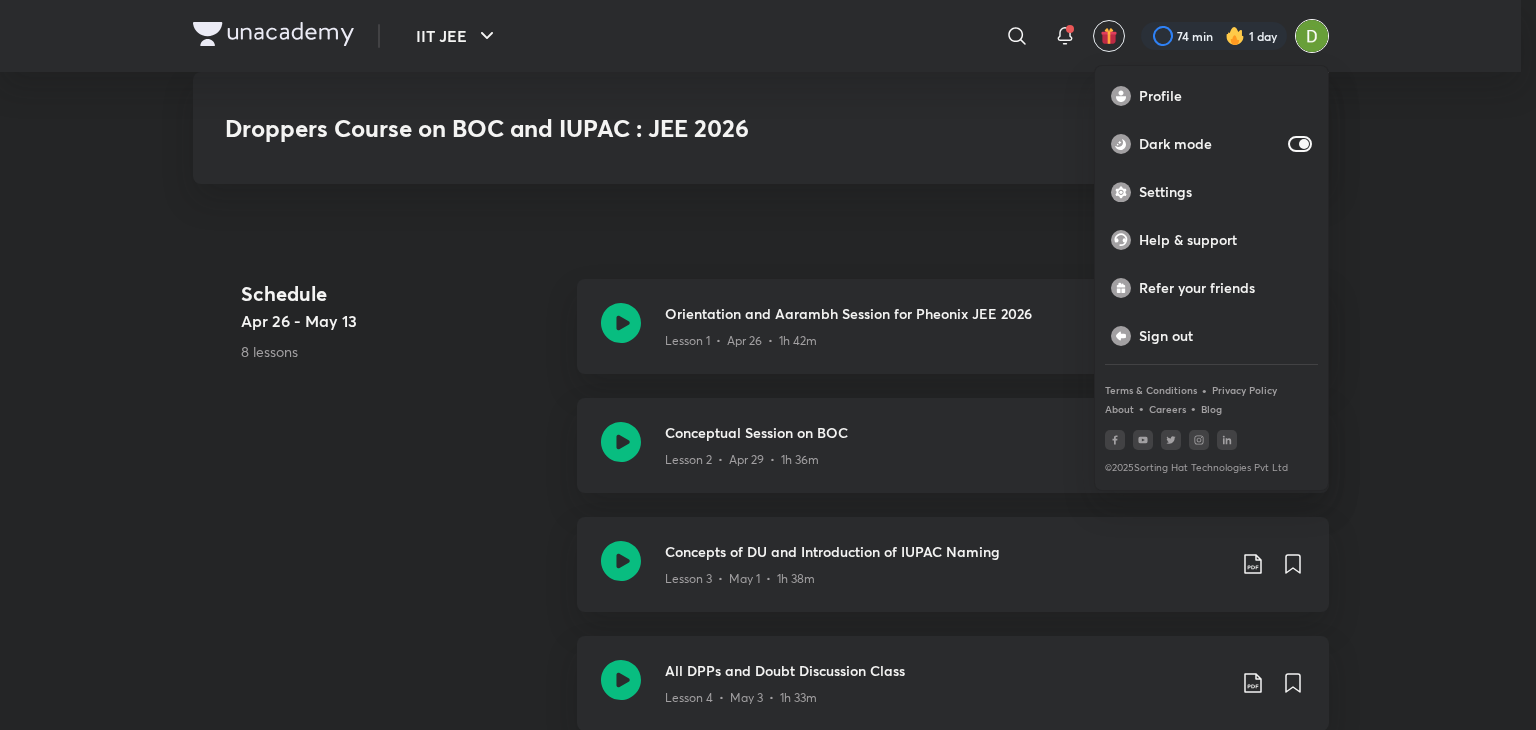 click at bounding box center (768, 365) 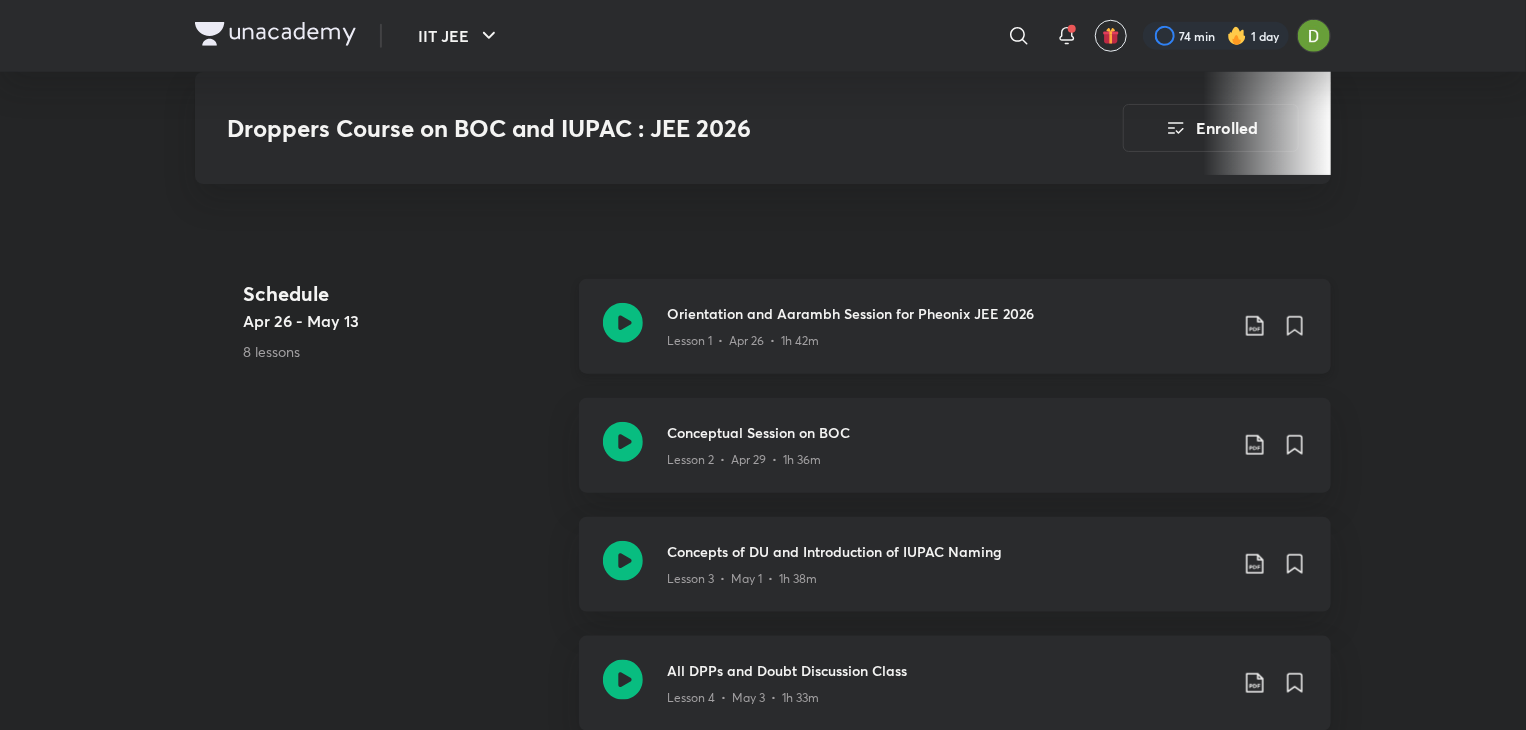 click 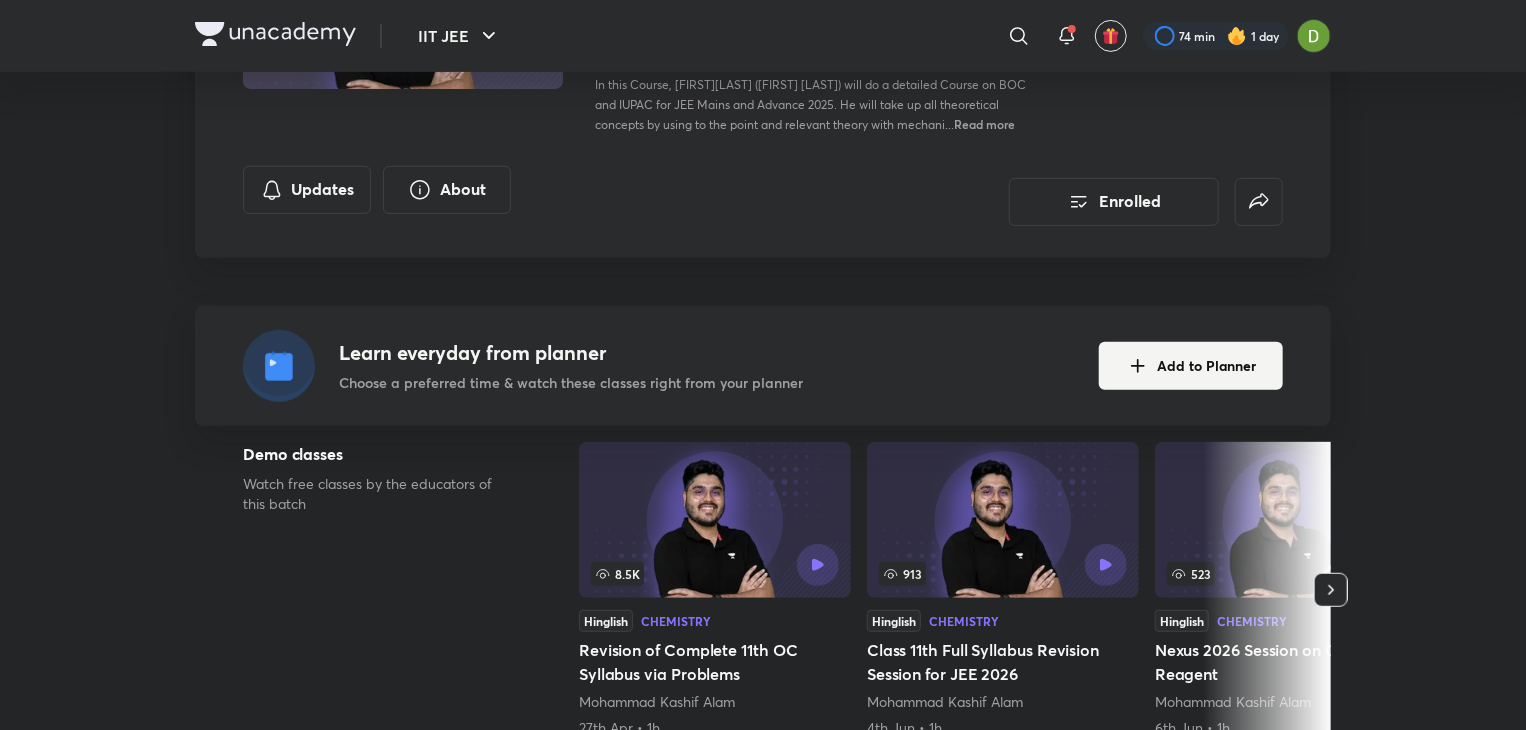 scroll, scrollTop: 0, scrollLeft: 0, axis: both 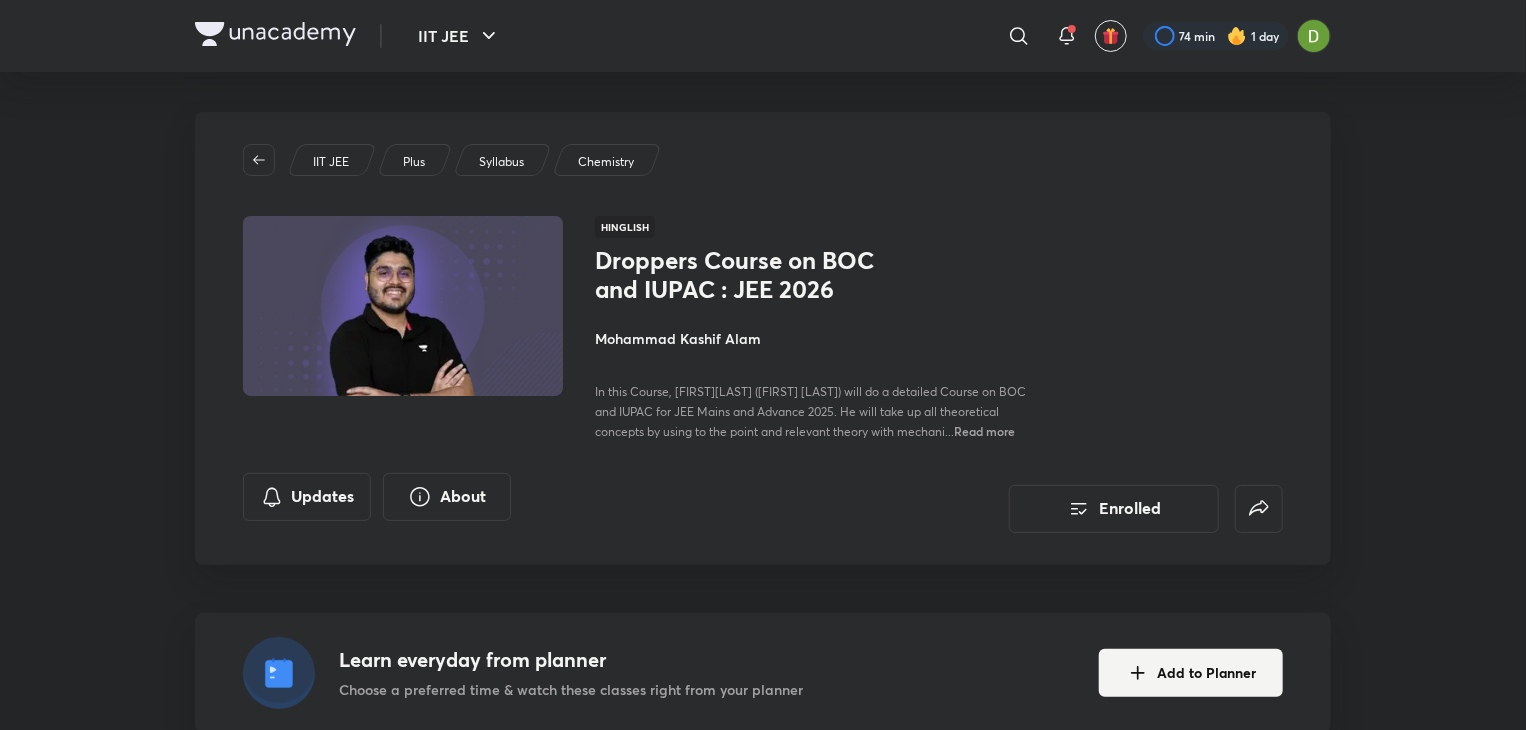 click at bounding box center [403, 306] 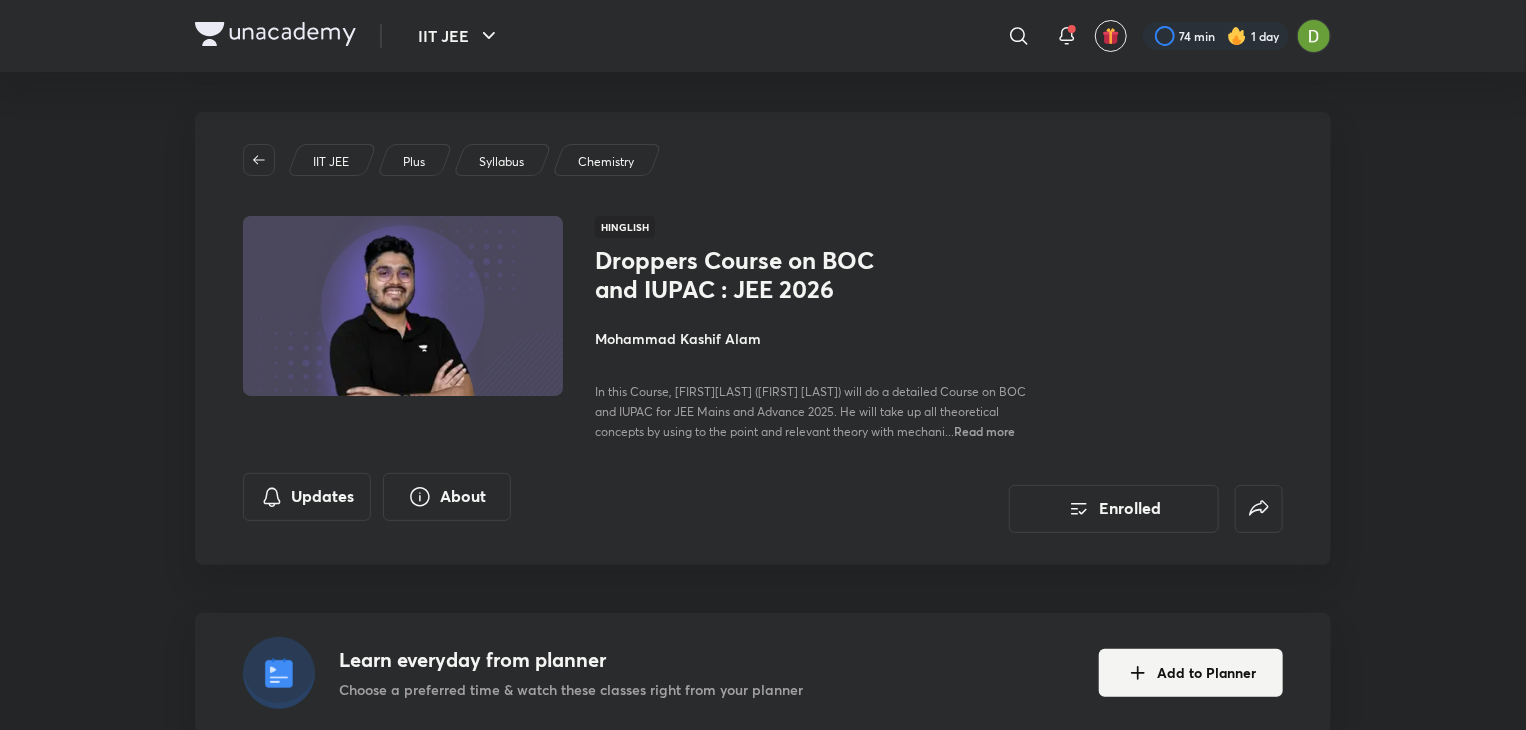 click at bounding box center (403, 306) 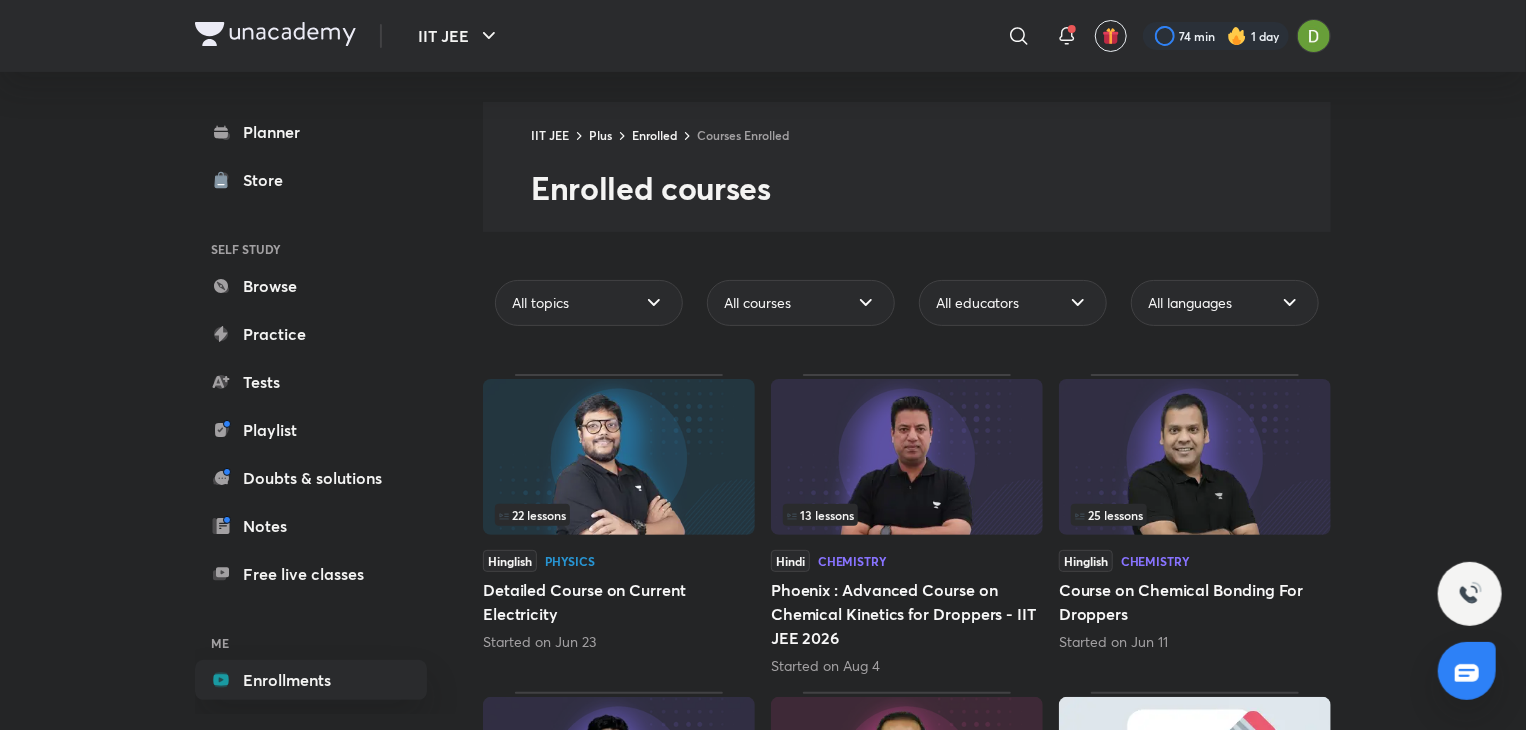 scroll, scrollTop: 0, scrollLeft: 0, axis: both 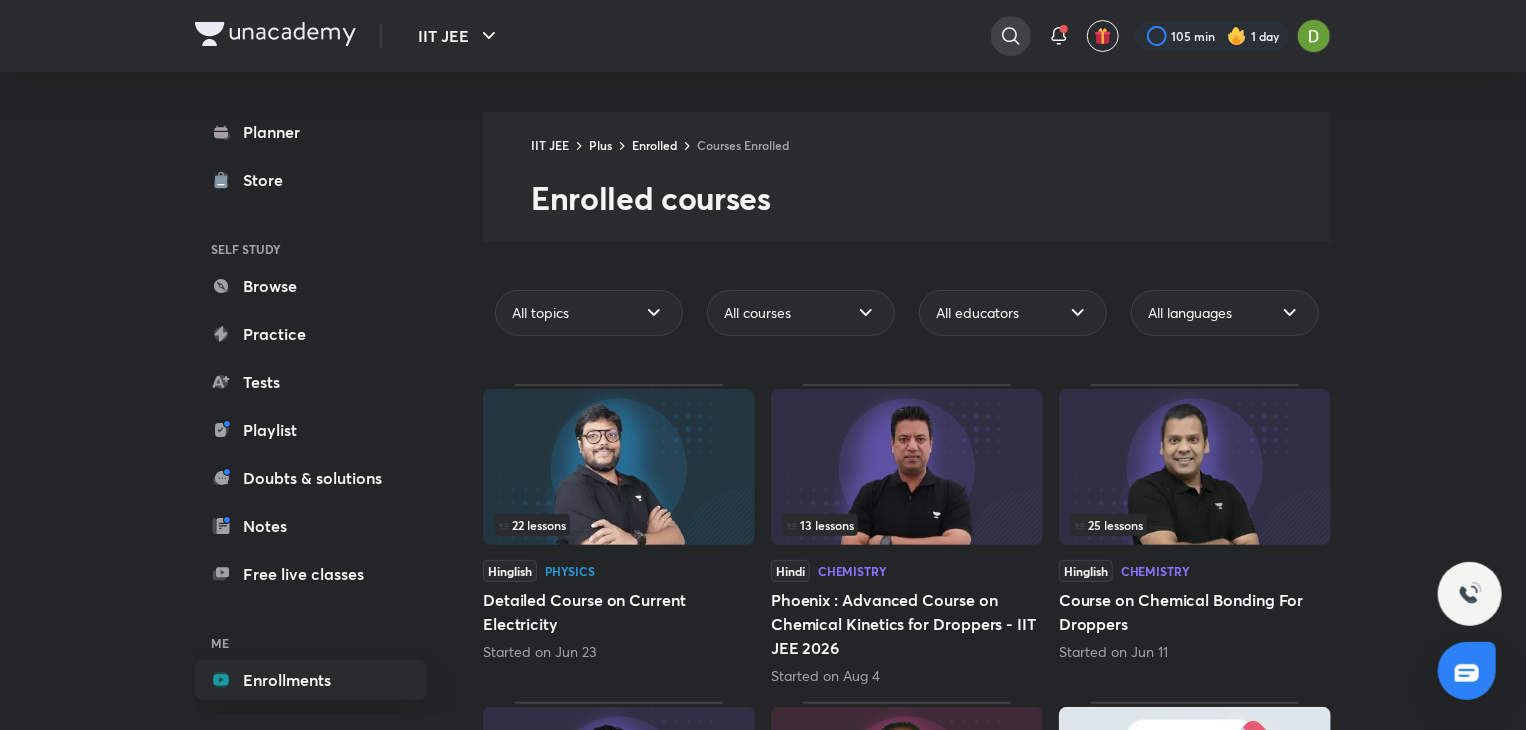 click 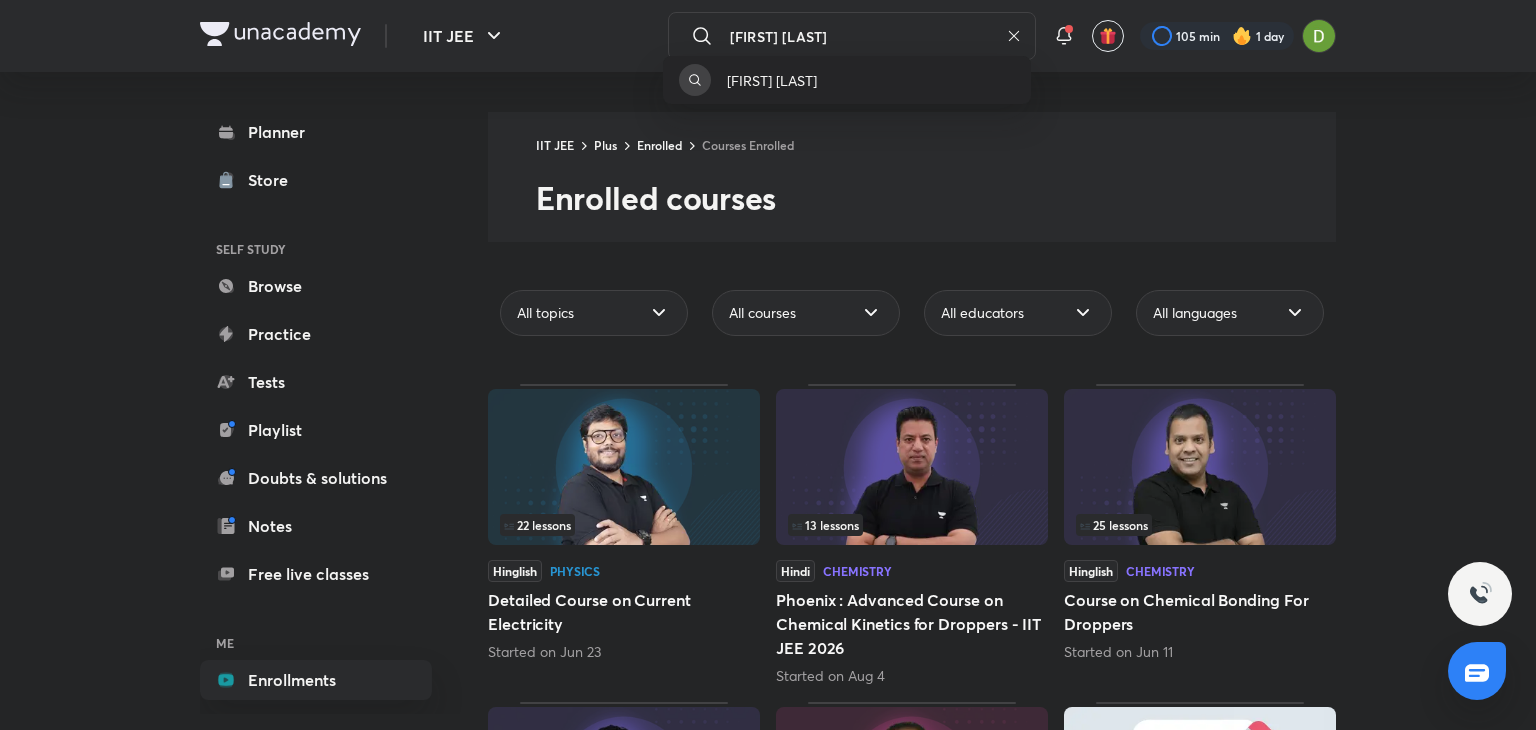 type on "[FIRST] [LAST]" 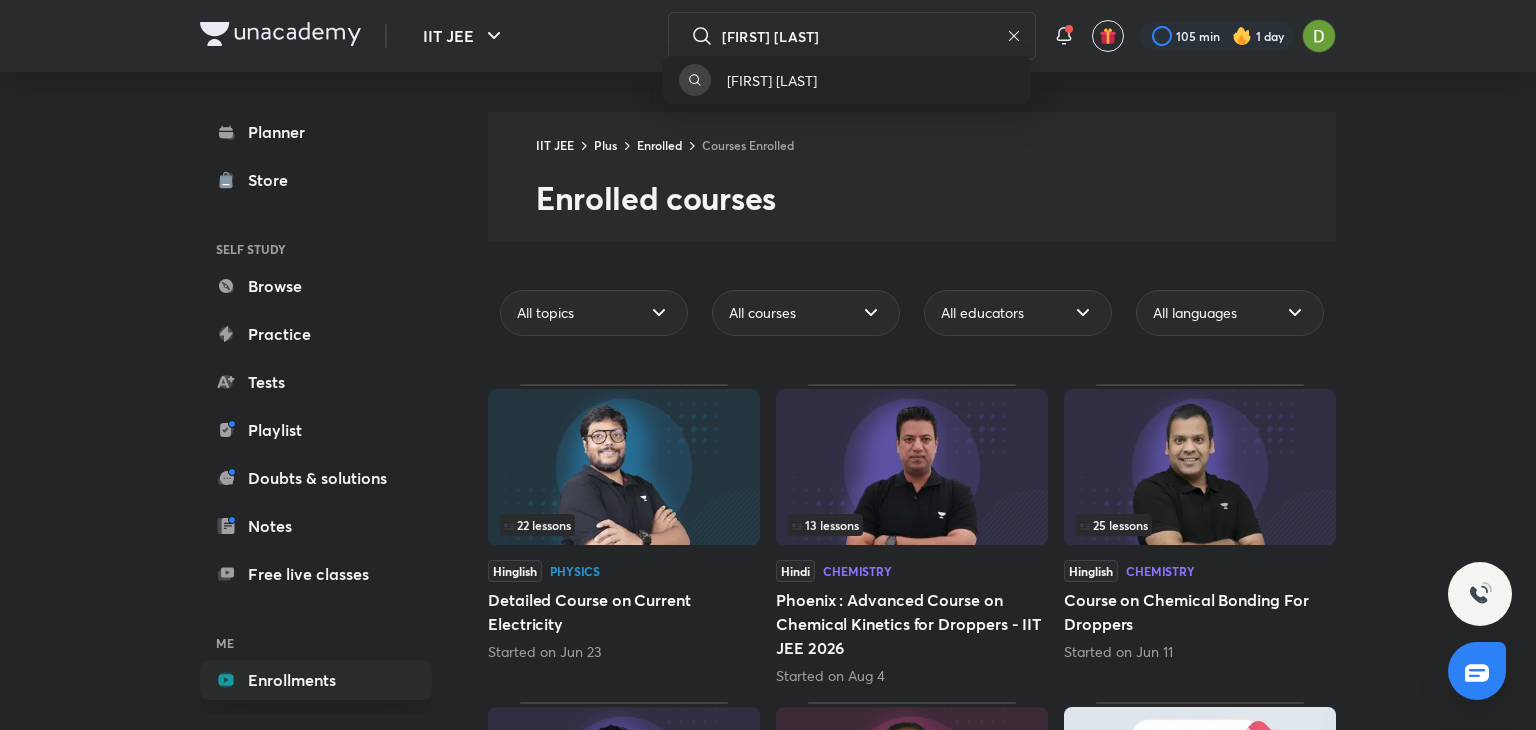 click on "[FIRST] [LAST]" at bounding box center (847, 80) 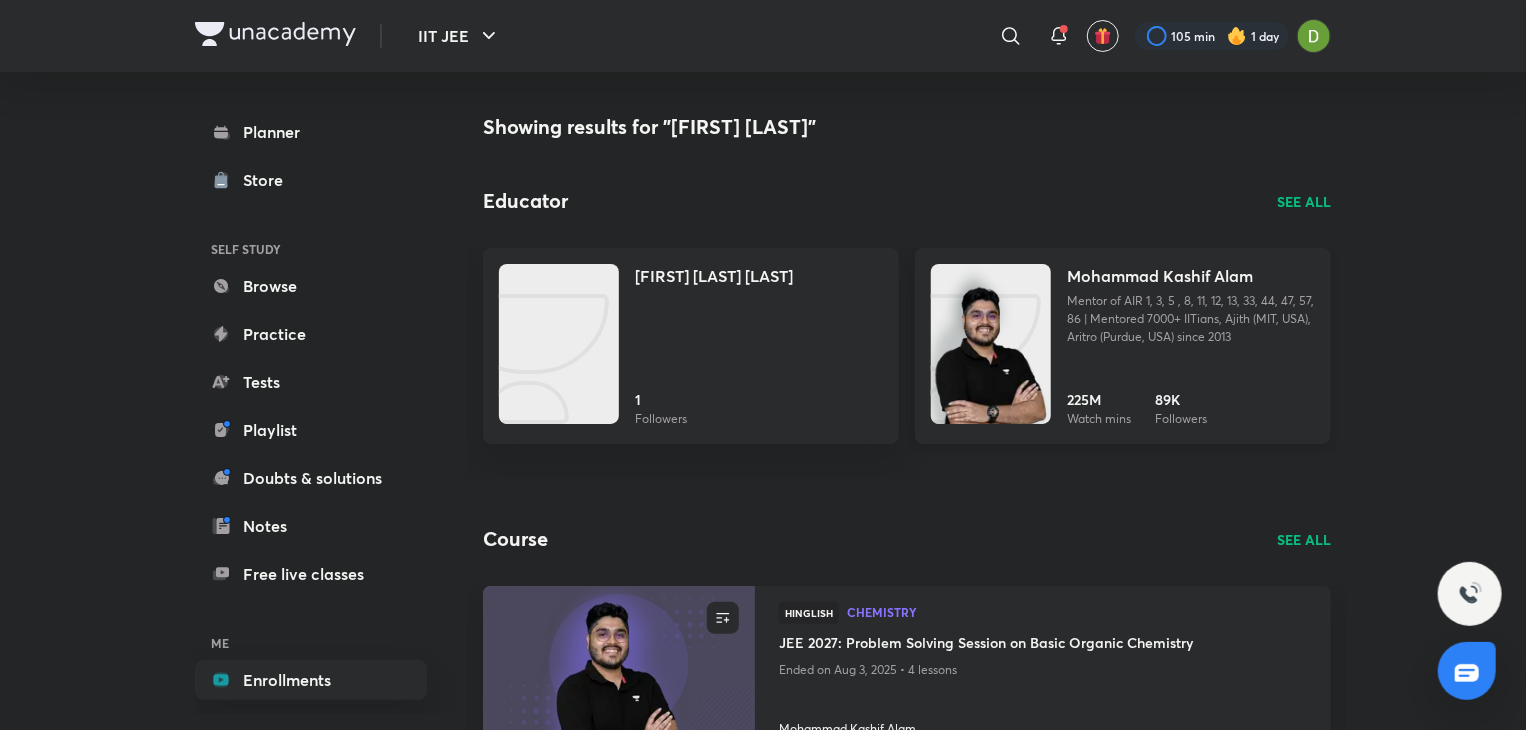 click at bounding box center (991, 364) 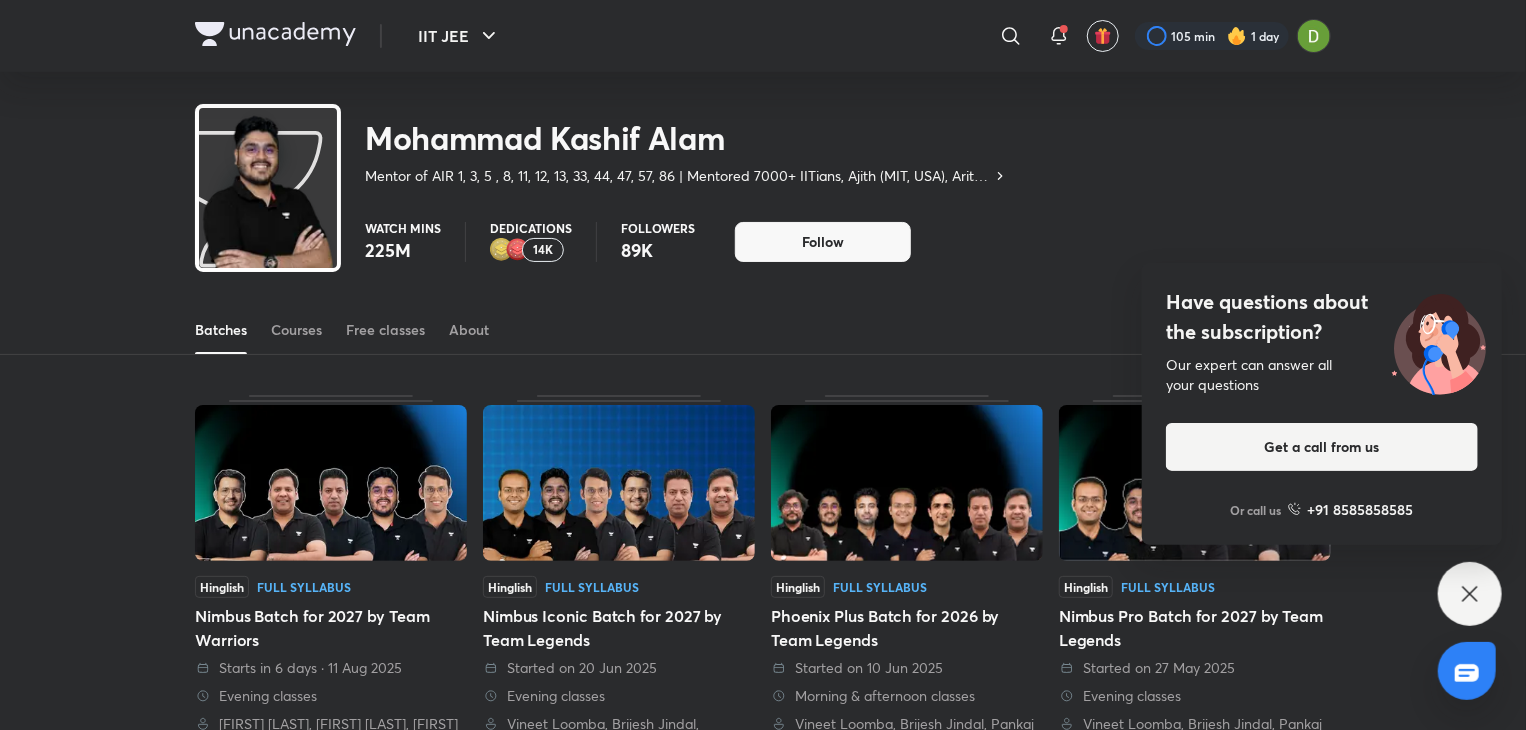 click at bounding box center [907, 483] 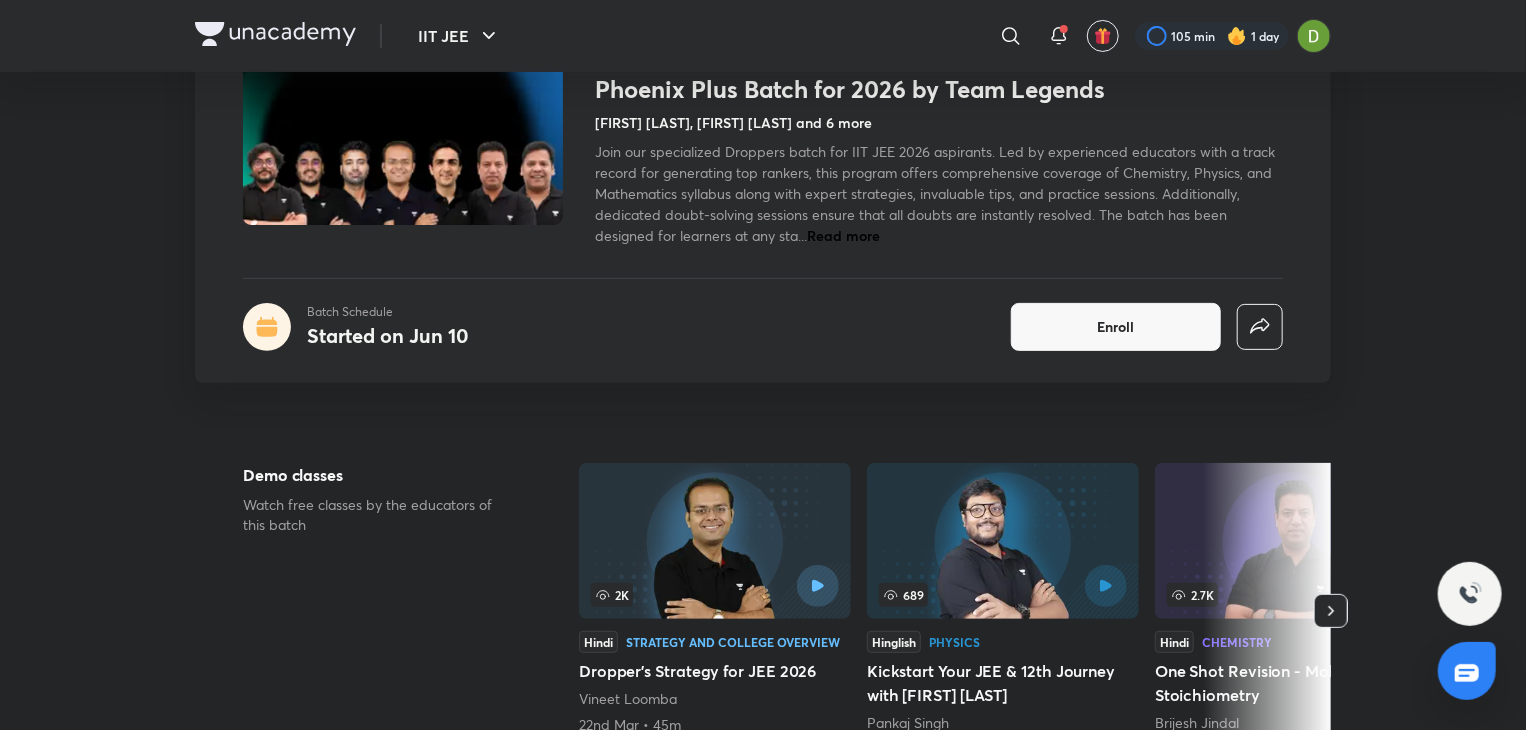 scroll, scrollTop: 0, scrollLeft: 0, axis: both 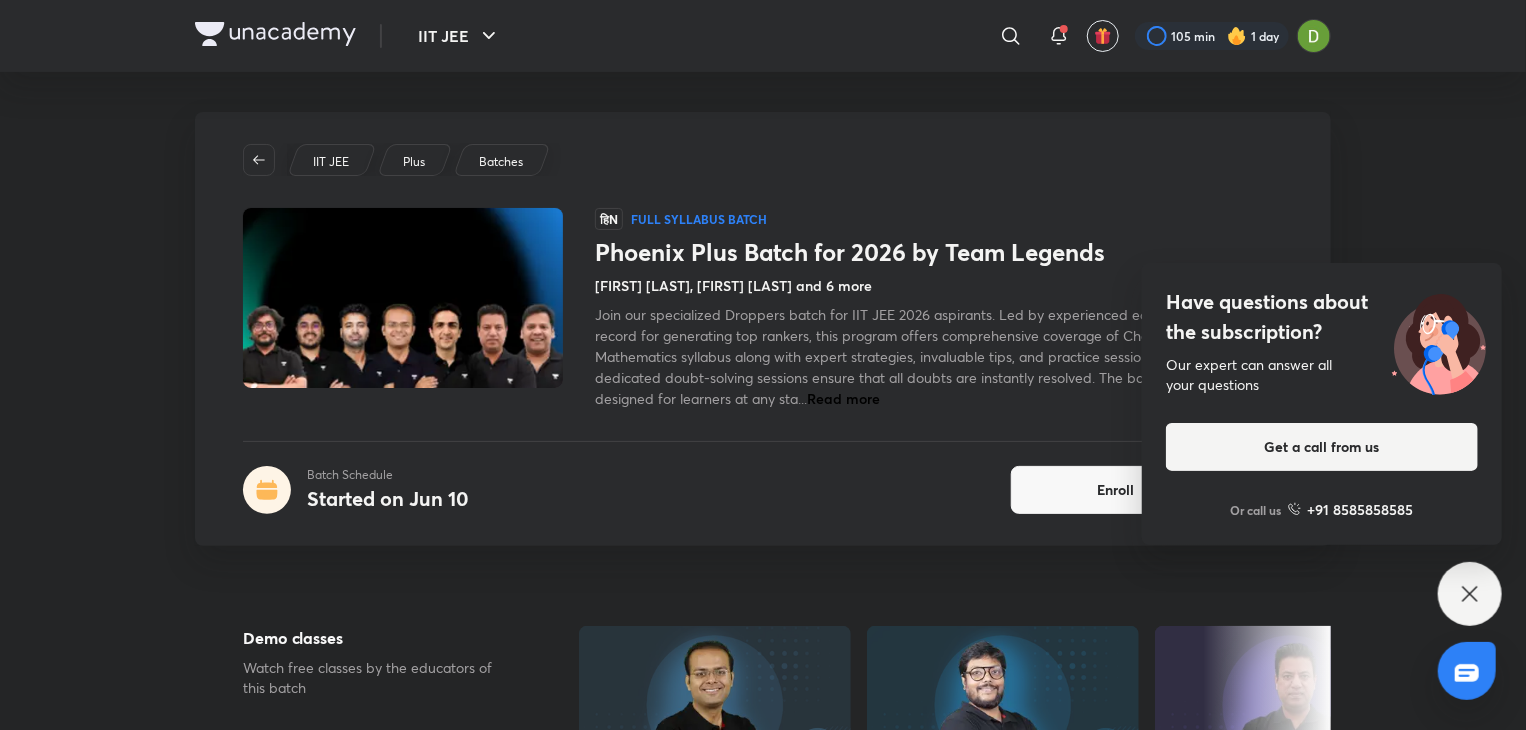click on "Have questions about the subscription? Our expert can answer all your questions Get a call from us Or call us +91 8585858585" at bounding box center [1470, 594] 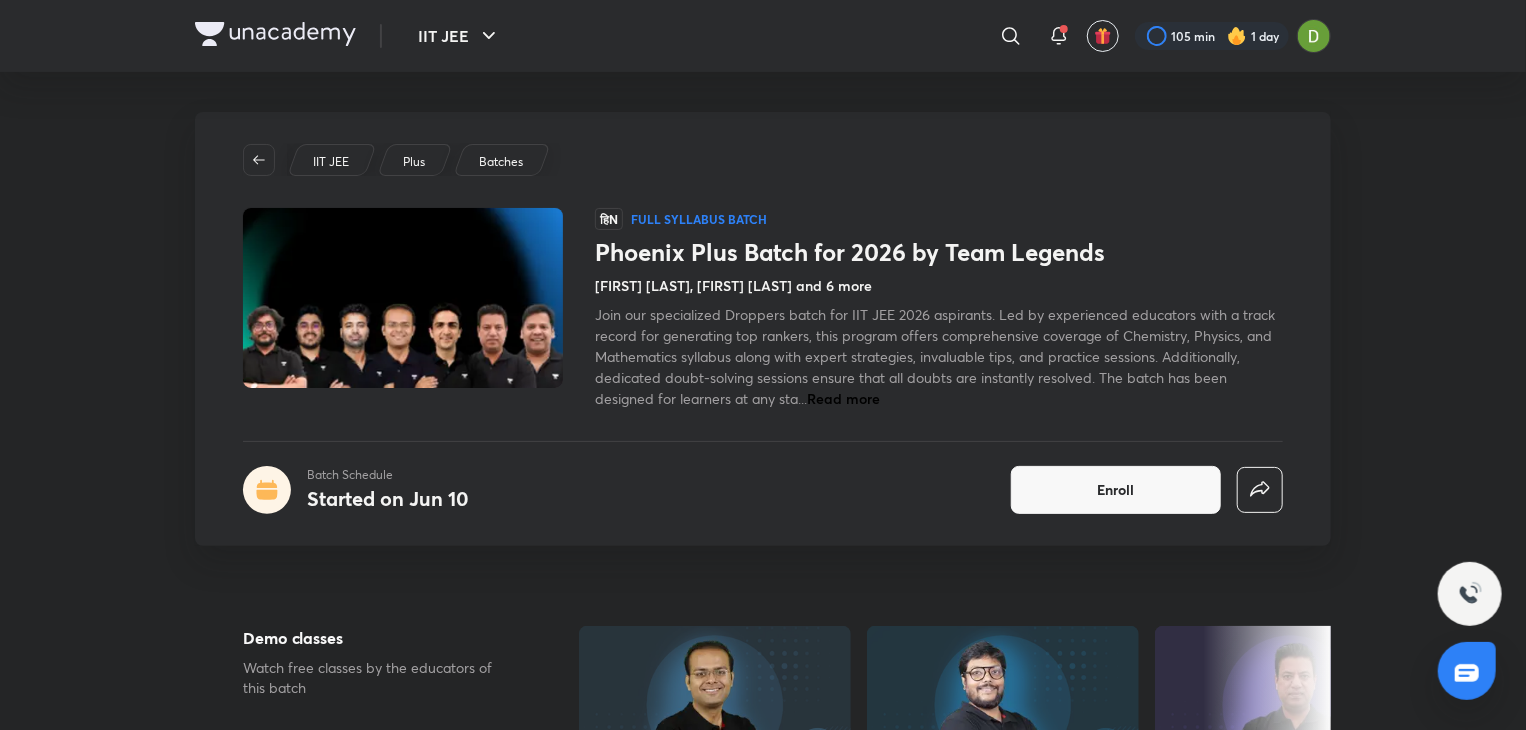 click on "Read more" at bounding box center (843, 398) 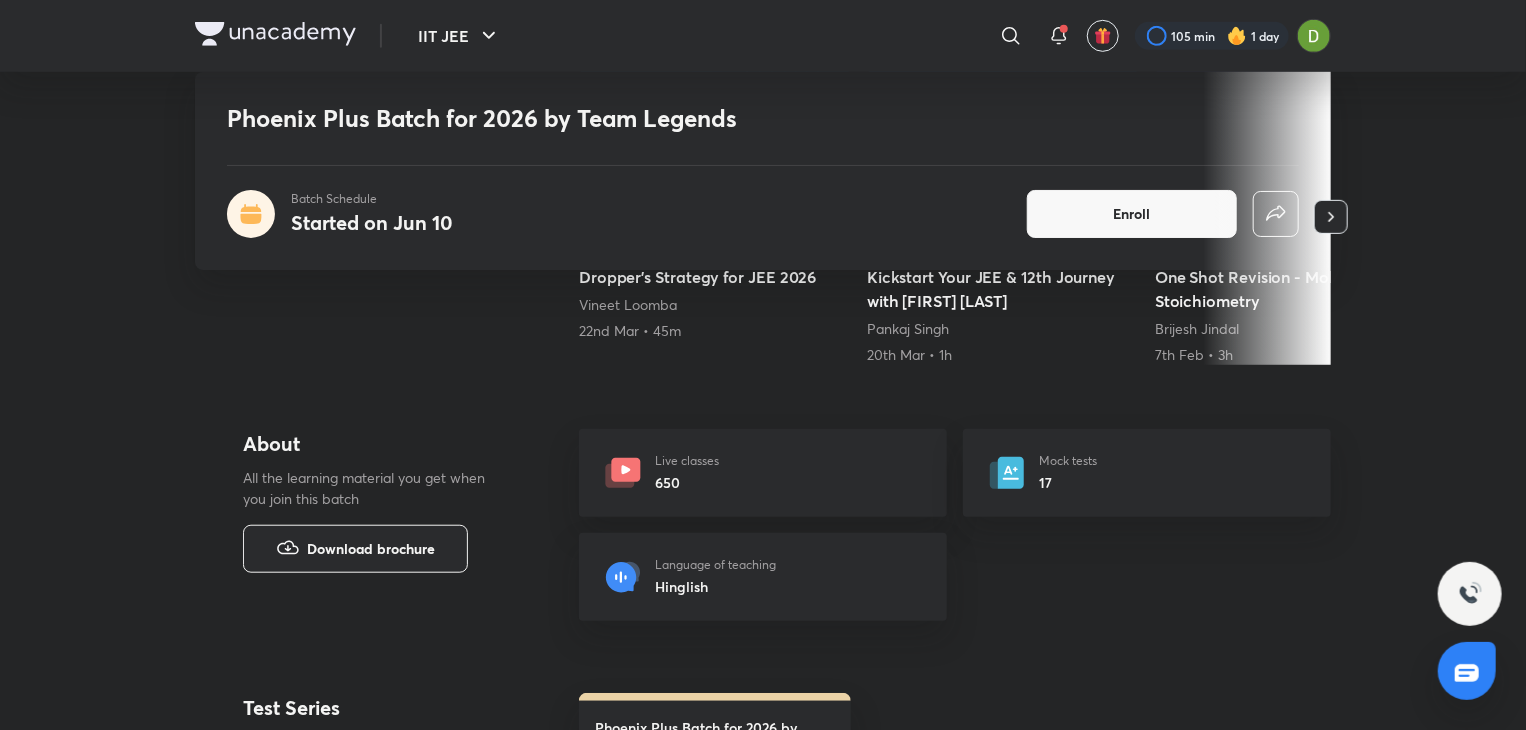 scroll, scrollTop: 598, scrollLeft: 0, axis: vertical 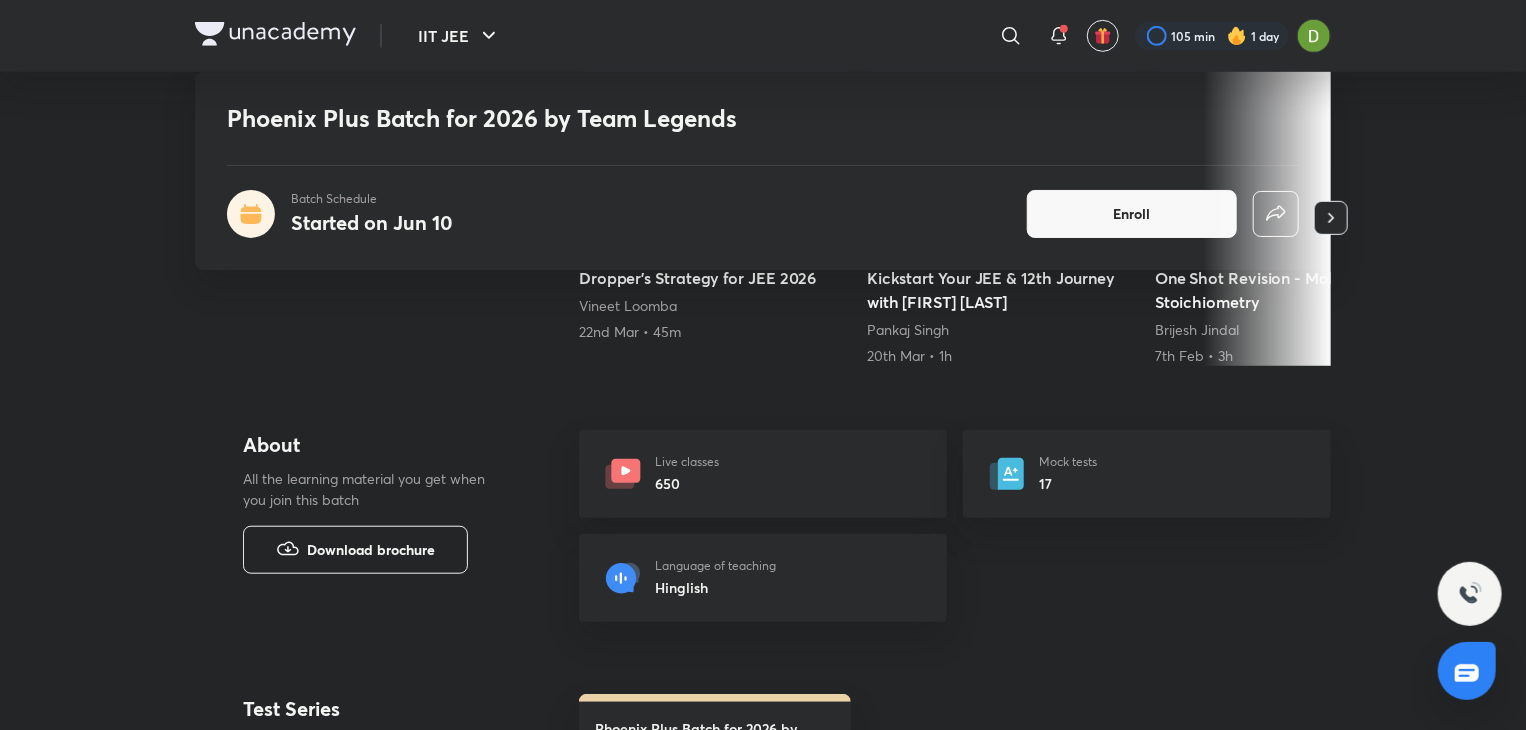 click on "Download brochure" at bounding box center (371, 550) 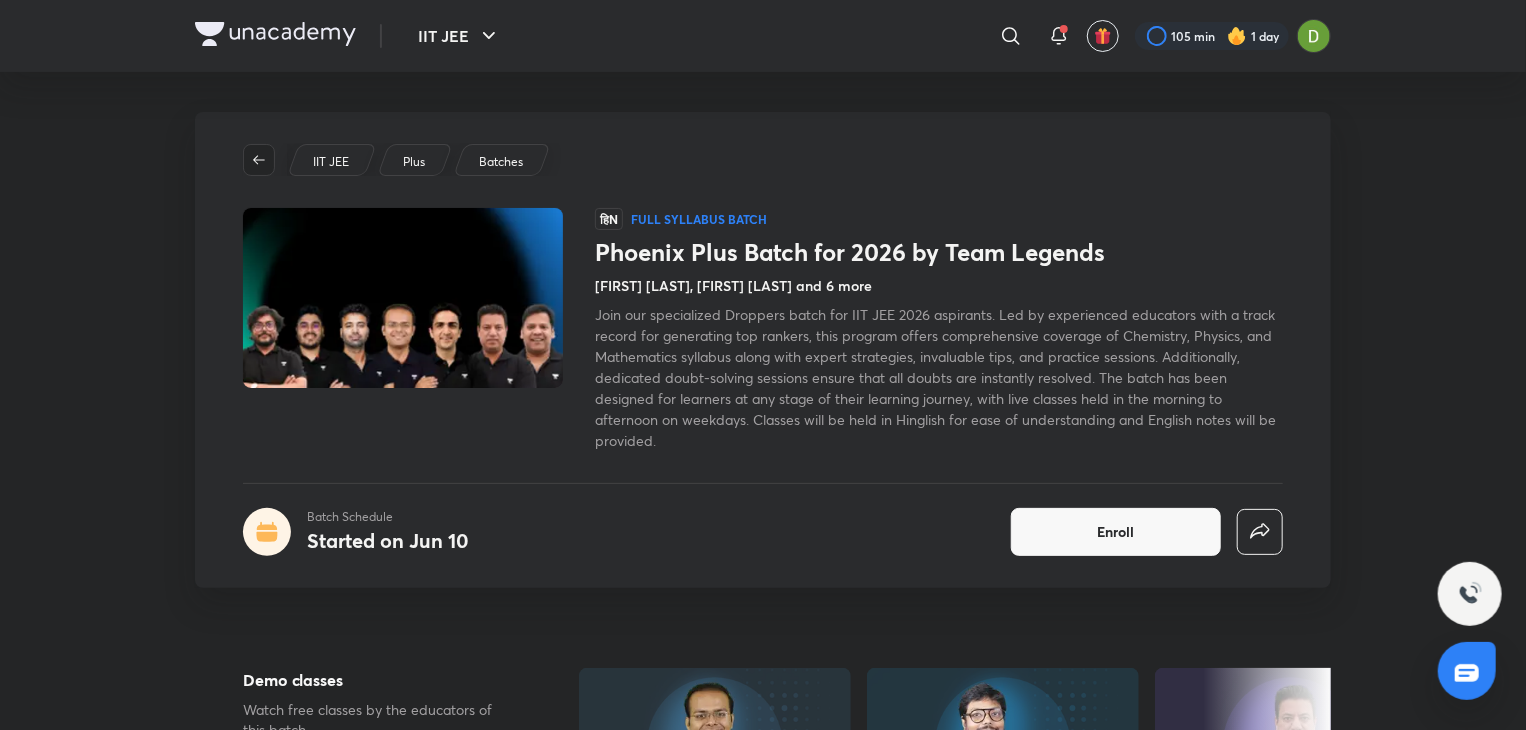 click 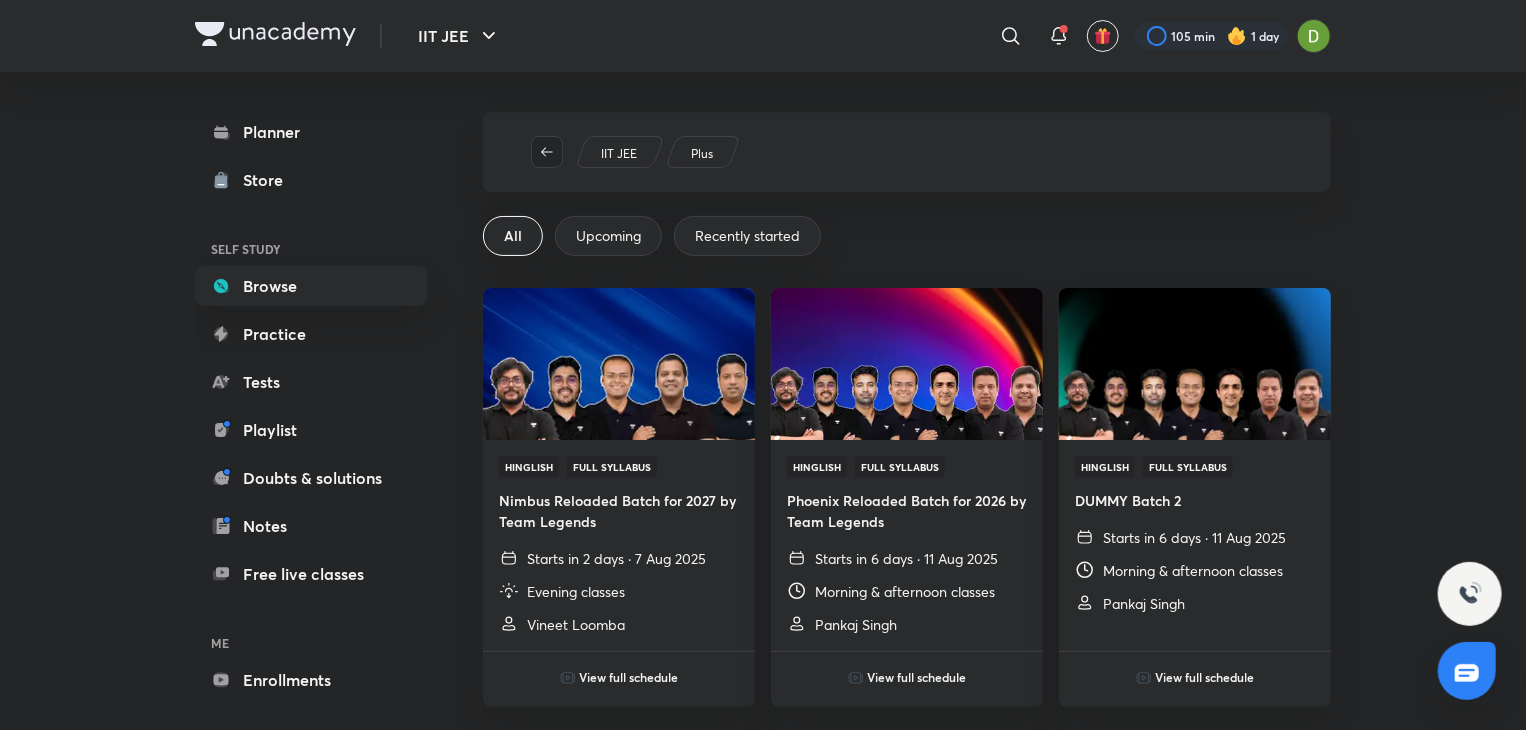 click at bounding box center [547, 152] 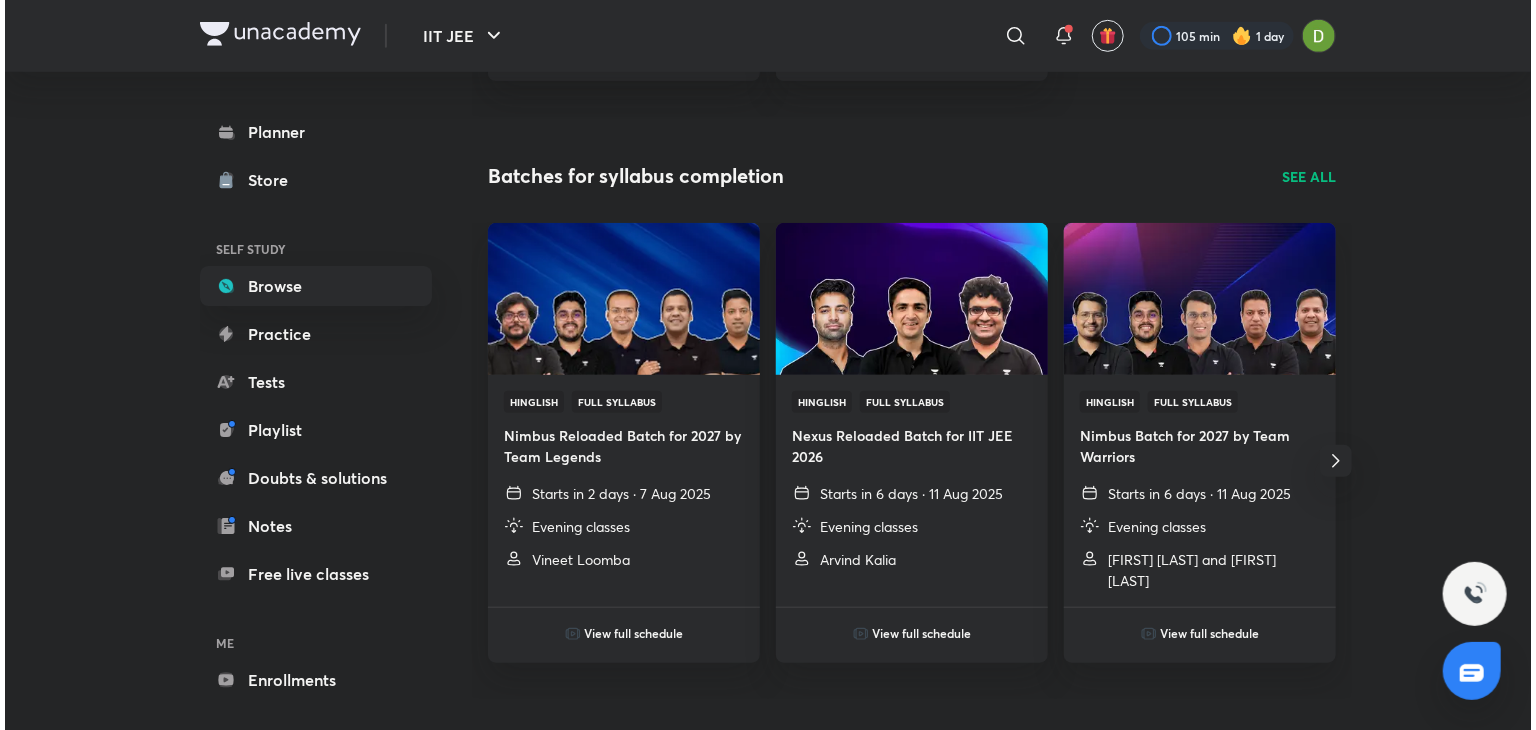 scroll, scrollTop: 0, scrollLeft: 0, axis: both 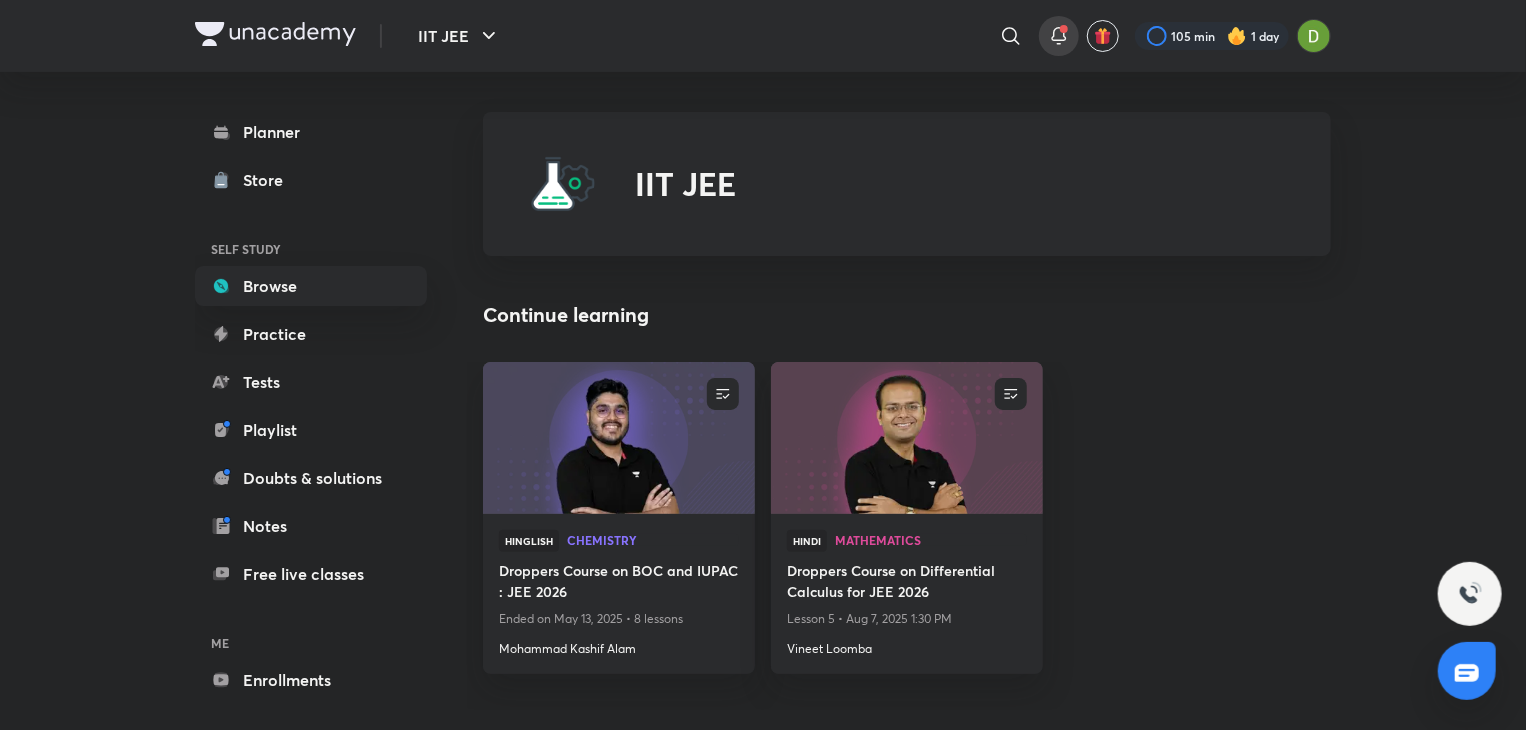 click 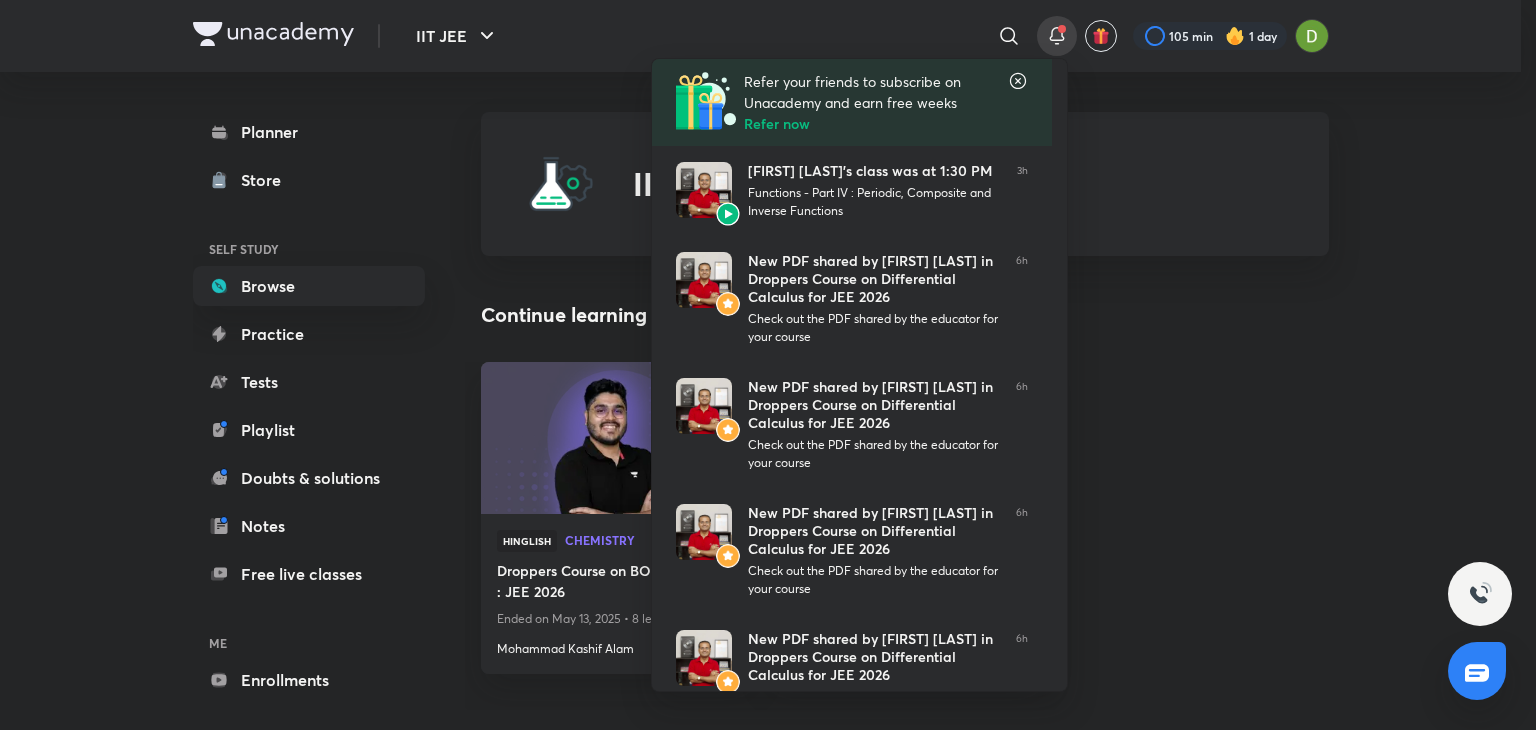 click at bounding box center (768, 365) 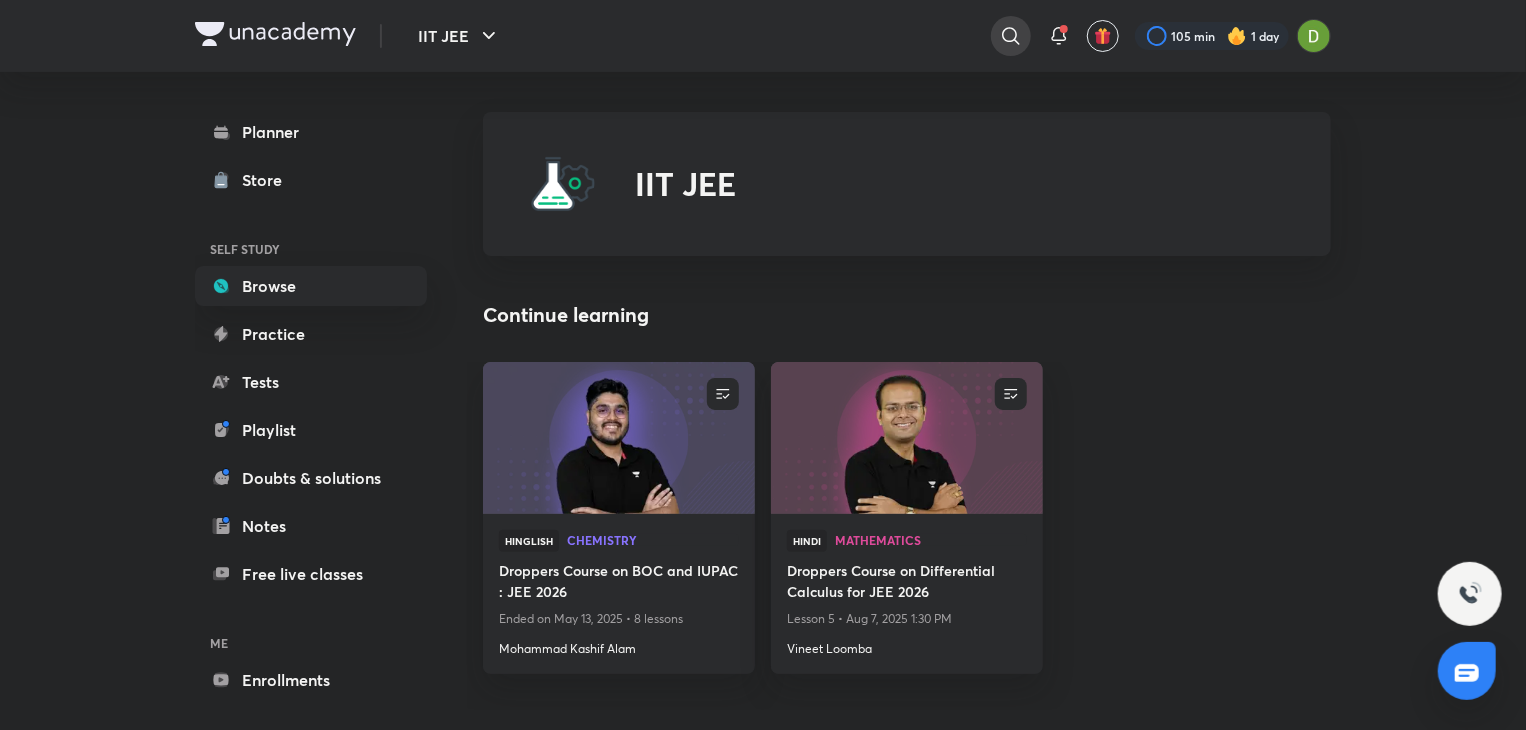 click 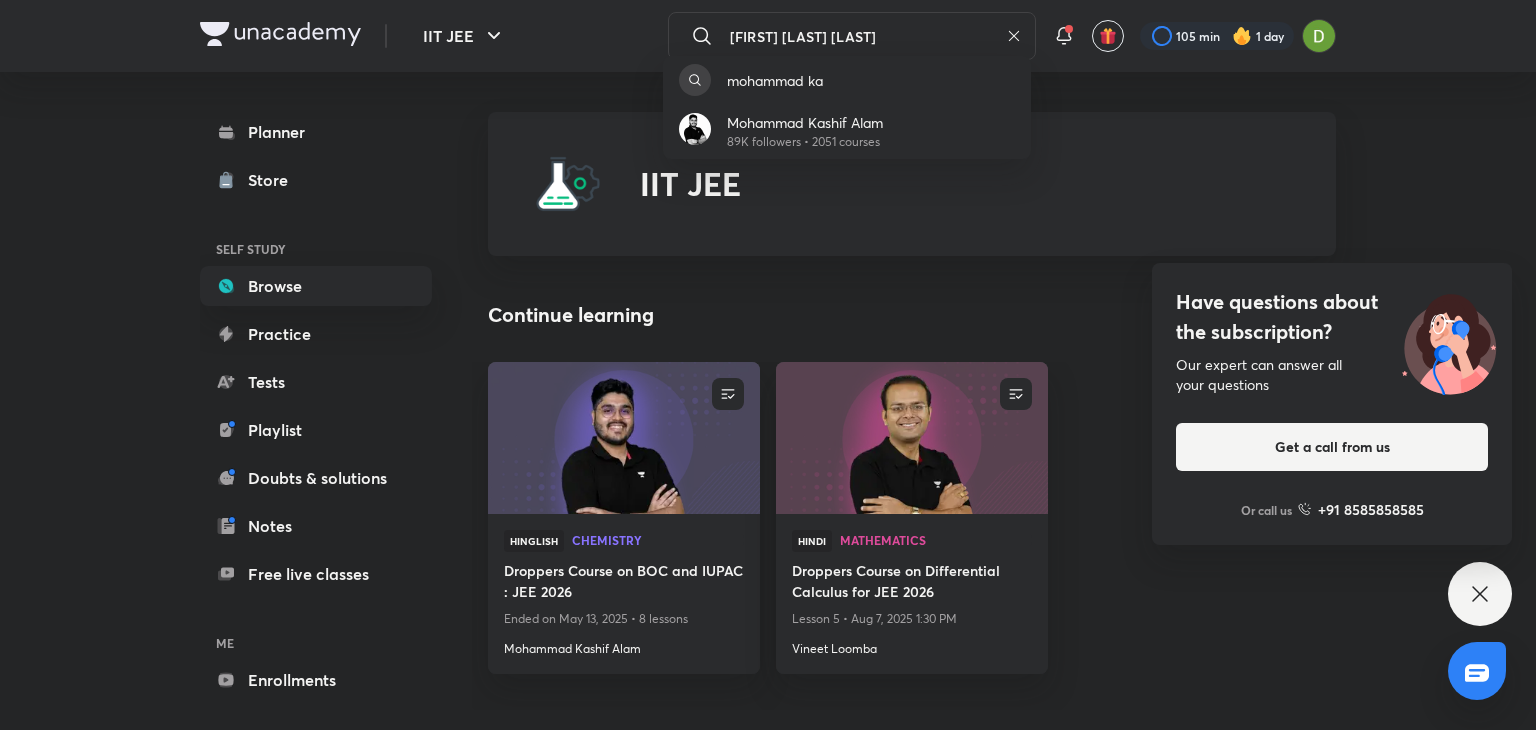 type on "[FIRST] [LAST] [LAST]" 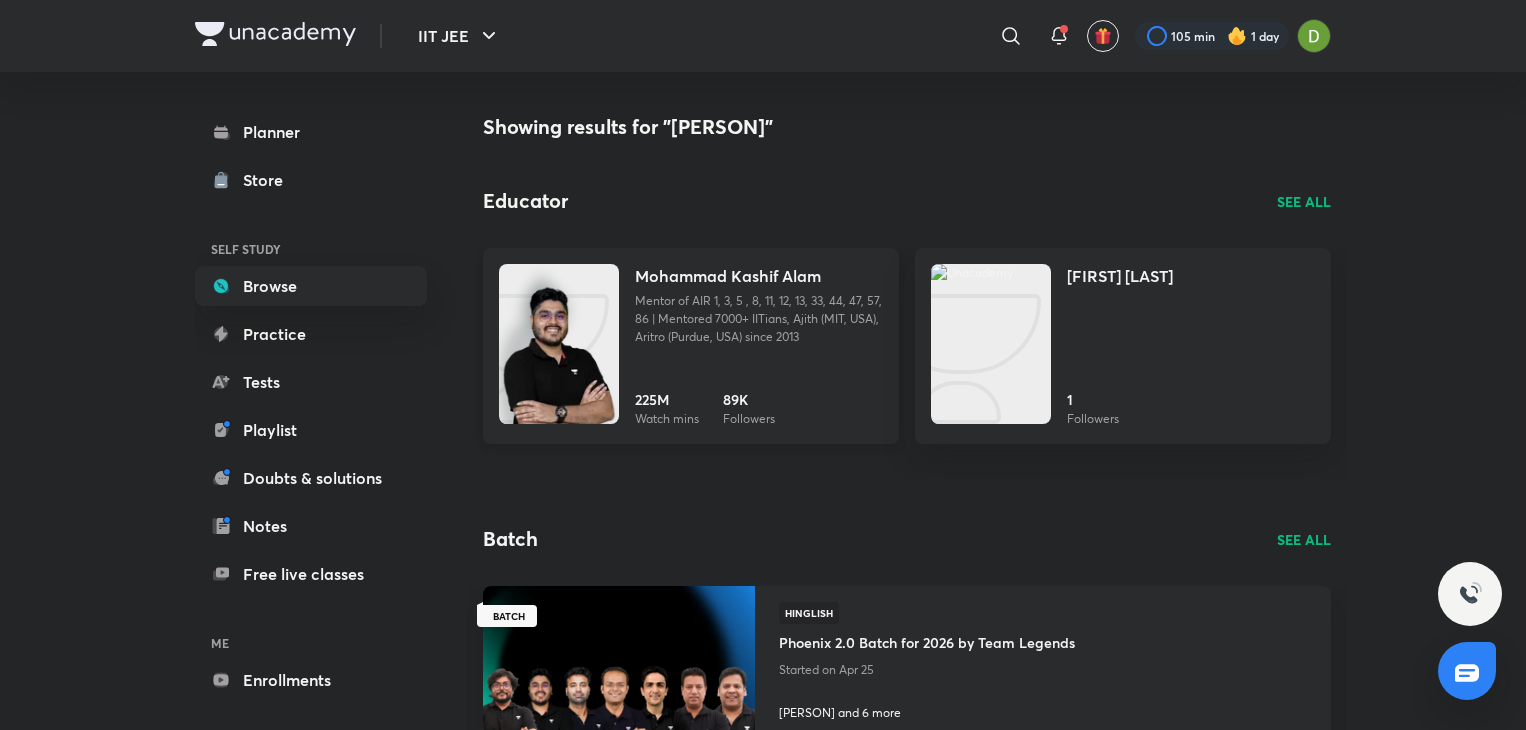 scroll, scrollTop: 0, scrollLeft: 0, axis: both 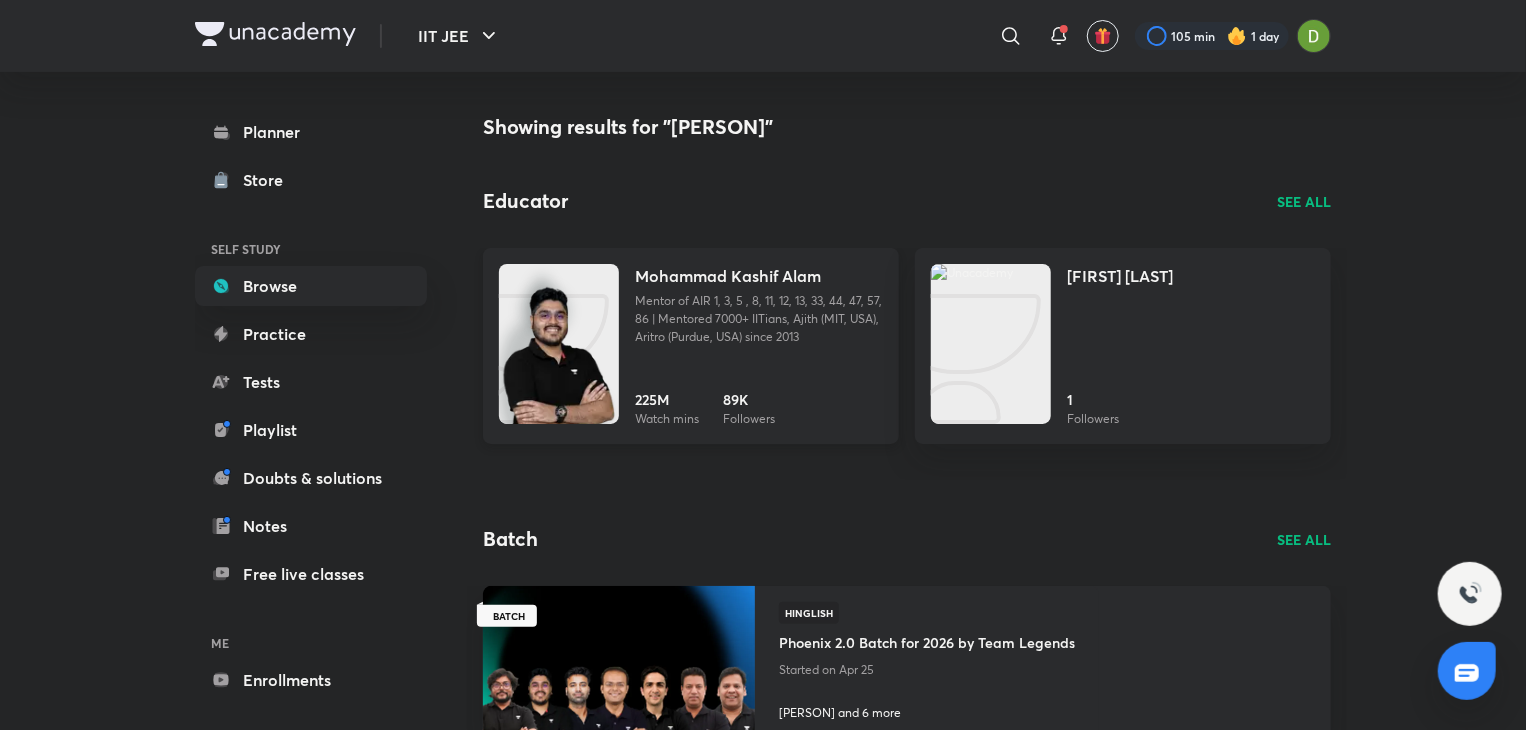 click at bounding box center (559, 364) 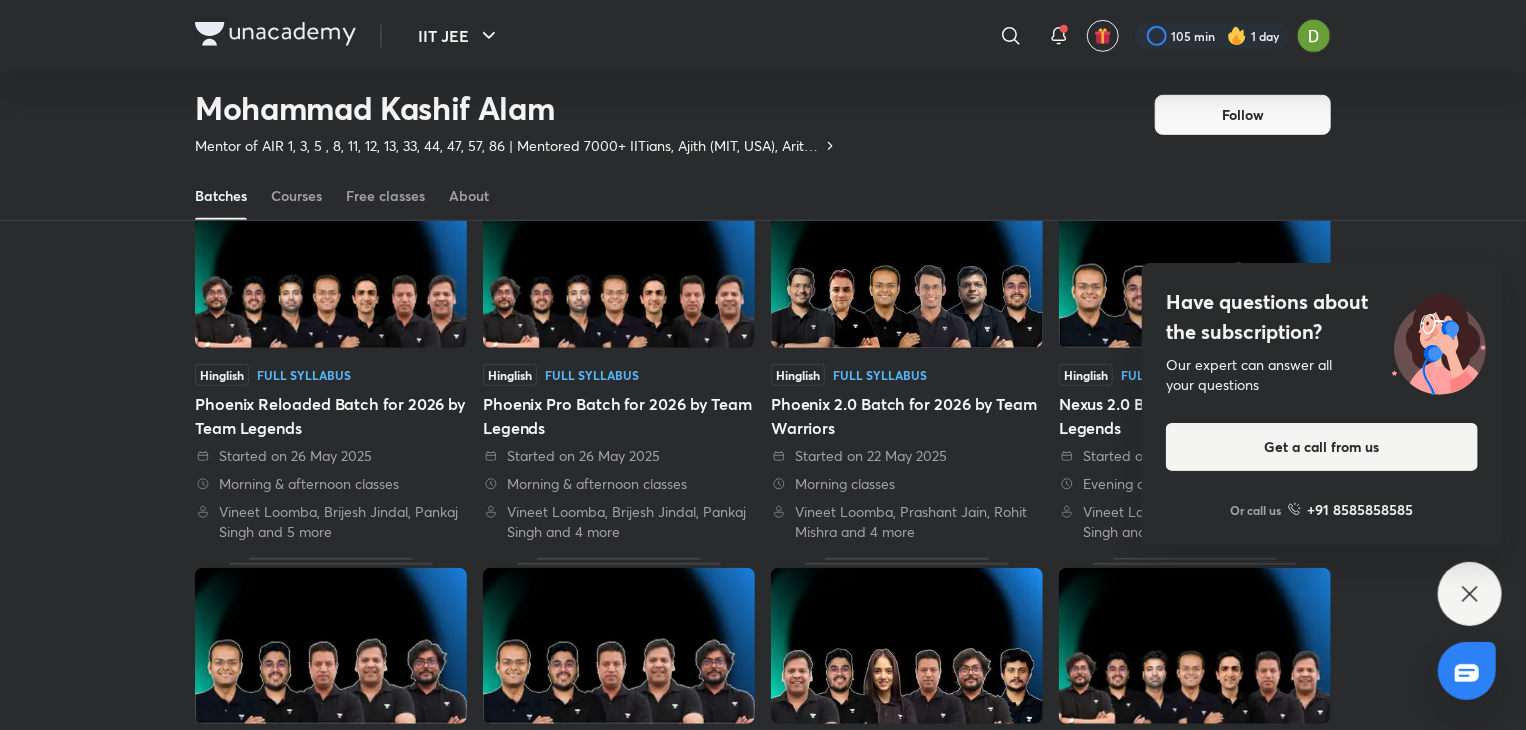 scroll, scrollTop: 532, scrollLeft: 0, axis: vertical 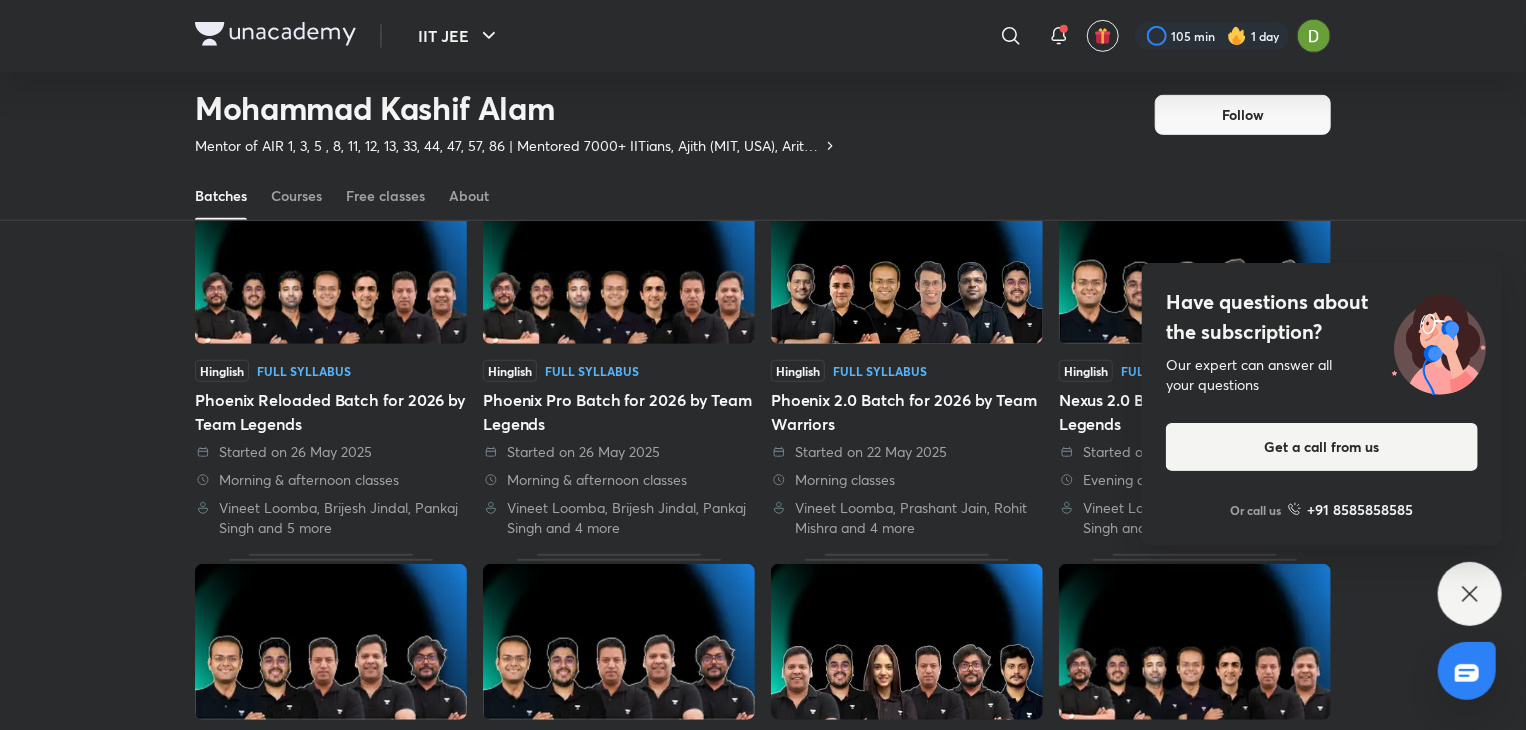click on "Have questions about the subscription? Our expert can answer all your questions Get a call from us Or call us +91 8585858585" at bounding box center (1470, 594) 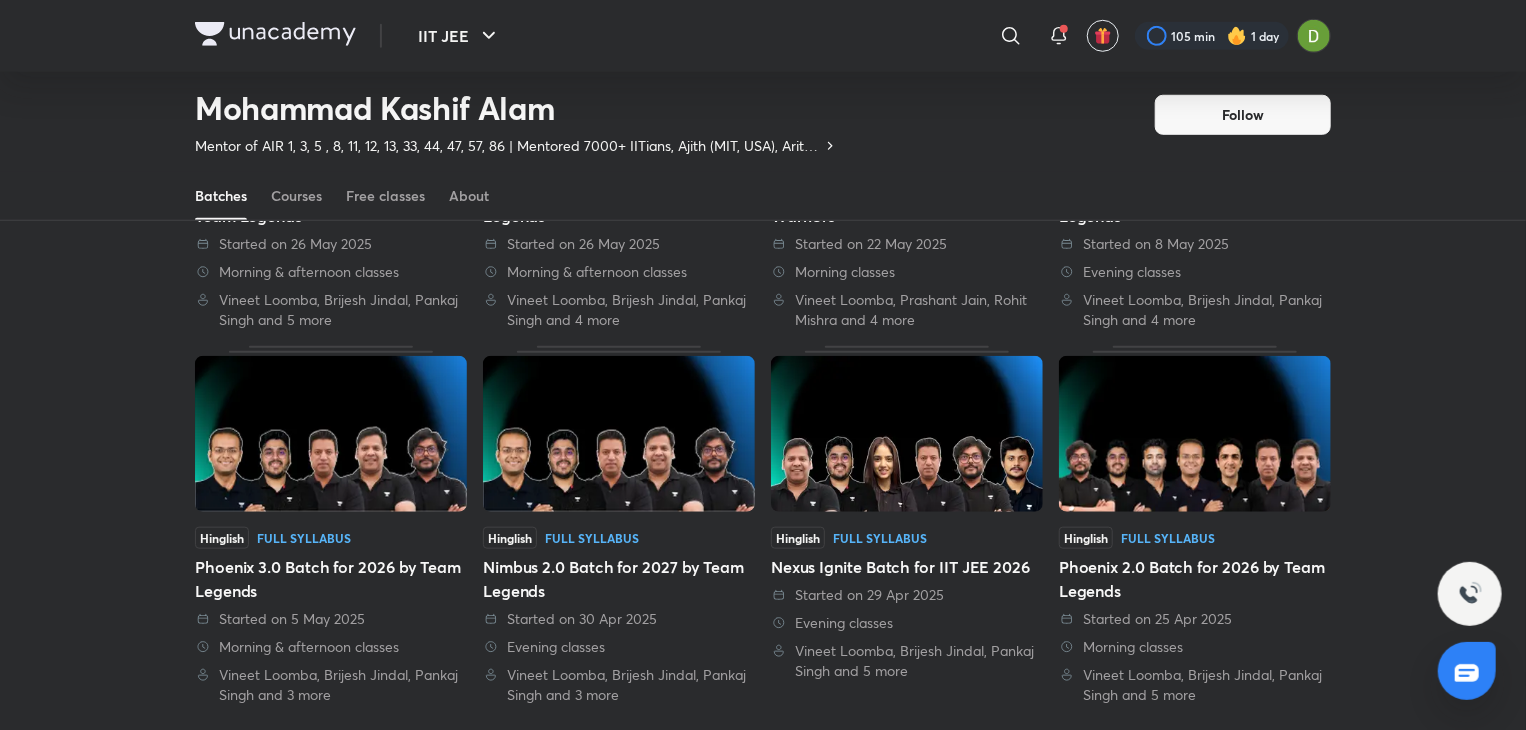 scroll, scrollTop: 740, scrollLeft: 0, axis: vertical 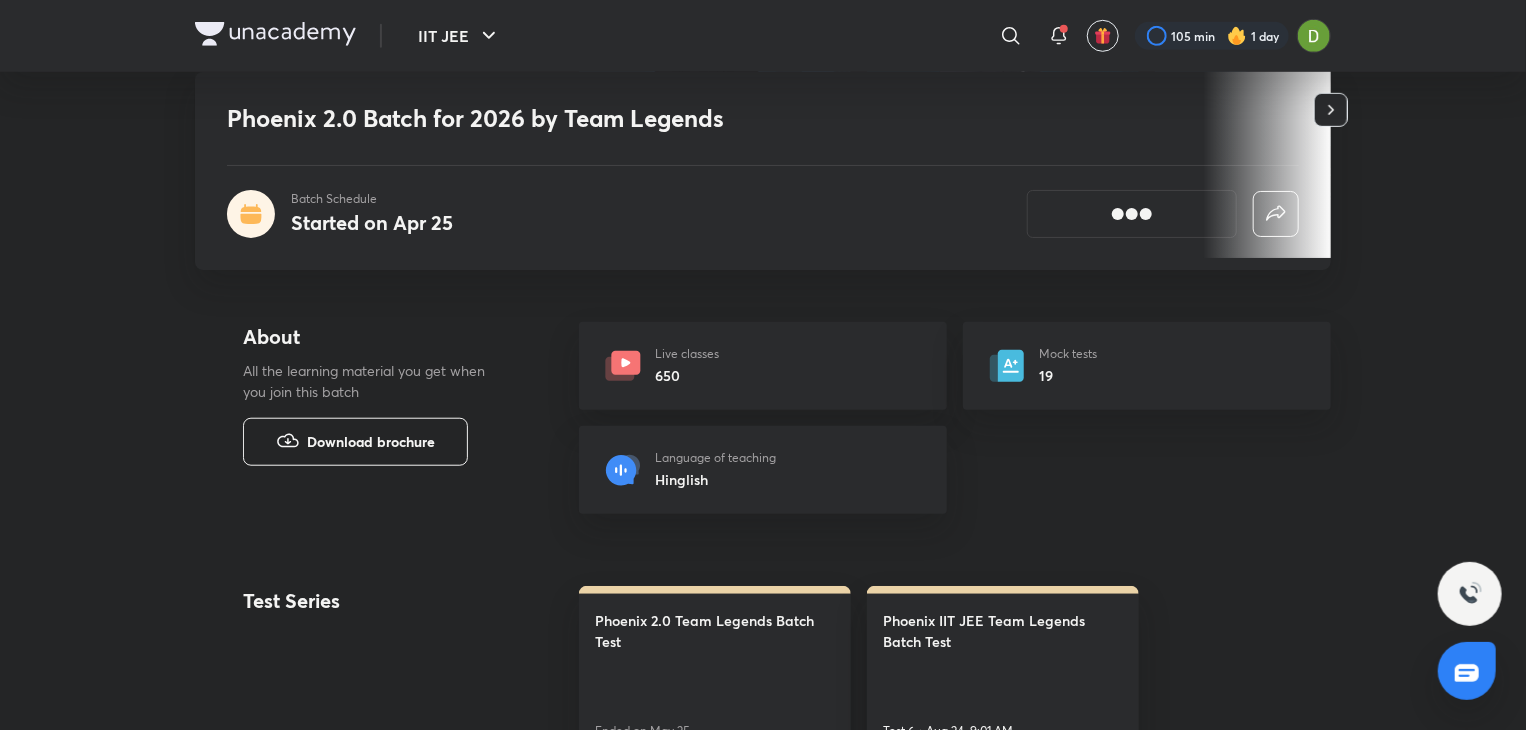 click on "Download brochure" at bounding box center [355, 442] 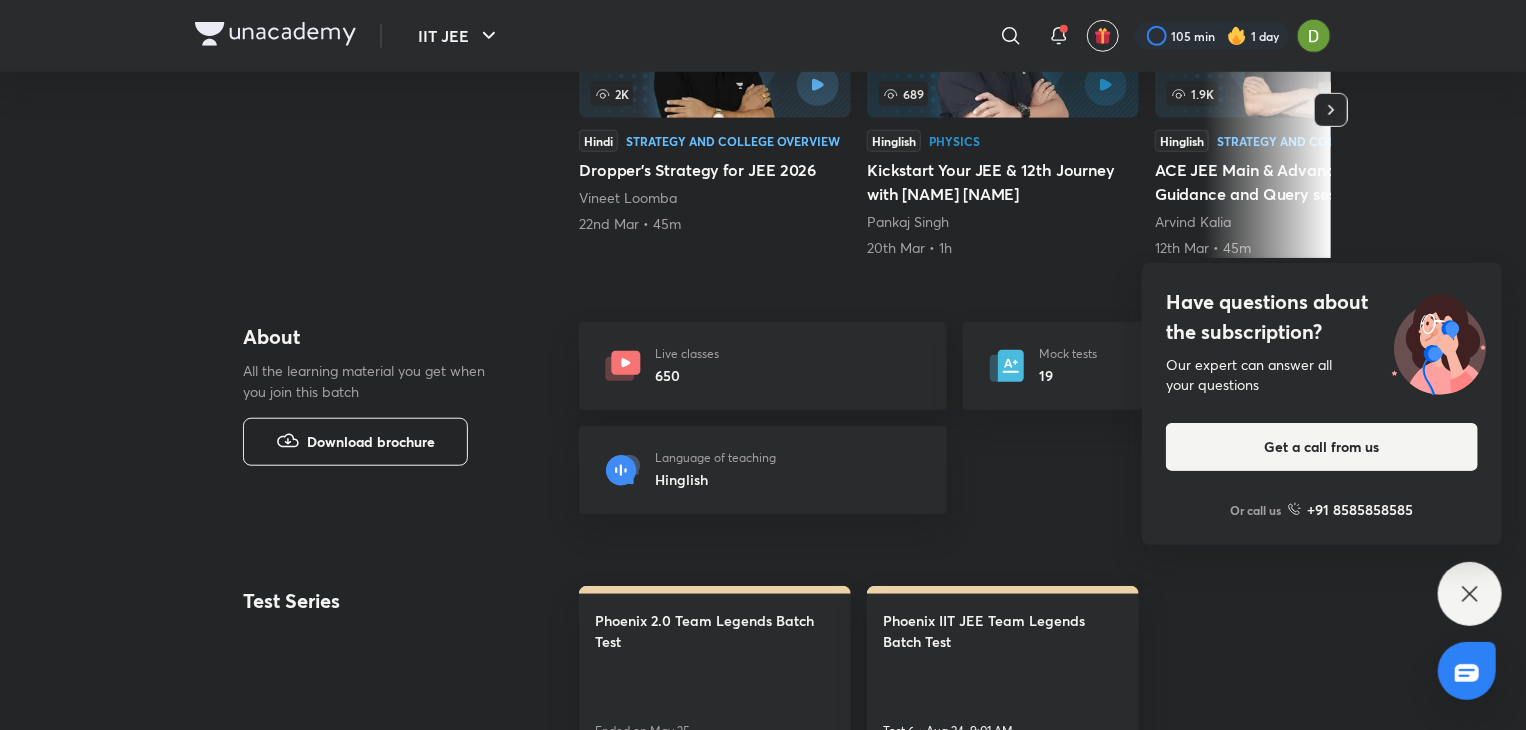 scroll, scrollTop: 0, scrollLeft: 0, axis: both 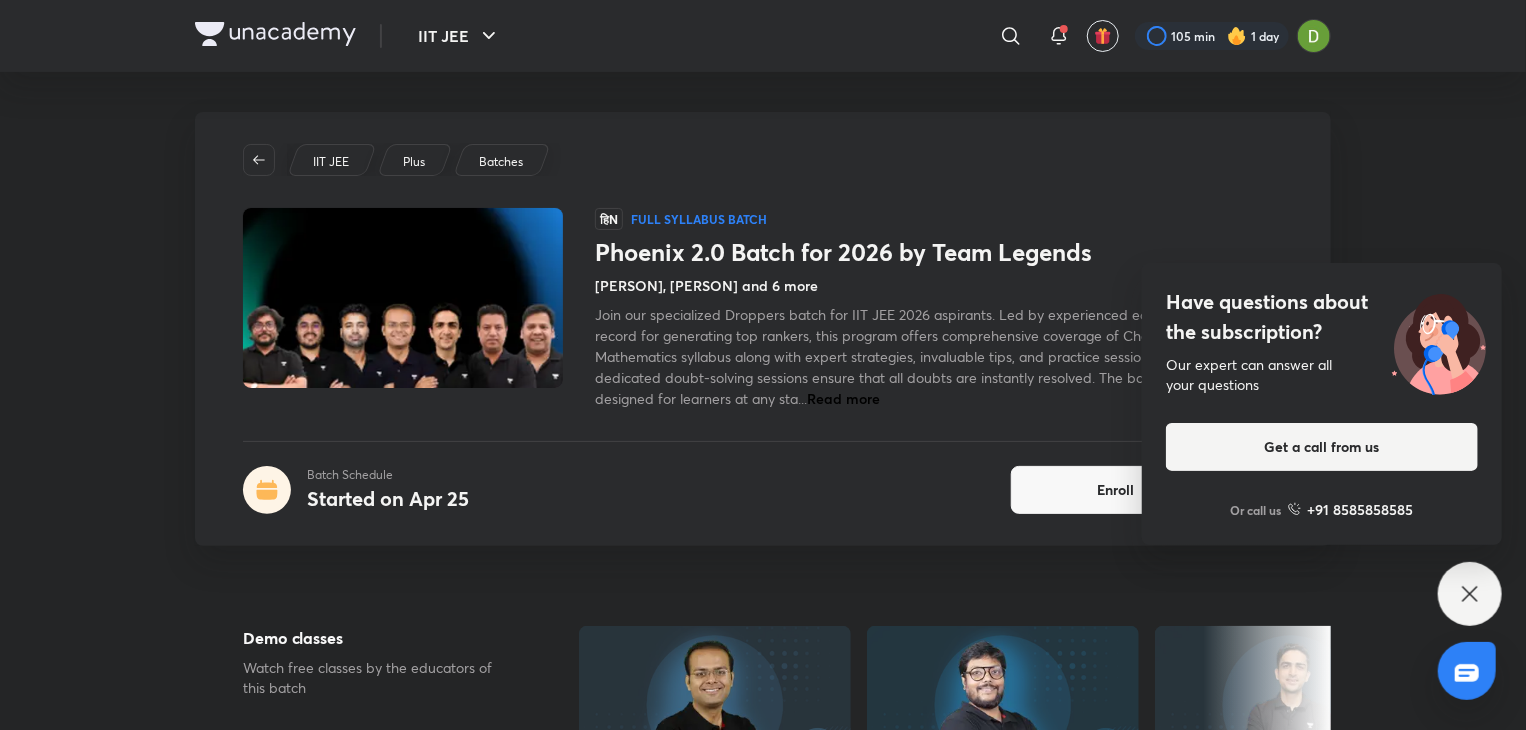 click on "IIT JEE Plus Batches हिN Full Syllabus Batch Phoenix 2.0 Batch for 2026 by Team Legends  Vineet Loomba, Mohammad Kashif Alam and 6 more Join our specialized Droppers batch for IIT JEE 2026 aspirants. Led by experienced educators with a track record for generating top rankers, this program offers comprehensive coverage of Chemistry, Physics, and Mathematics syllabus along with expert strategies, invaluable tips, and practice sessions. Additionally, dedicated doubt-solving sessions ensure that all doubts are instantly resolved. The batch has been designed for learners at any sta...  Read more Batch Schedule Started on Apr 25 Enroll" at bounding box center (763, 329) 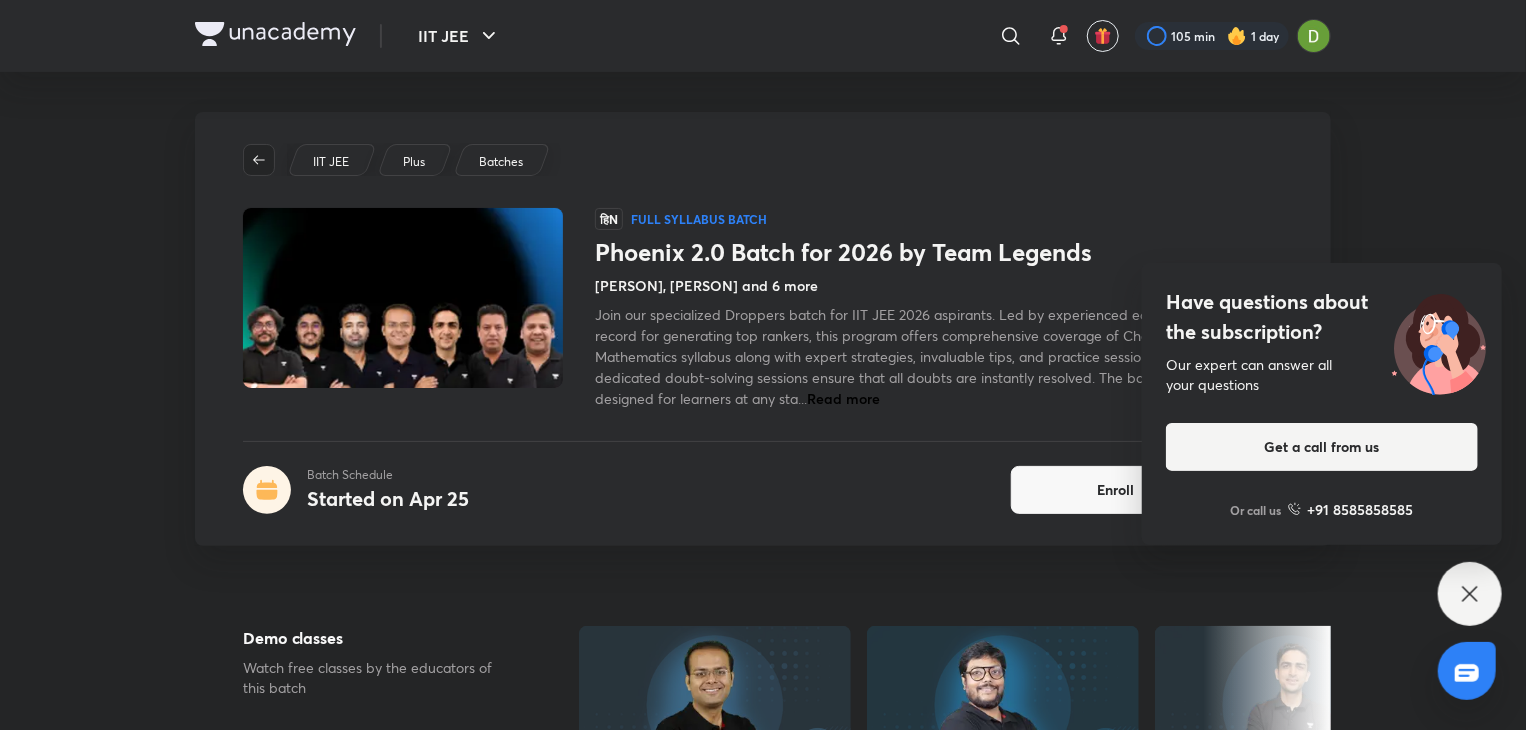 click 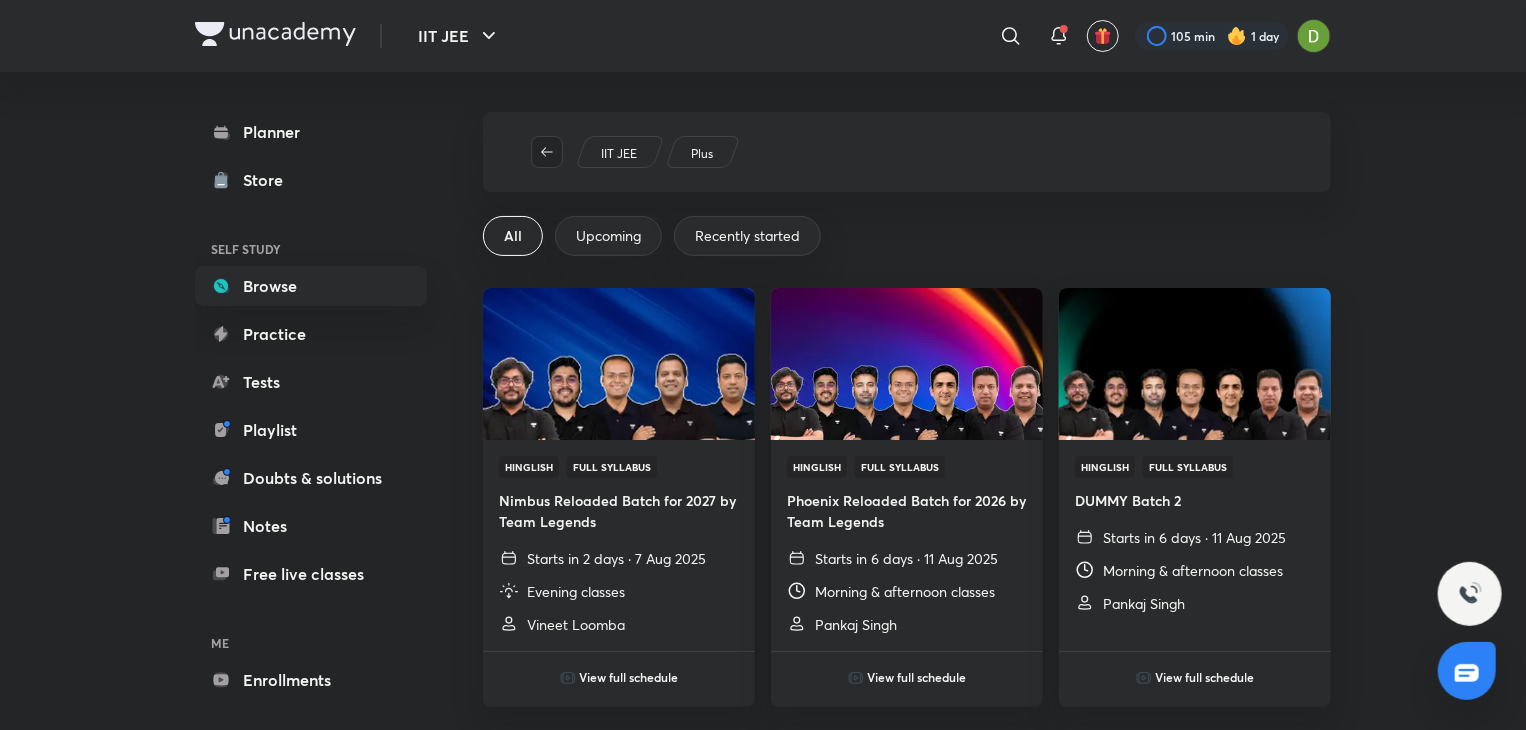 click at bounding box center (547, 152) 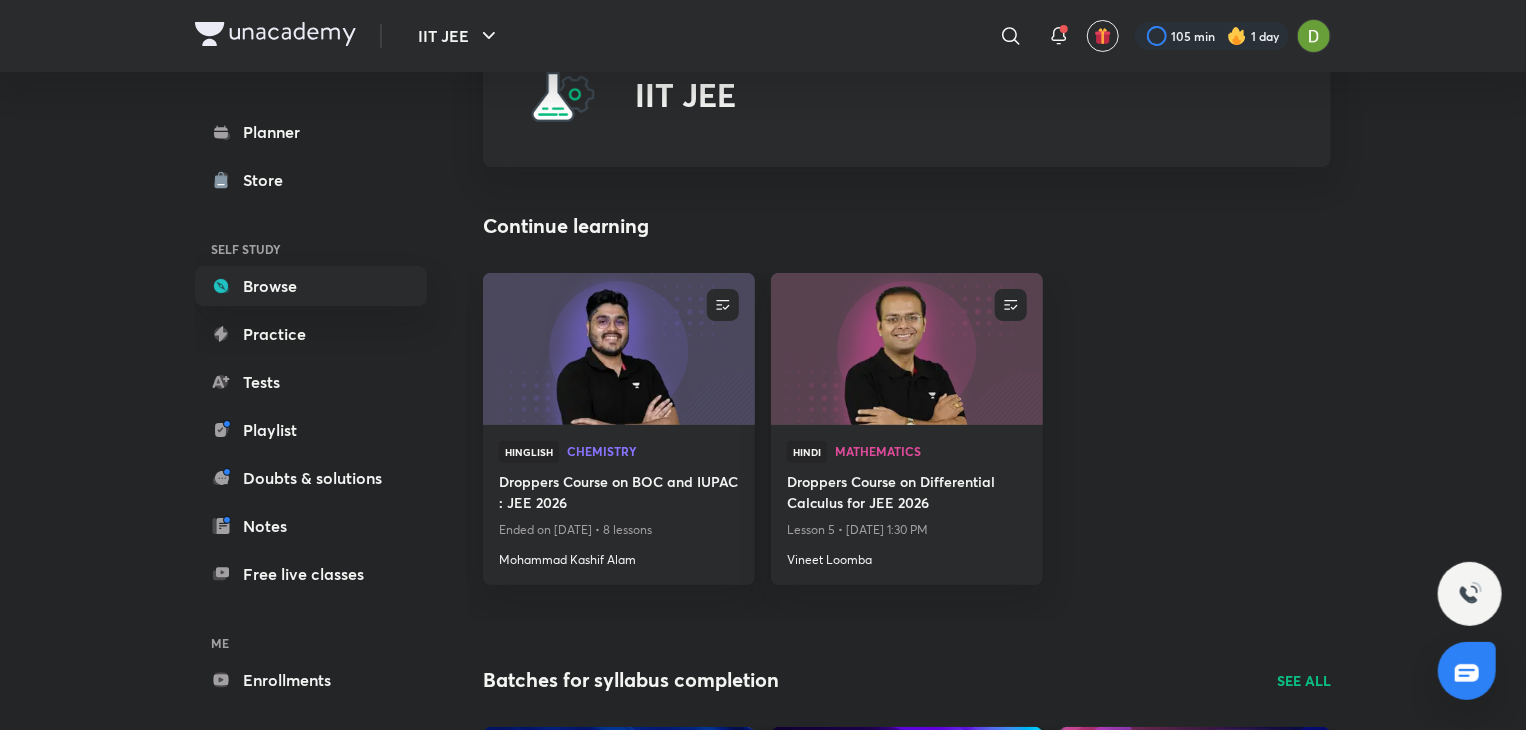 scroll, scrollTop: 0, scrollLeft: 0, axis: both 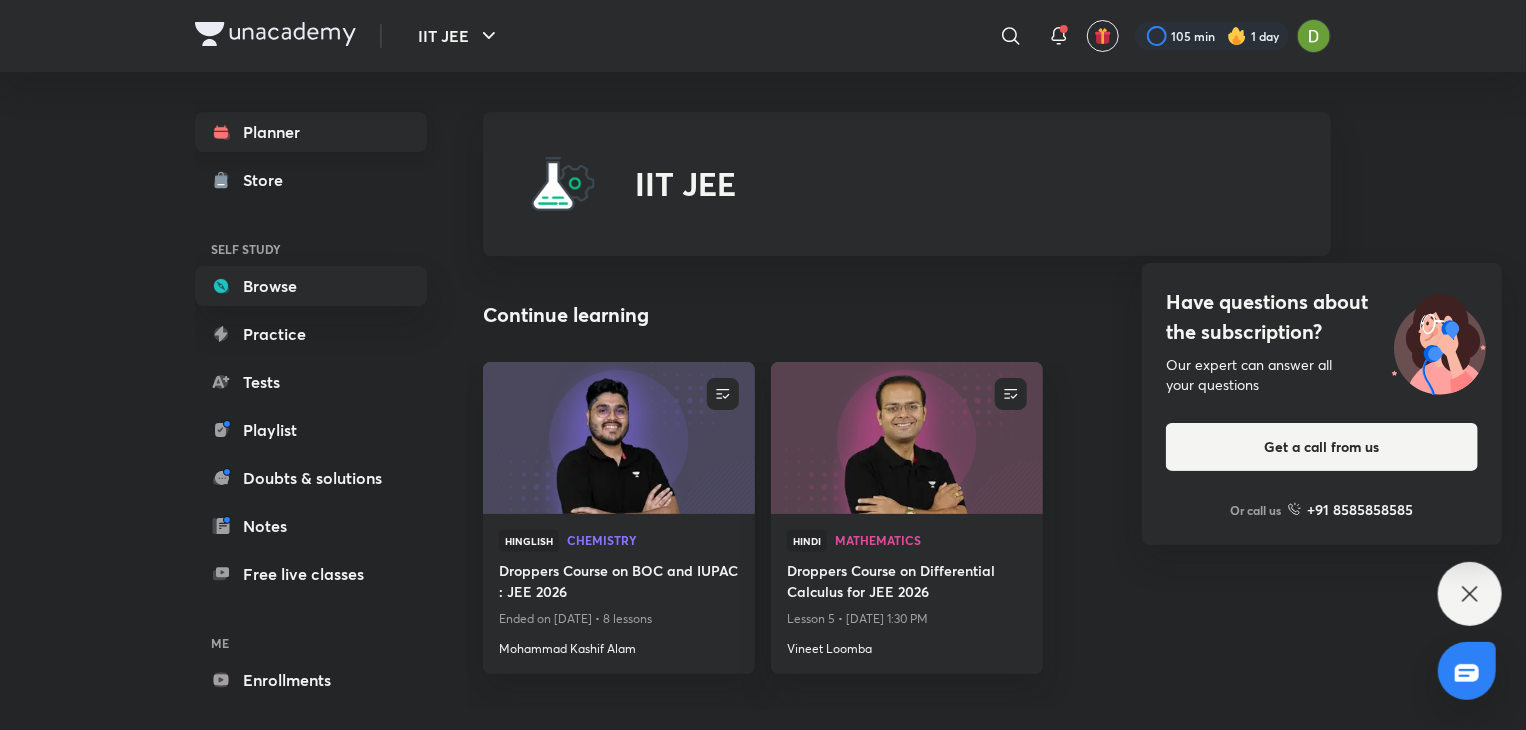 click on "Planner" at bounding box center [311, 132] 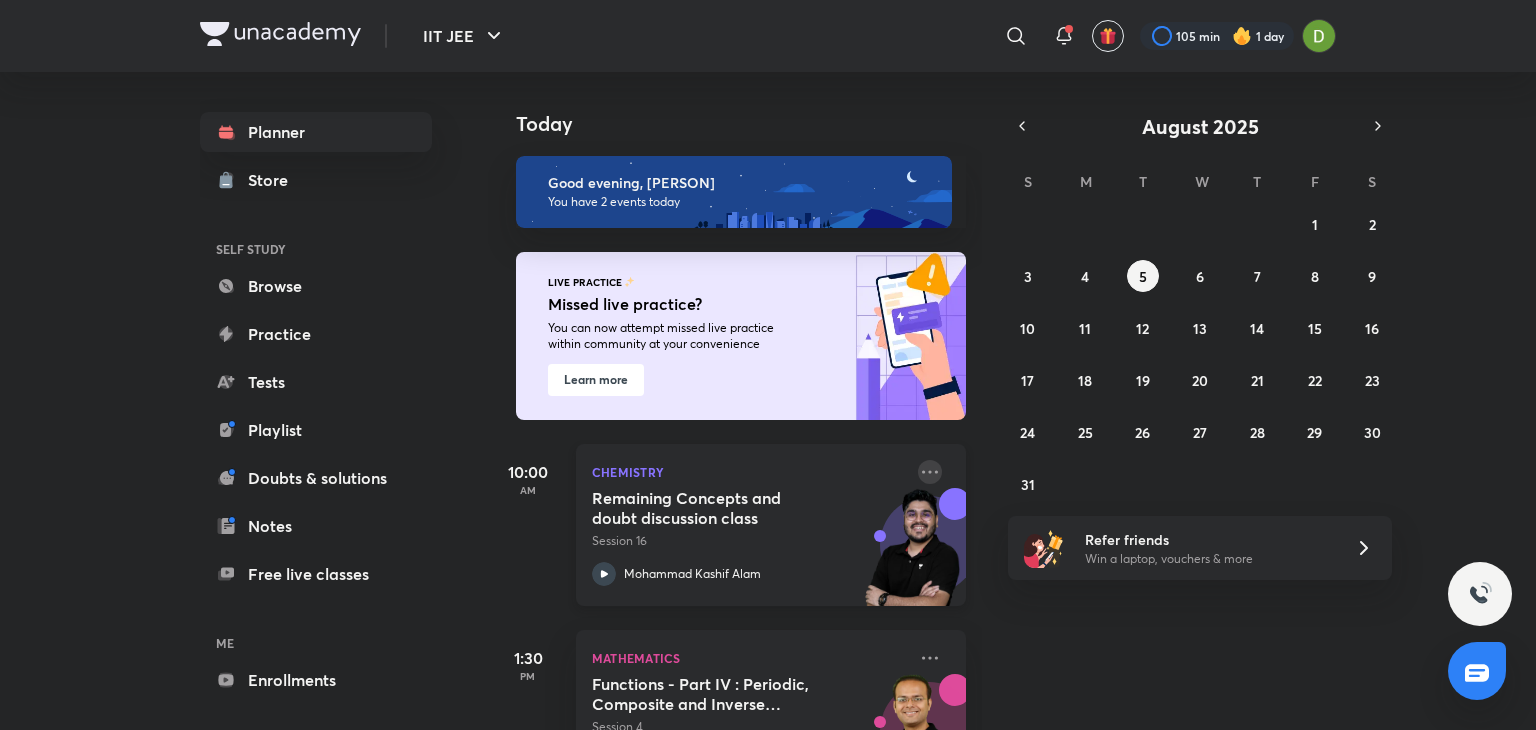 click 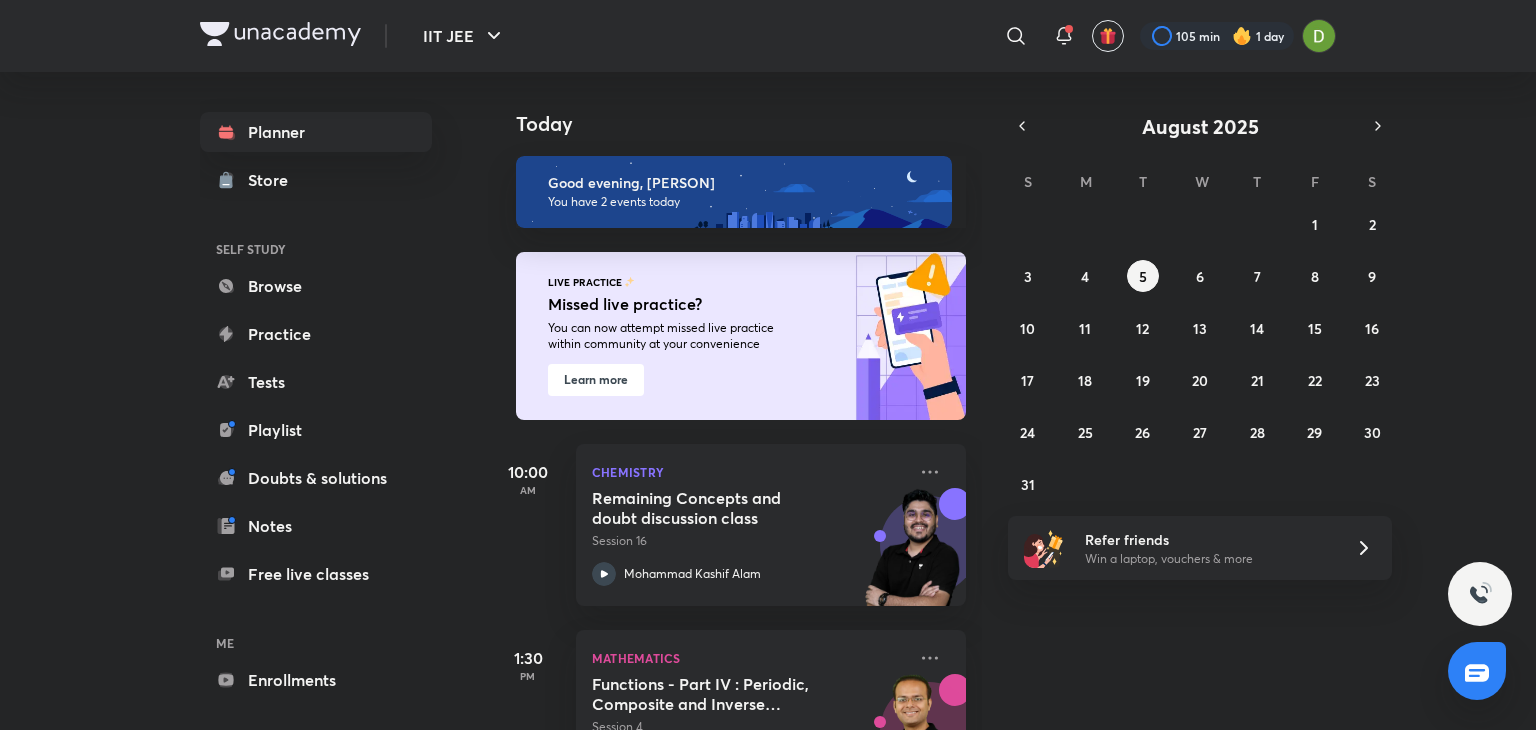 click on "​" at bounding box center [852, 36] 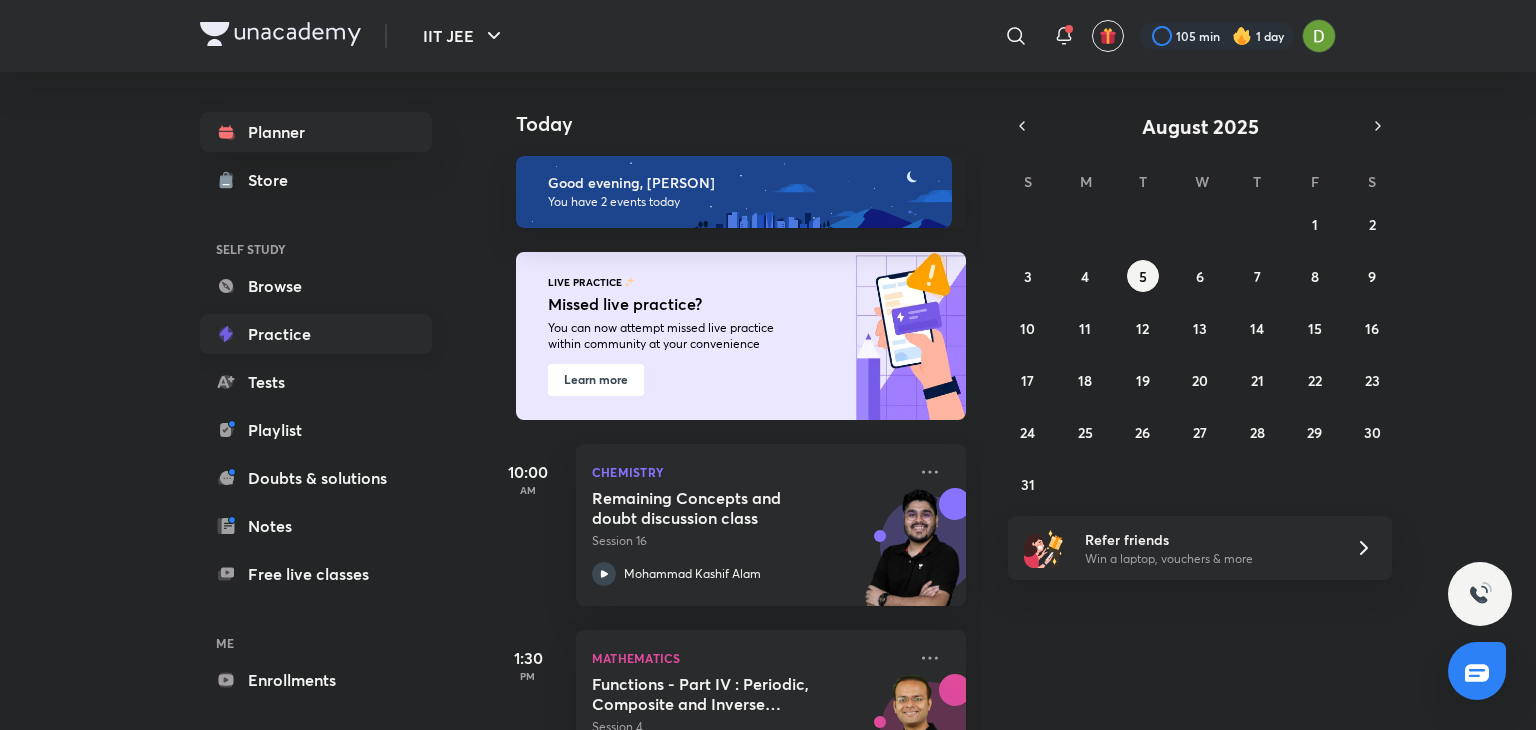click on "Practice" at bounding box center [316, 334] 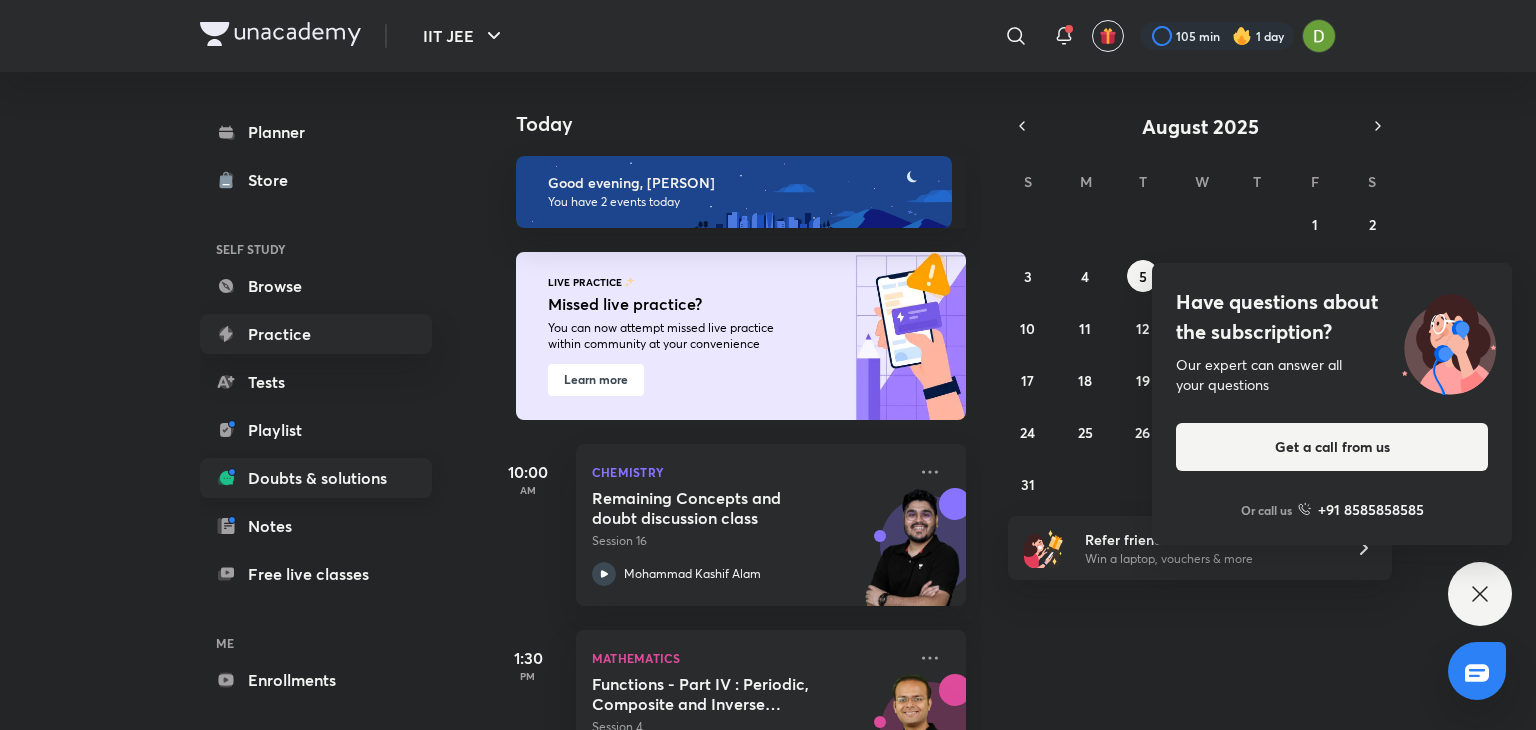 click on "Doubts & solutions" at bounding box center (316, 478) 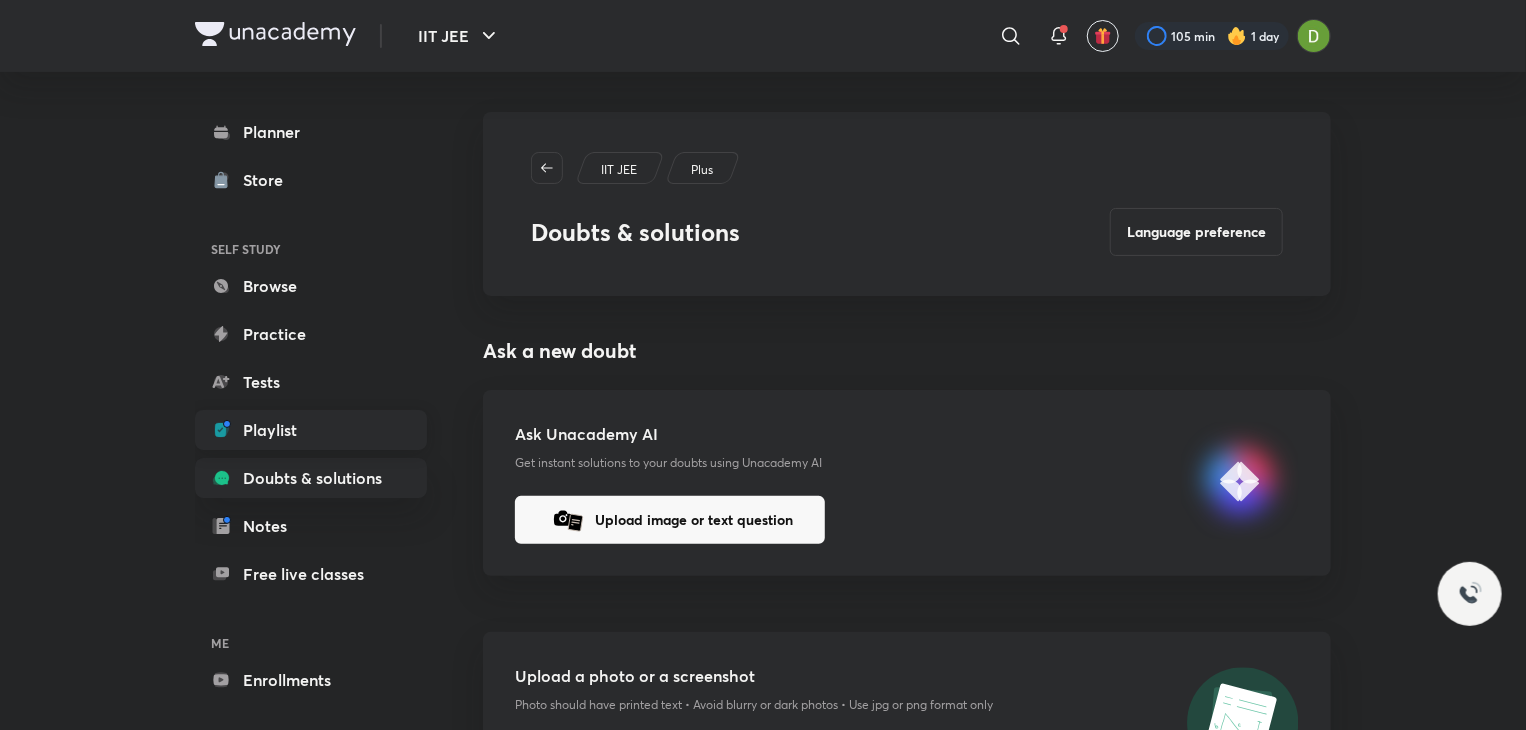 click on "Playlist" at bounding box center [311, 430] 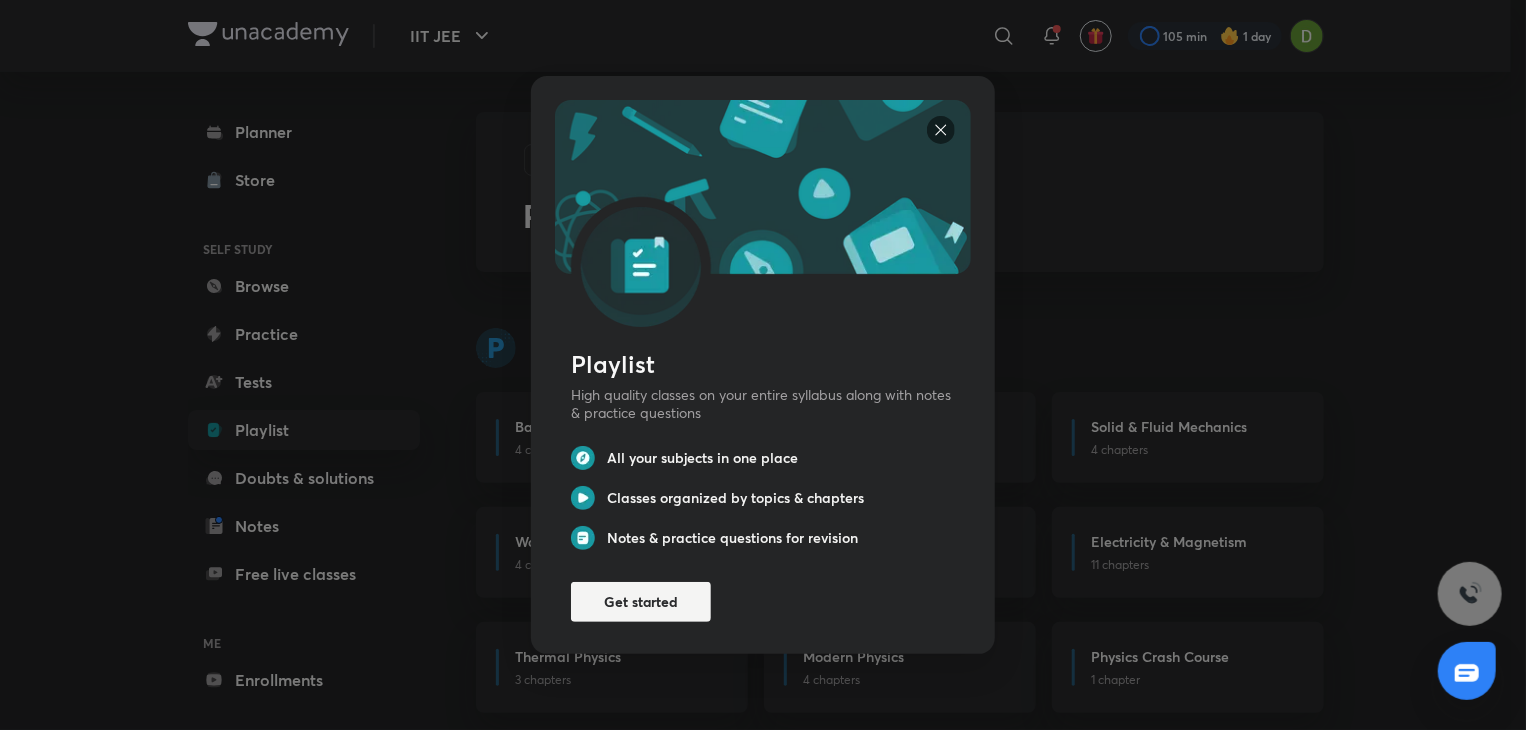 scroll, scrollTop: 0, scrollLeft: 0, axis: both 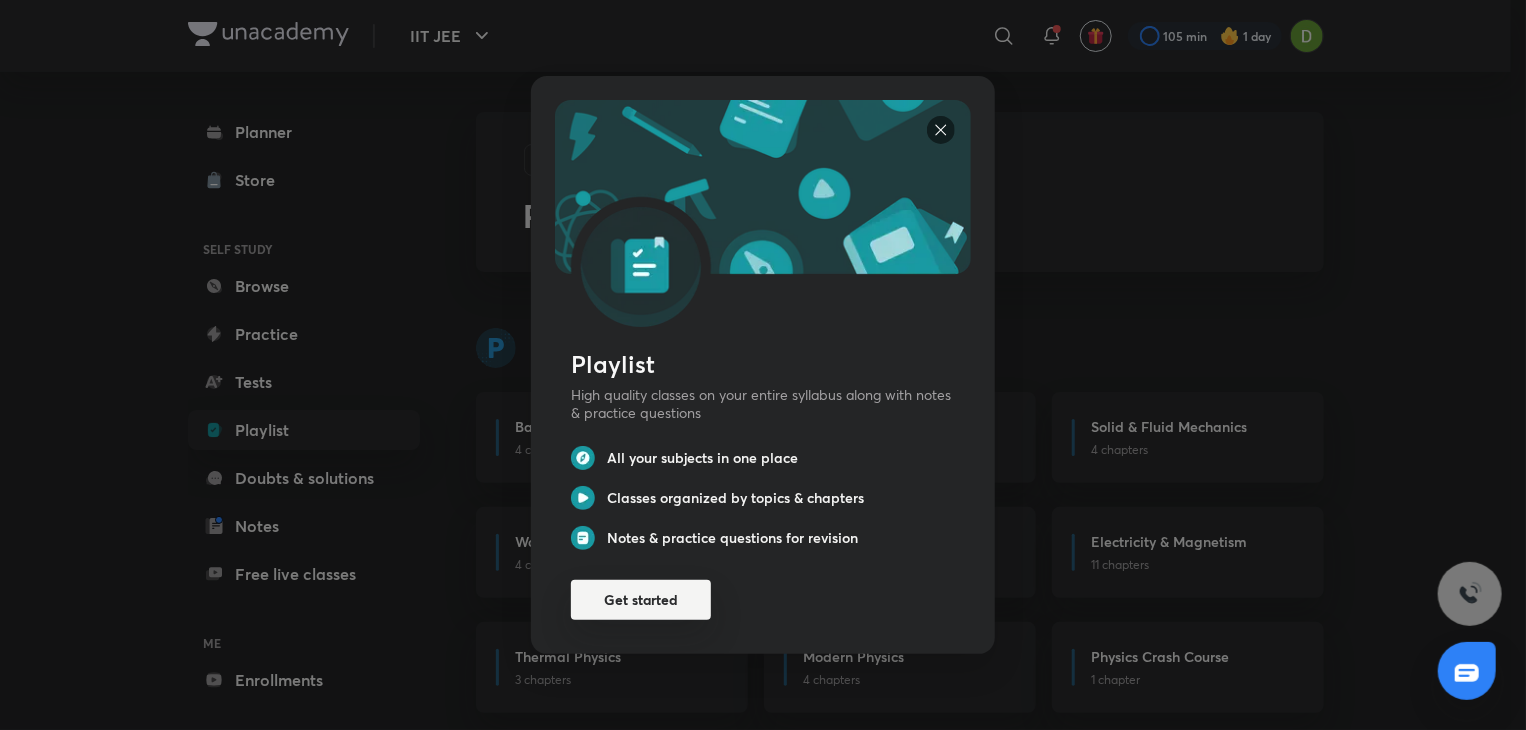 click on "Get started" at bounding box center [641, 600] 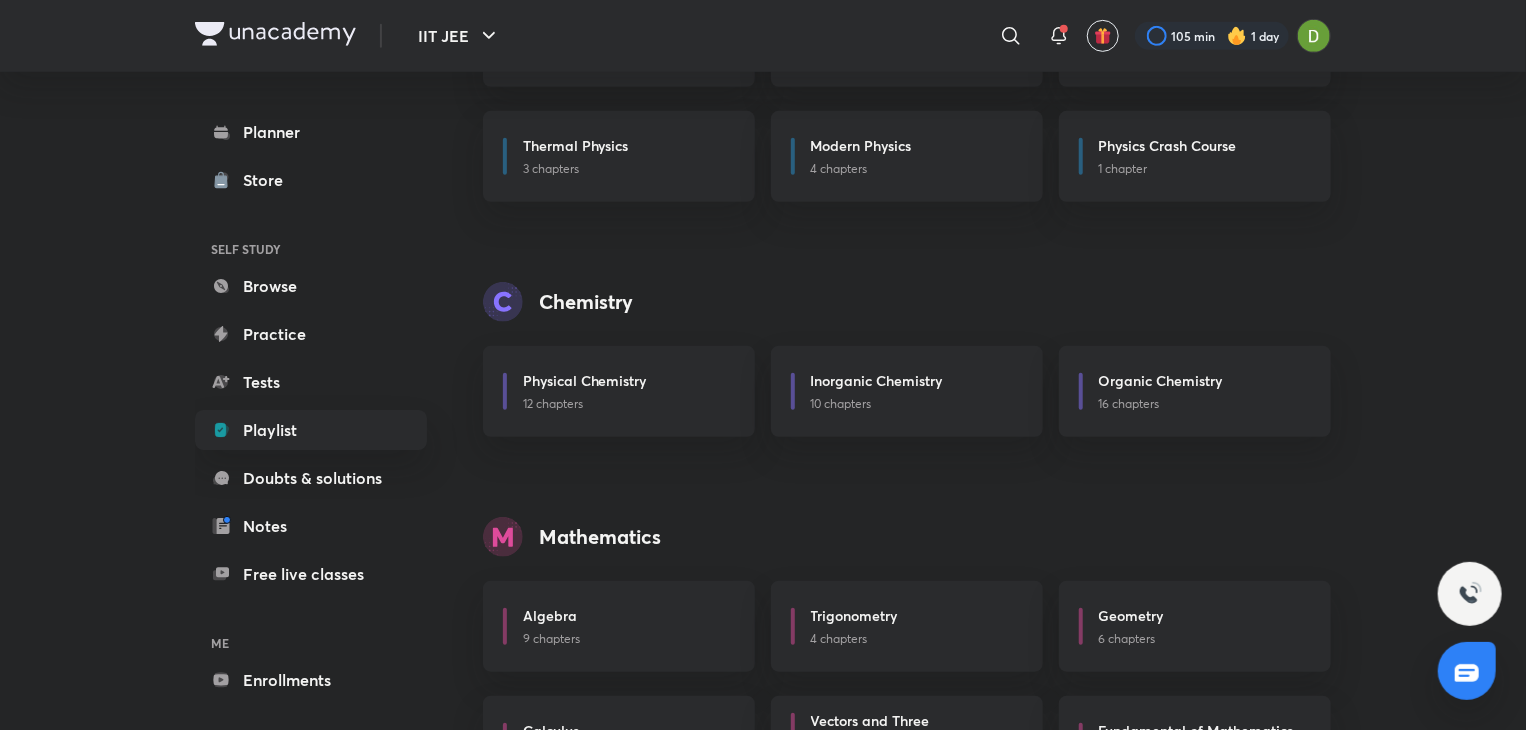 scroll, scrollTop: 508, scrollLeft: 0, axis: vertical 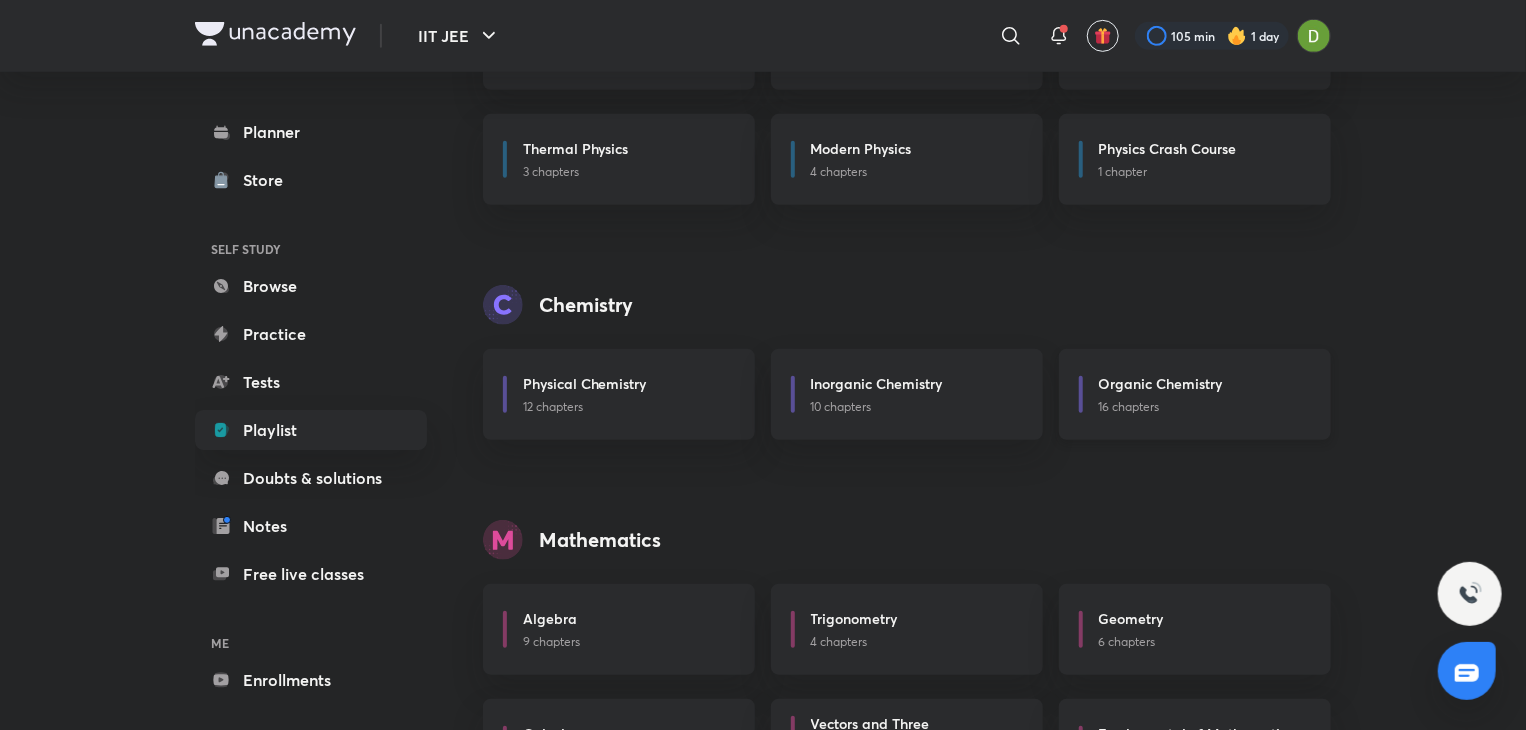 click on "Organic Chemistry 16 chapters" at bounding box center [1195, 394] 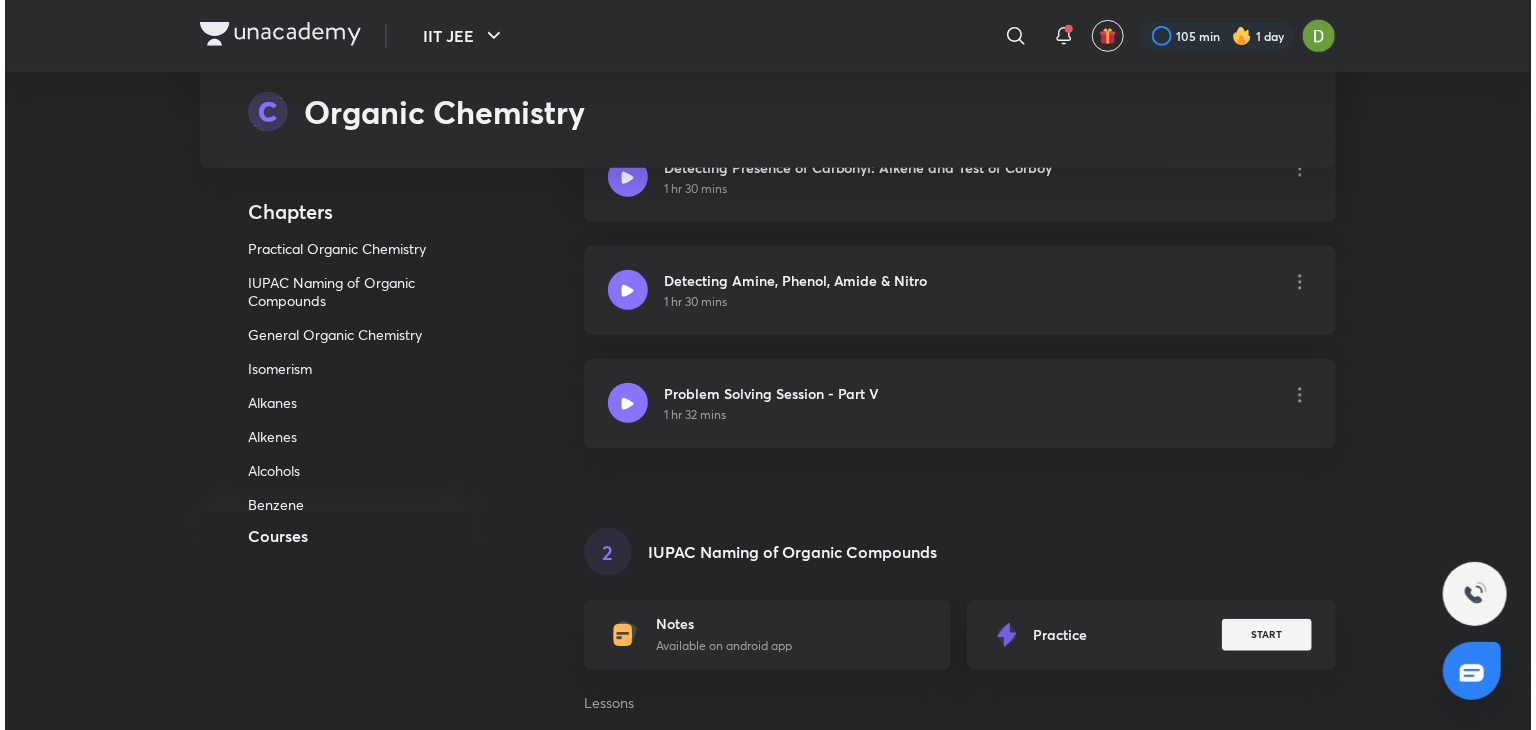 scroll, scrollTop: 0, scrollLeft: 0, axis: both 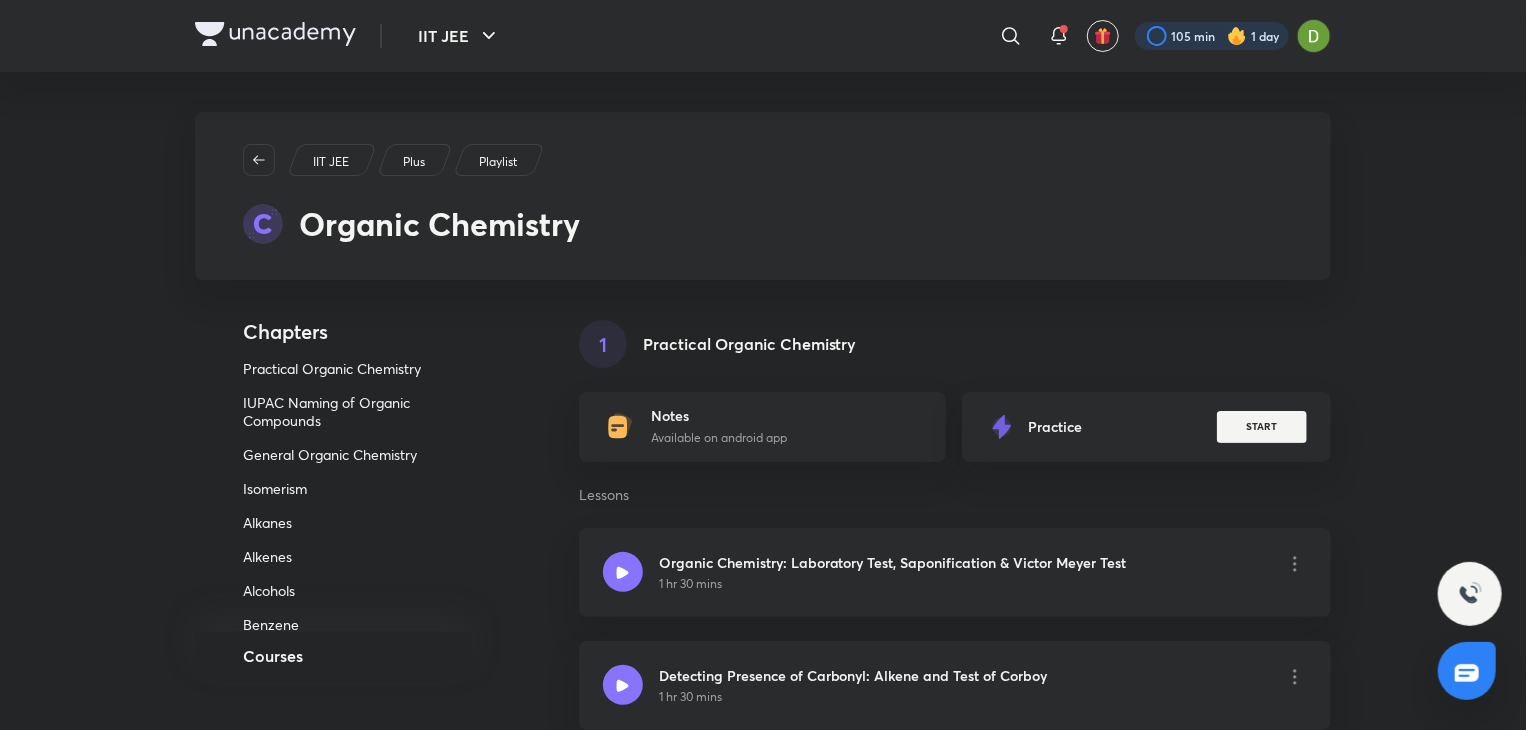 click at bounding box center [1212, 36] 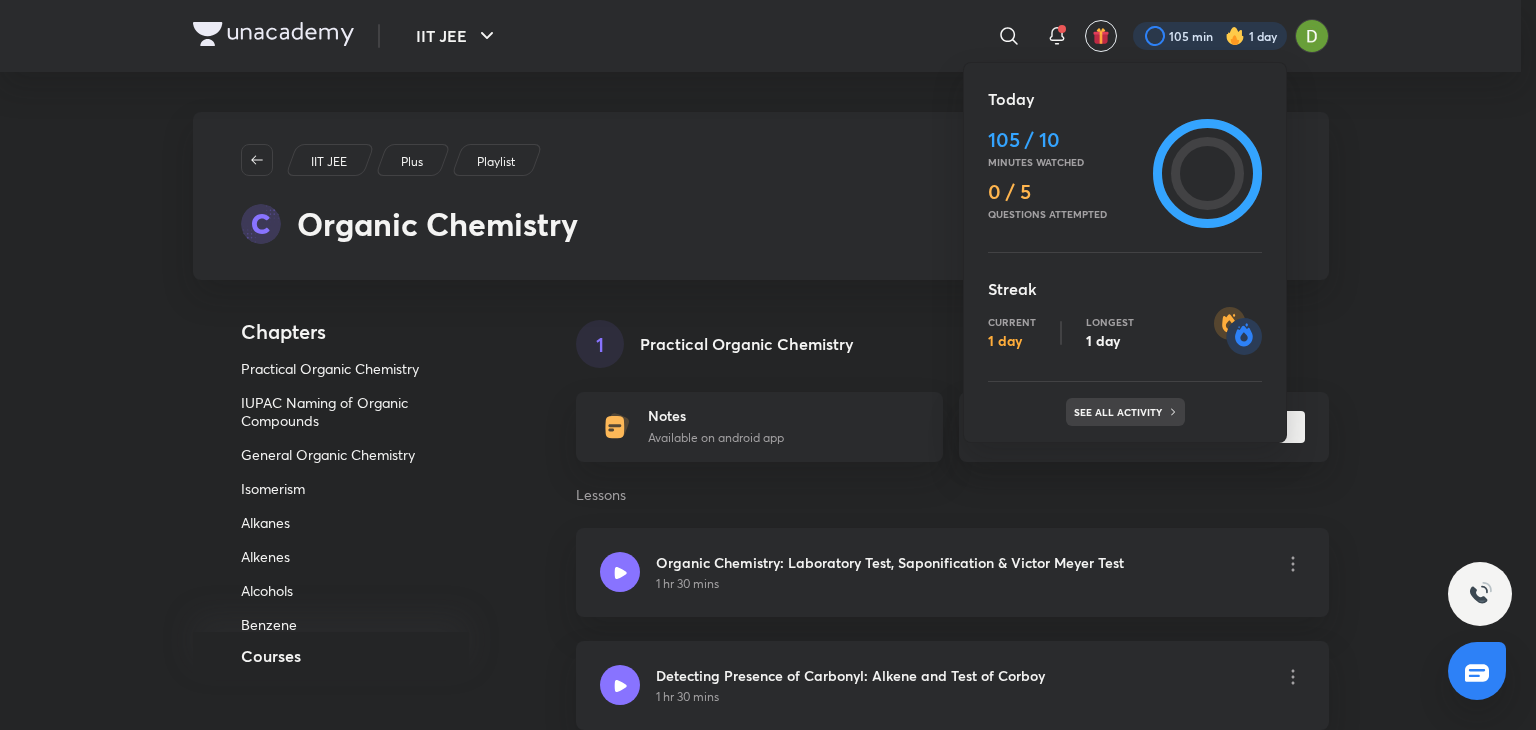 click on "See all activity" at bounding box center [1120, 412] 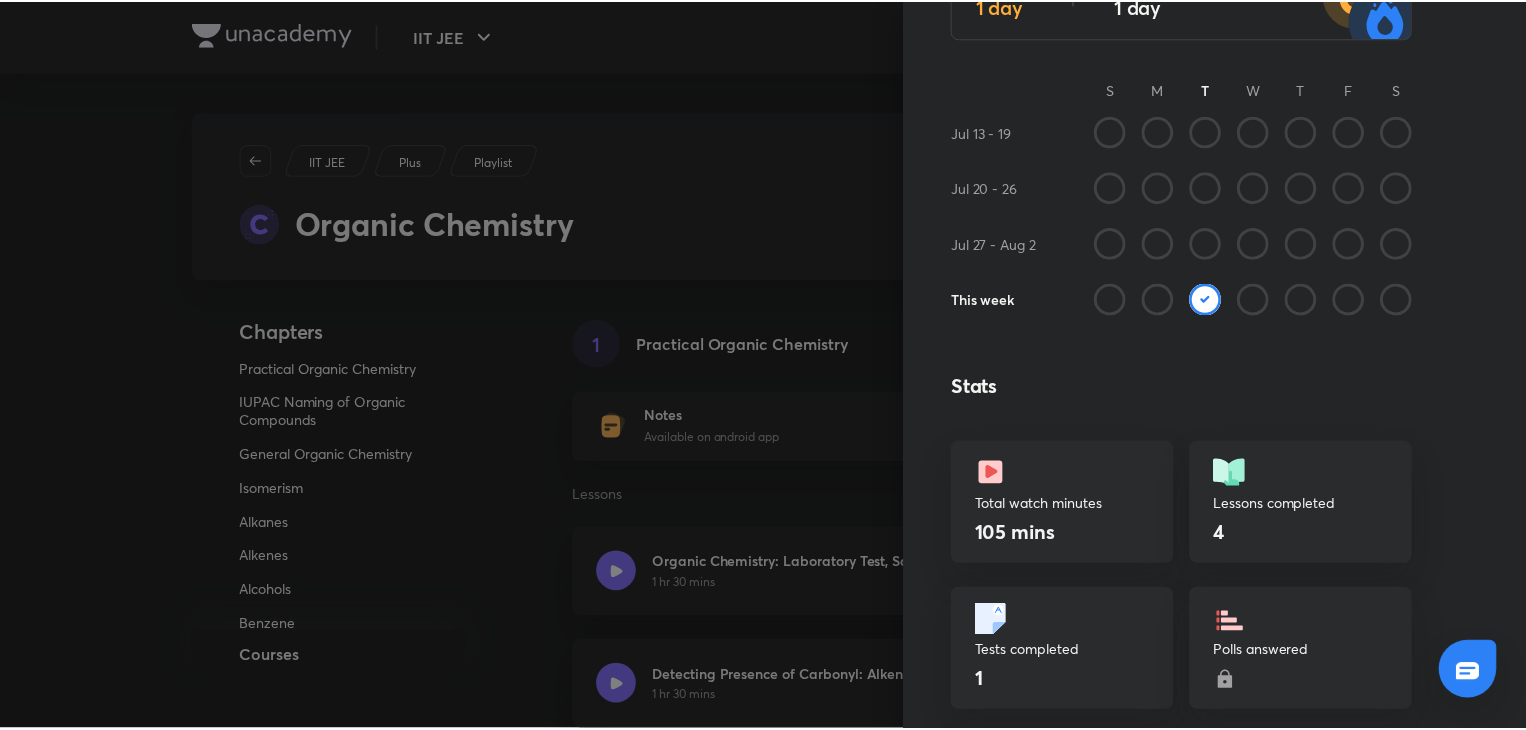 scroll, scrollTop: 0, scrollLeft: 0, axis: both 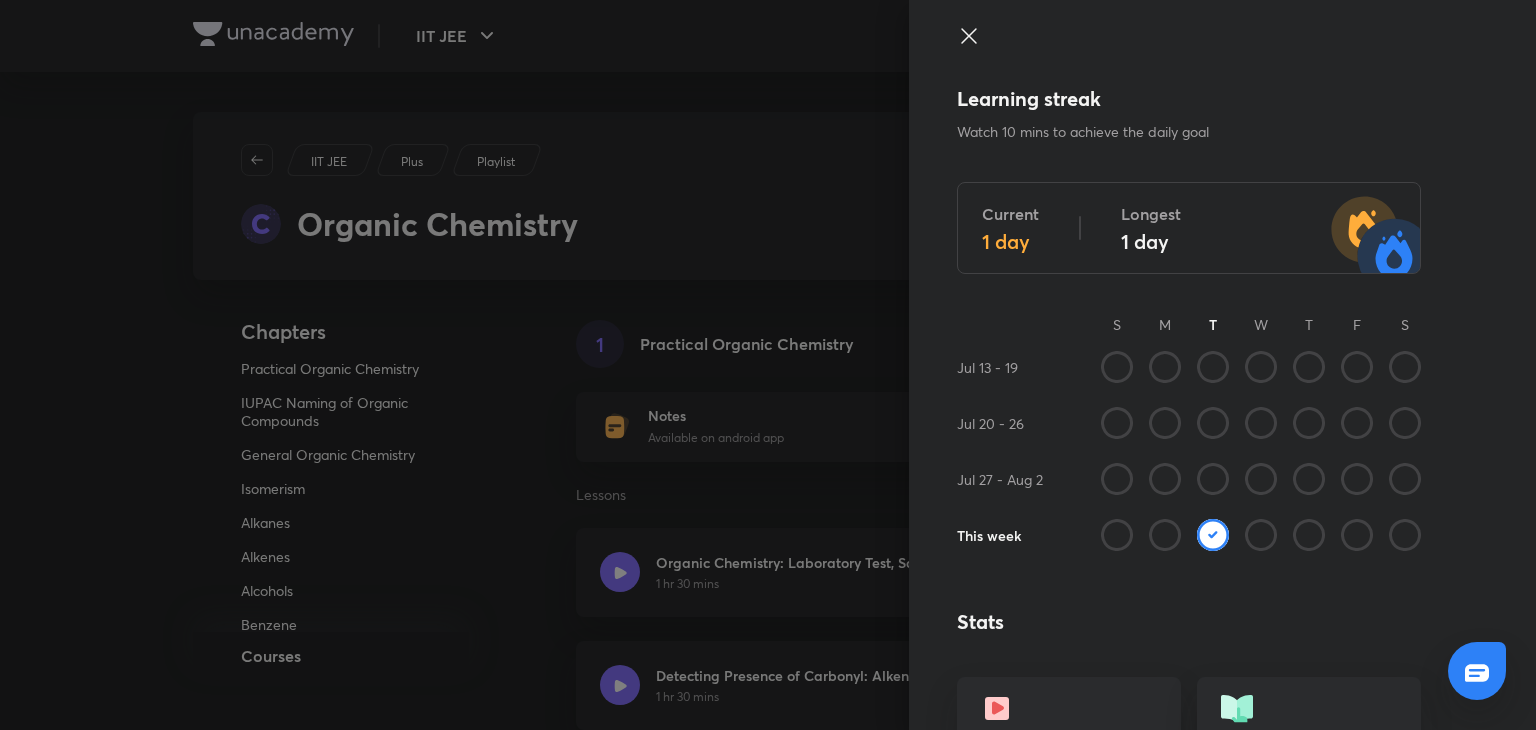click 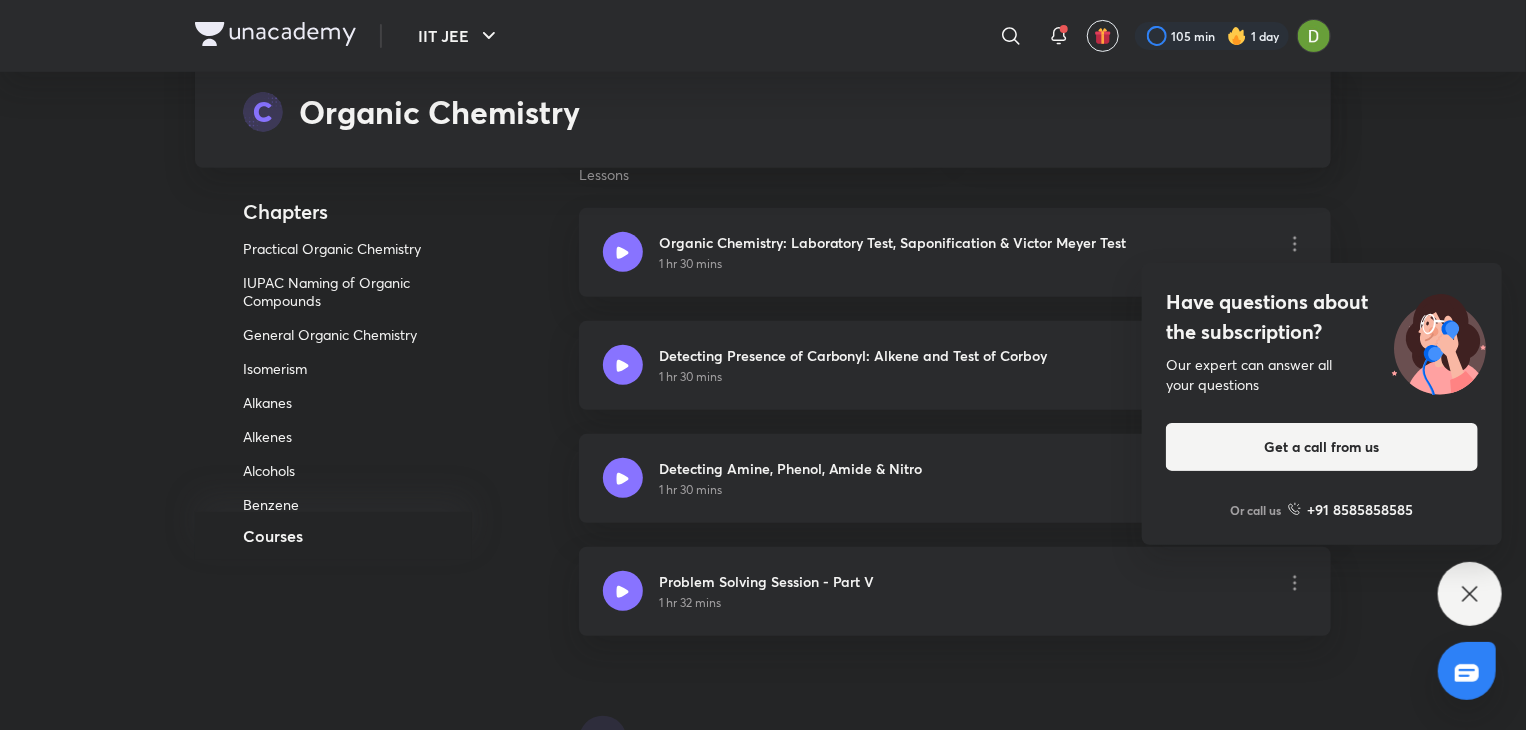 scroll, scrollTop: 320, scrollLeft: 0, axis: vertical 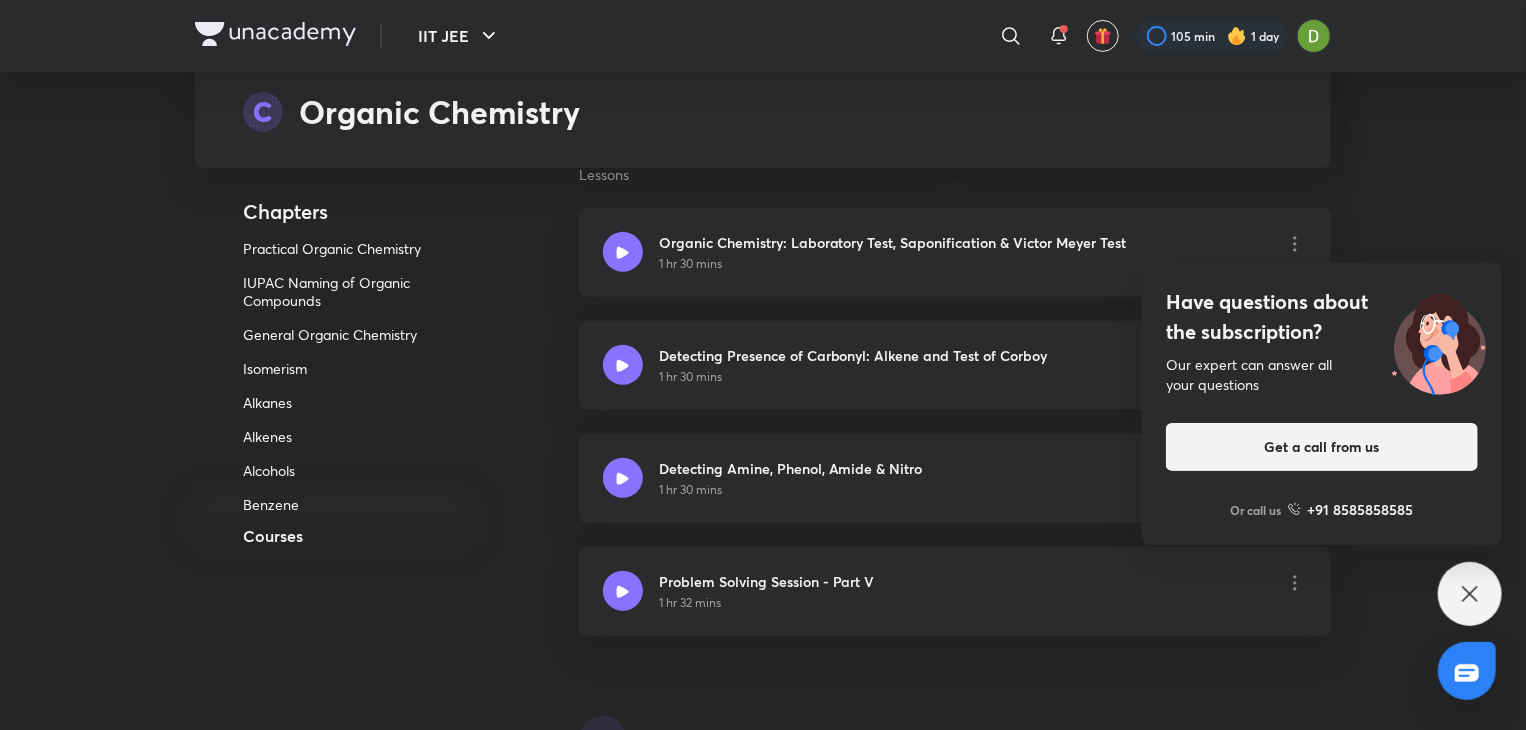 click 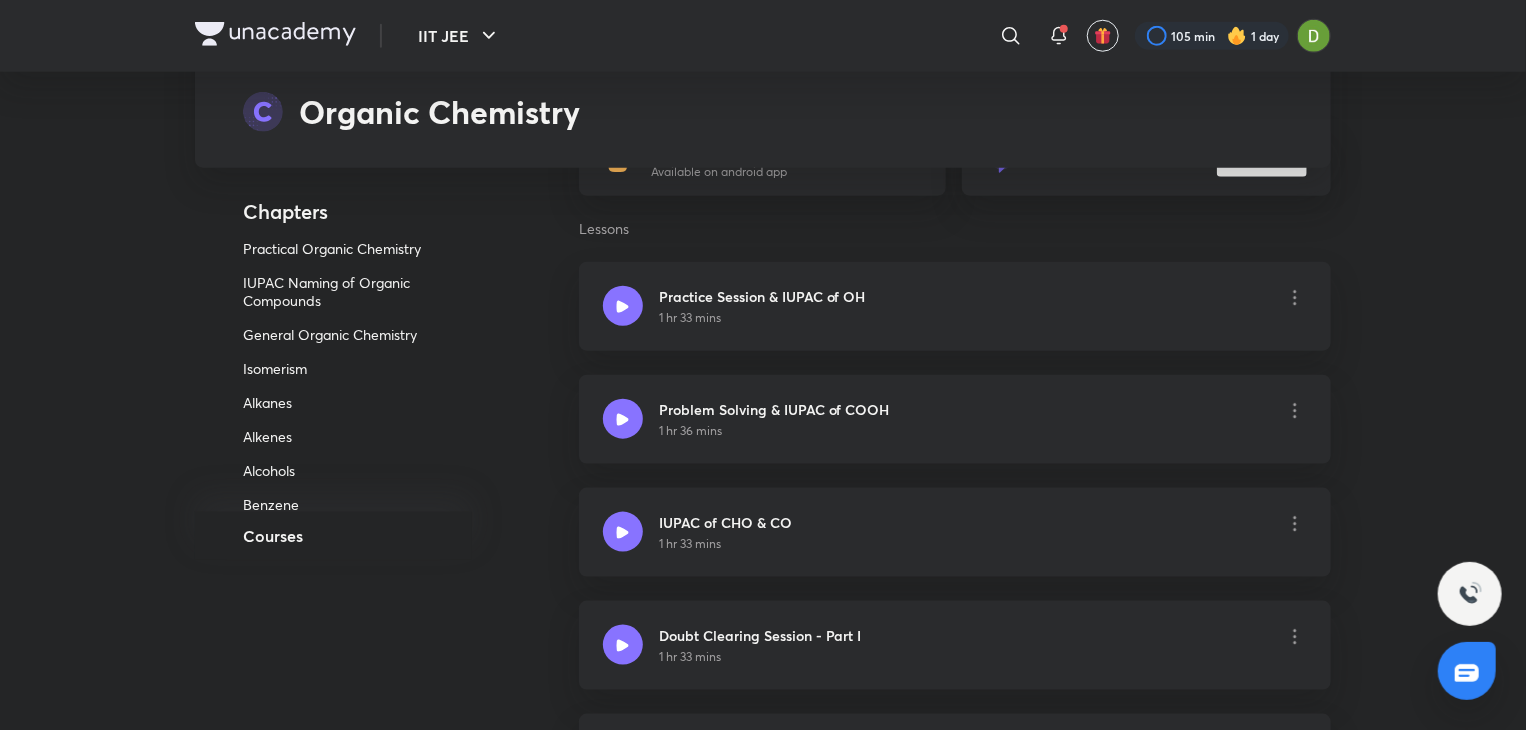 scroll, scrollTop: 1003, scrollLeft: 0, axis: vertical 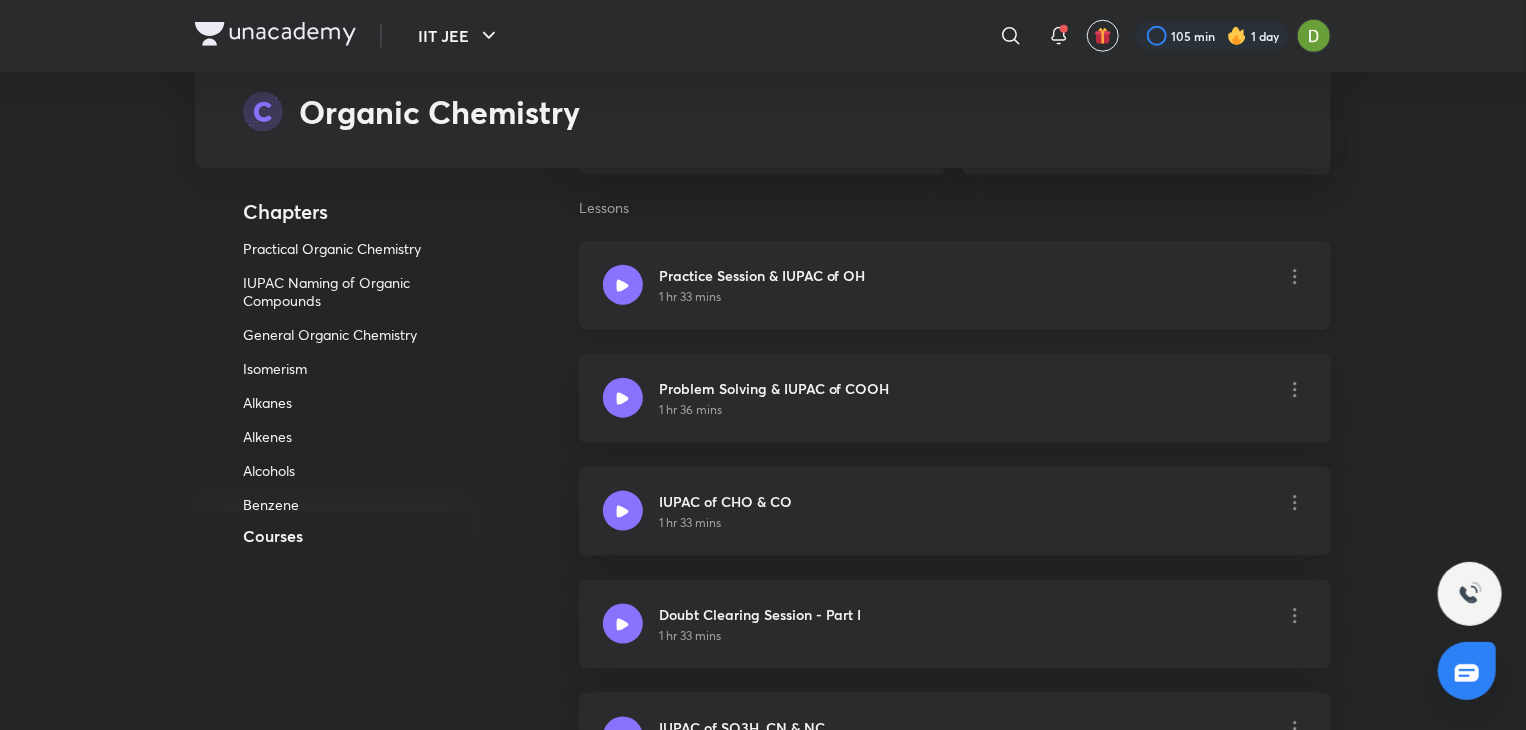 click on "Practice Session & IUPAC of OH 1 hr 33 mins" at bounding box center [955, 285] 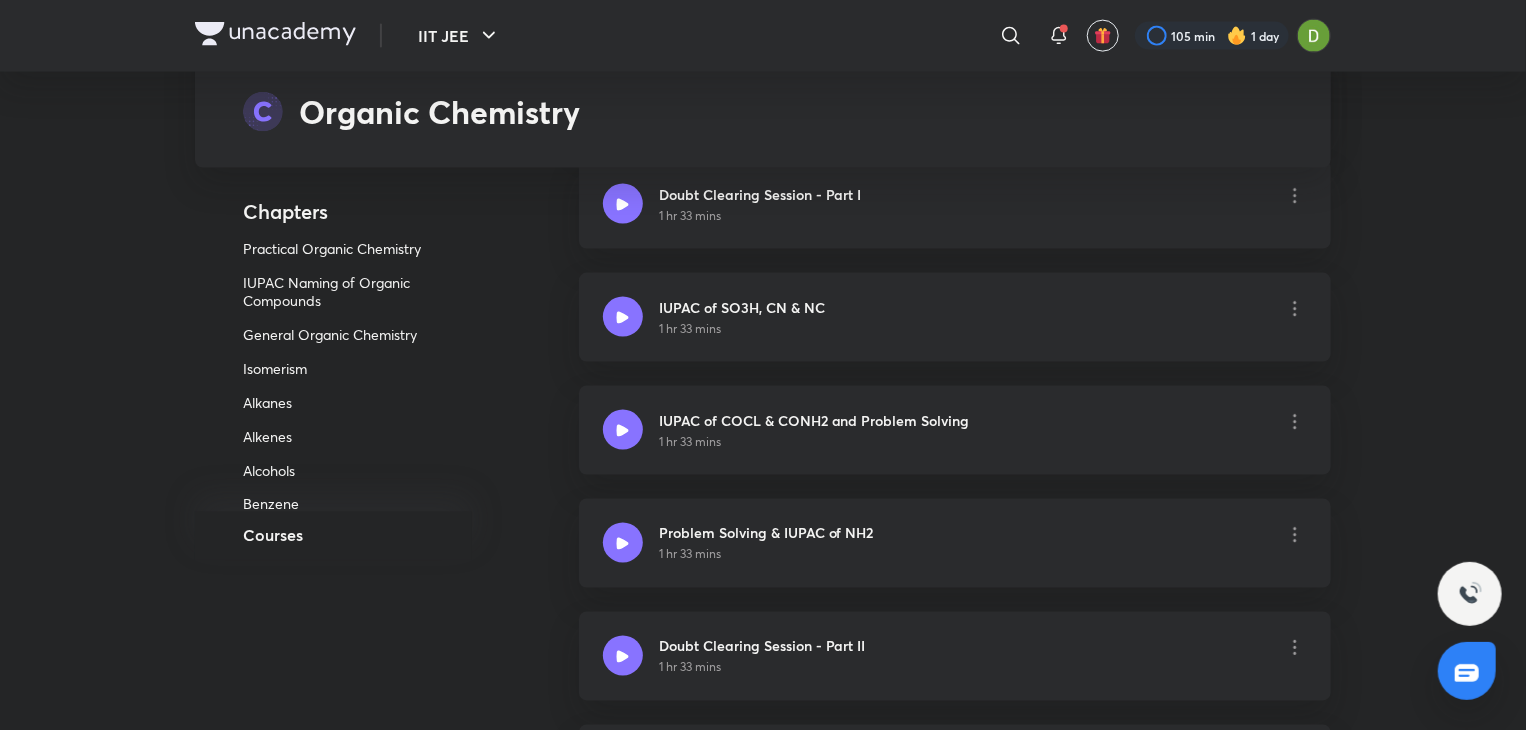 scroll, scrollTop: 1434, scrollLeft: 0, axis: vertical 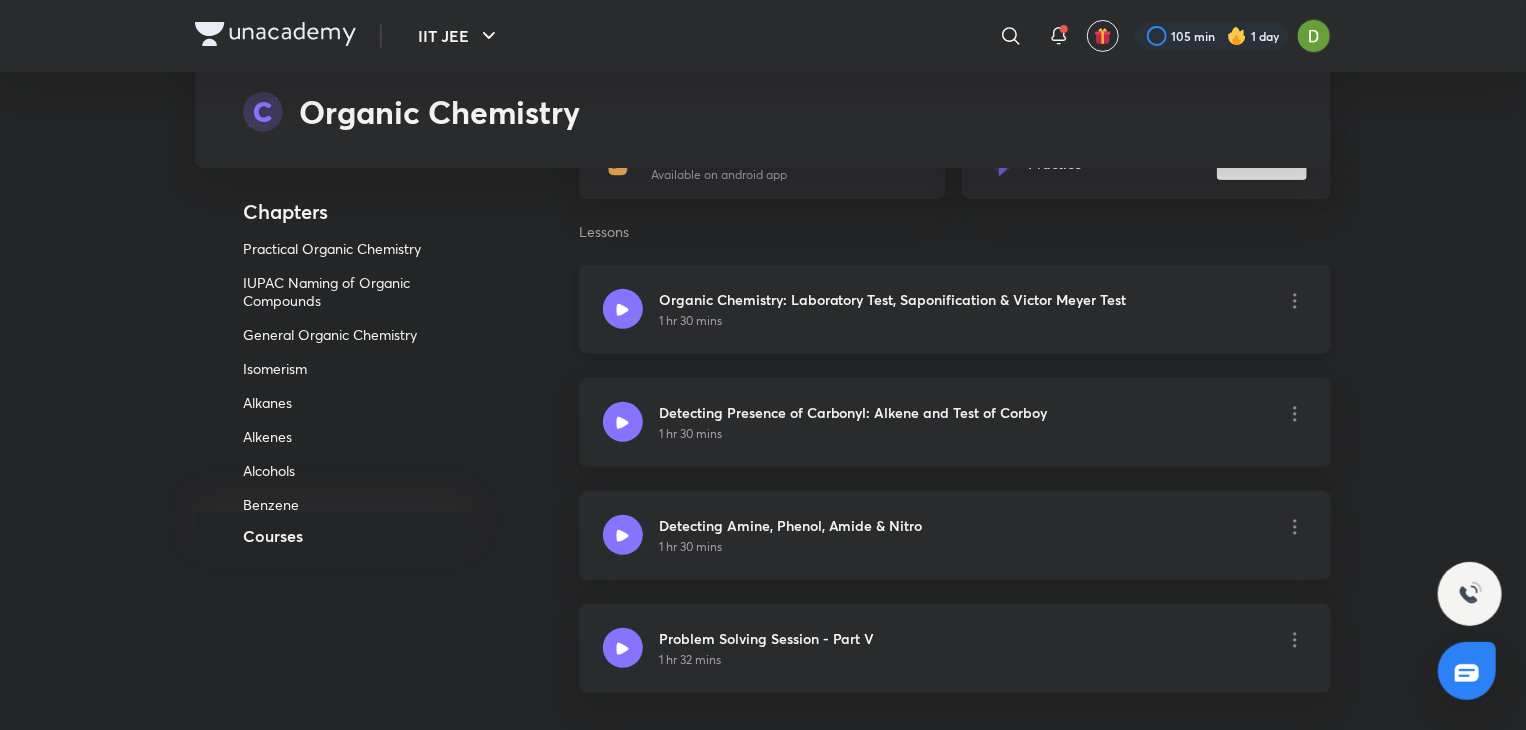 click on "Organic Chemistry: Laboratory Test, Saponification & Victor Meyer Test" at bounding box center (893, 299) 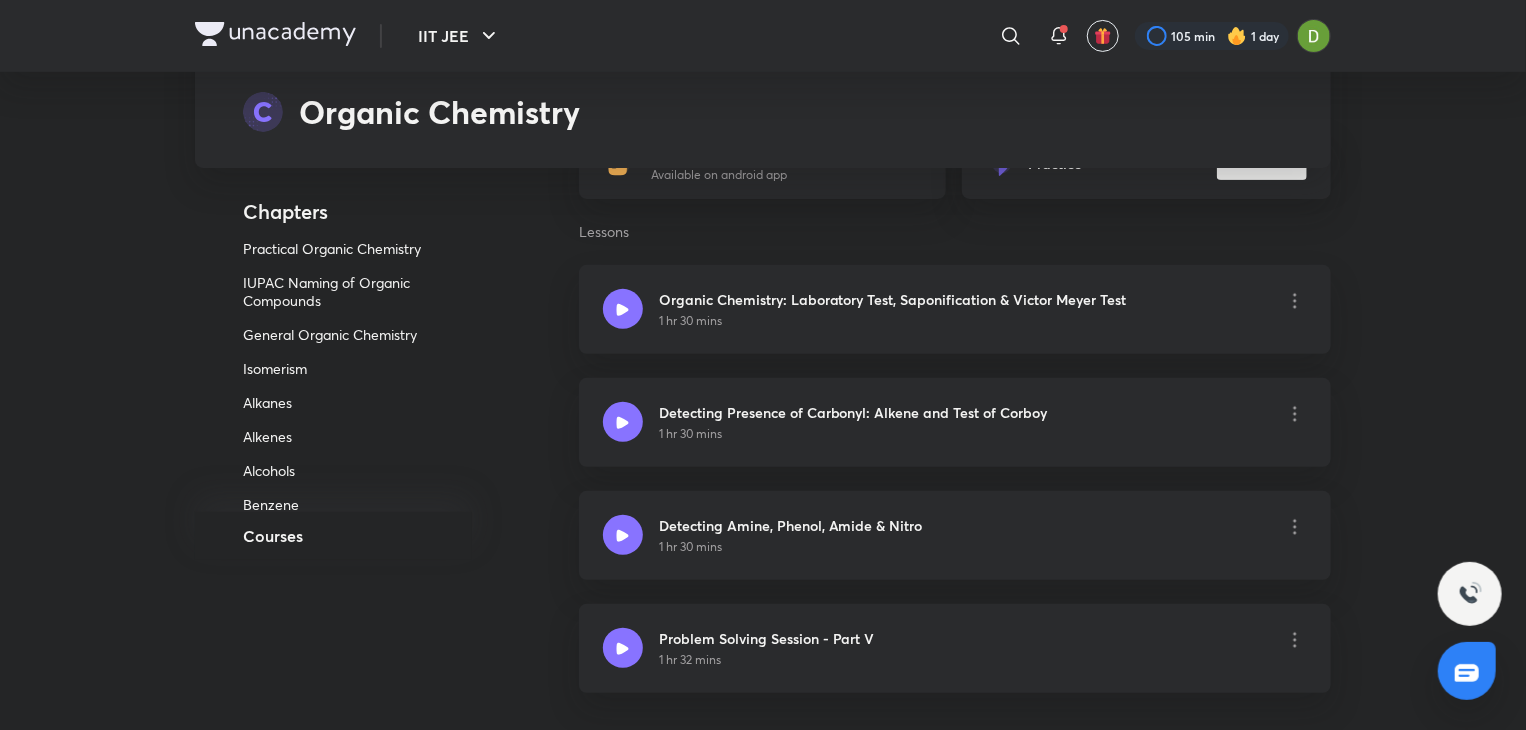 click on "IIT JEE Plus Playlist Organic Chemistry Chapters Practical Organic Chemistry IUPAC Naming of Organic Compounds General Organic Chemistry  Isomerism Alkanes  Alkenes Alcohols  Benzene Aldehydes and Ketones Amines Phenols Carbohydrates Carbene, Carbenoids & Nitrene Polymers Compounds with Halogens Ethers Courses 1 Practical Organic Chemistry Notes Available on android app Practice START Lessons Organic Chemistry: Laboratory Test, Saponification & Victor Meyer Test 1 hr 30 mins Detecting Presence of Carbonyl: Alkene and Test of Corboy 1 hr 30 mins Detecting Amine, Phenol, Amide & Nitro 1 hr 30 mins Problem Solving Session - Part V 1 hr 32 mins 2 IUPAC Naming of Organic Compounds Notes Available on android app Practice START Lessons Practice Session & IUPAC of OH 1 hr 33 mins Problem Solving & IUPAC of COOH 1 hr 36 mins IUPAC of CHO & CO 1 hr 33 mins Doubt Clearing Session - Part I 1 hr 33 mins IUPAC of SO3H, CN & NC 1 hr 33 mins IUPAC of COCL & CONH2 and Problem Solving 1 hr 33 mins 1 hr 33 mins 1 hr 33 mins 3 4" at bounding box center (763, 9442) 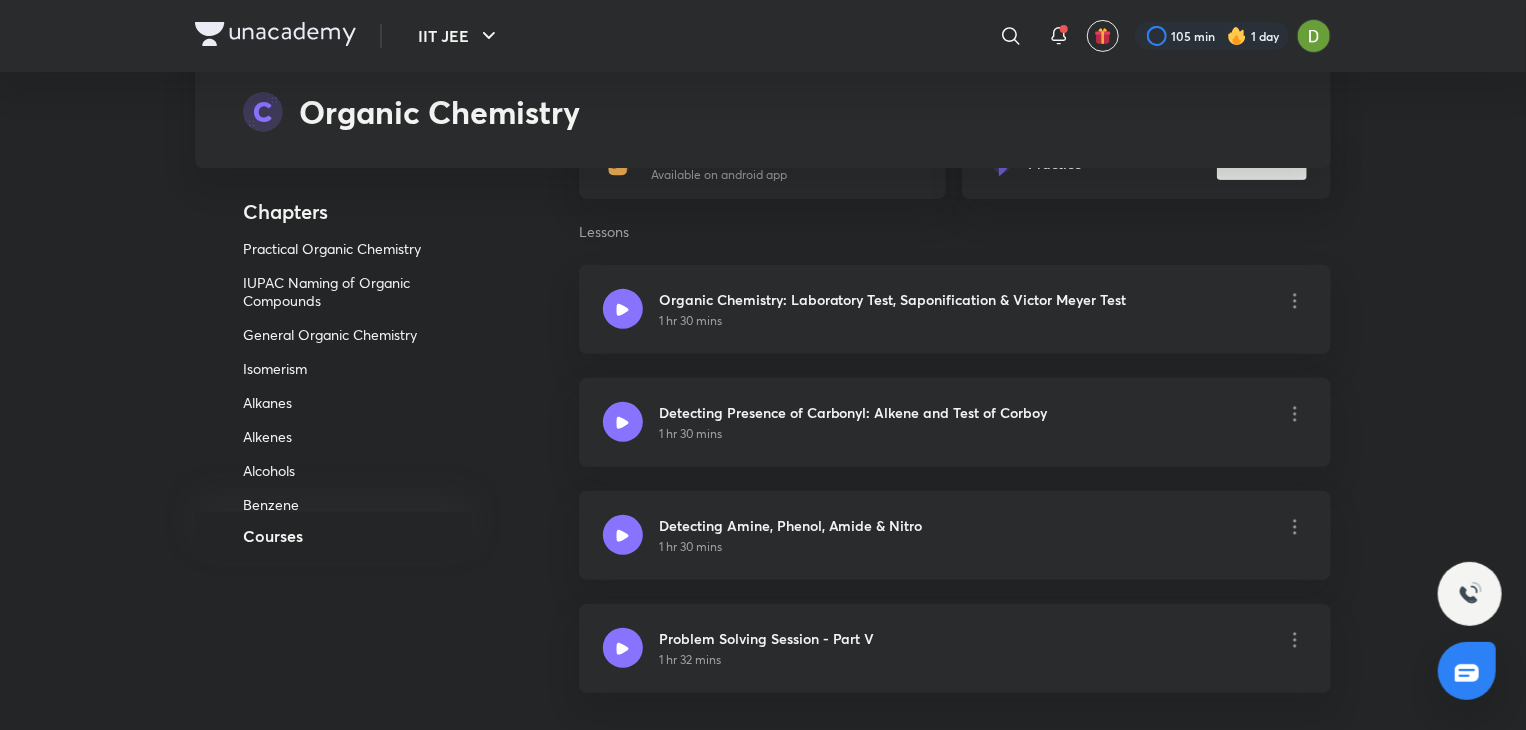 click at bounding box center [623, 309] 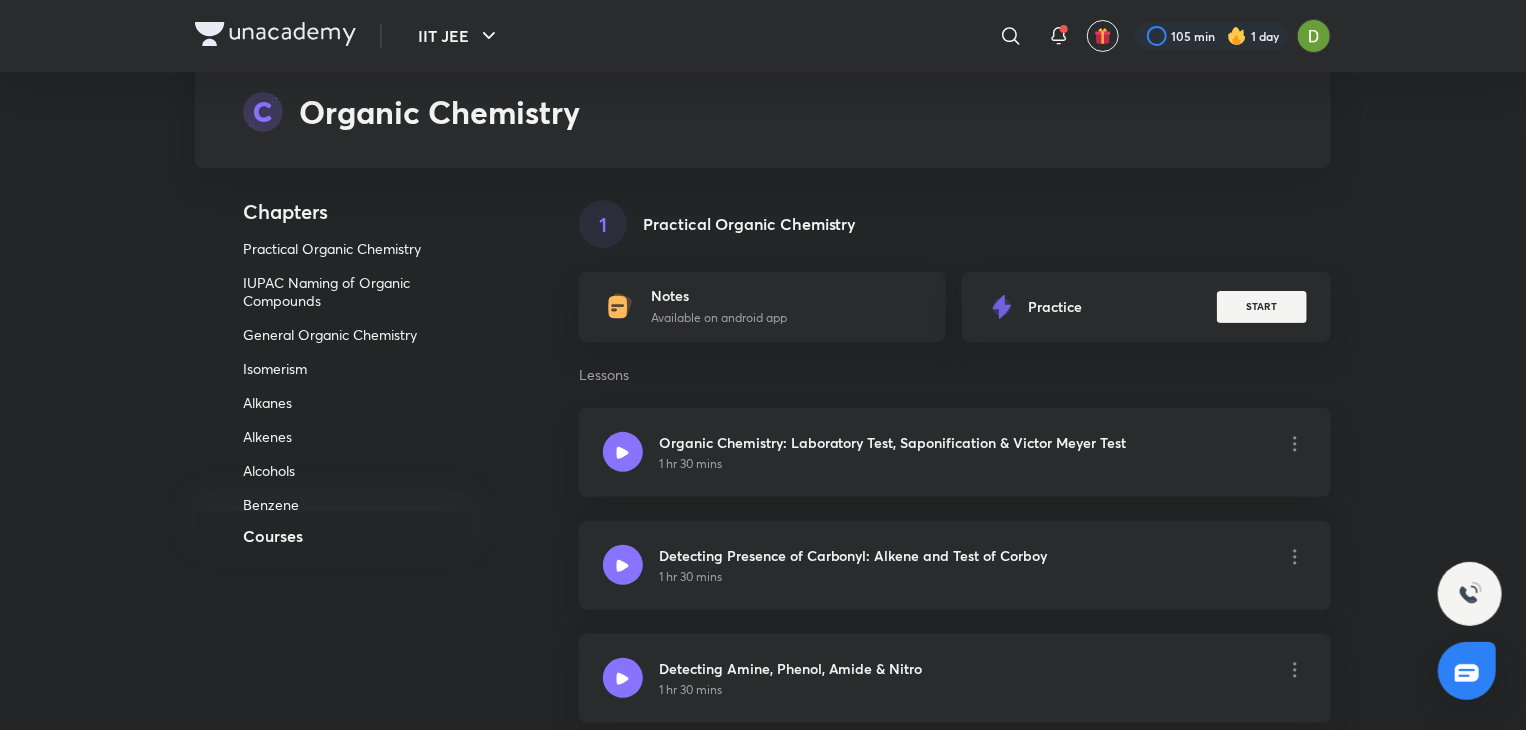 scroll, scrollTop: 128, scrollLeft: 0, axis: vertical 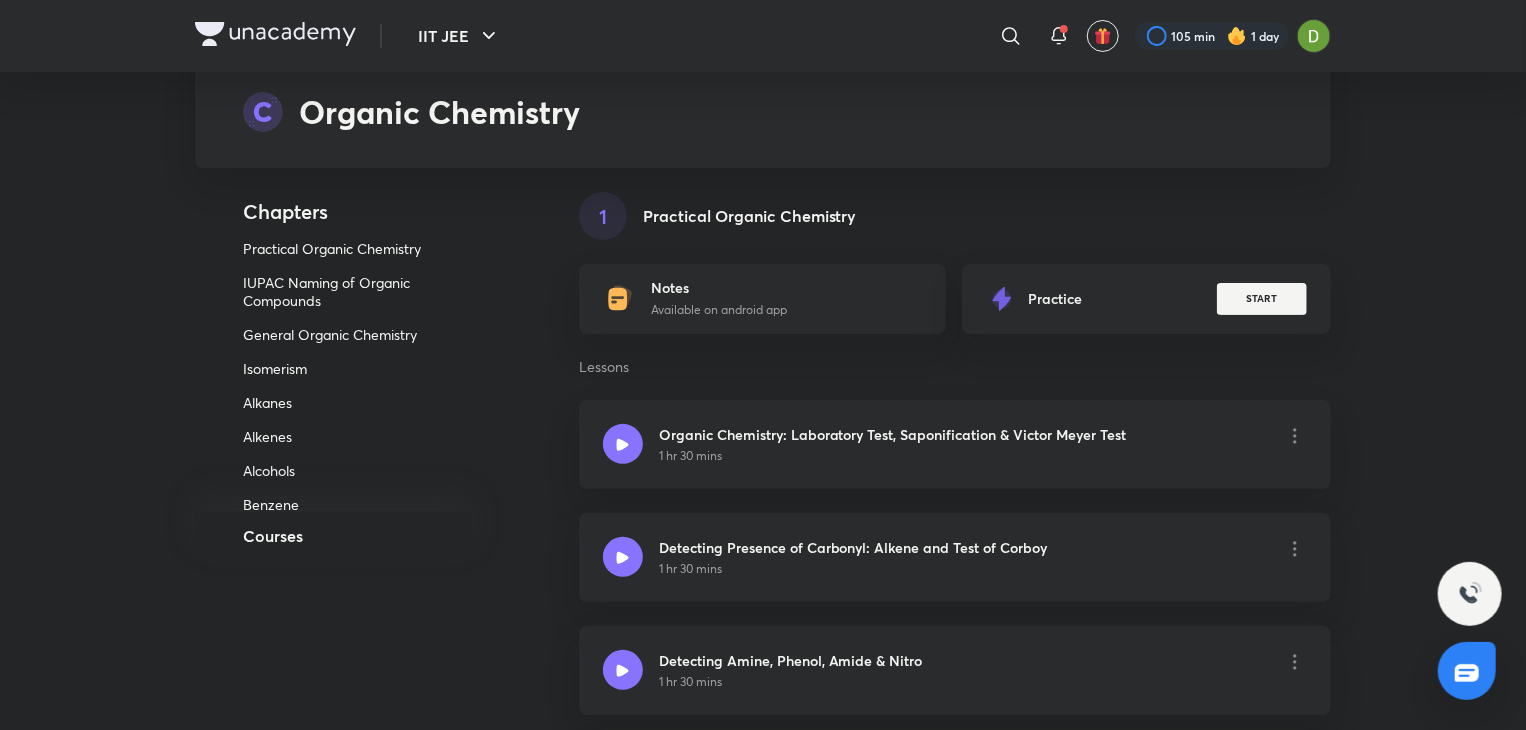 click on "Courses" at bounding box center [333, 536] 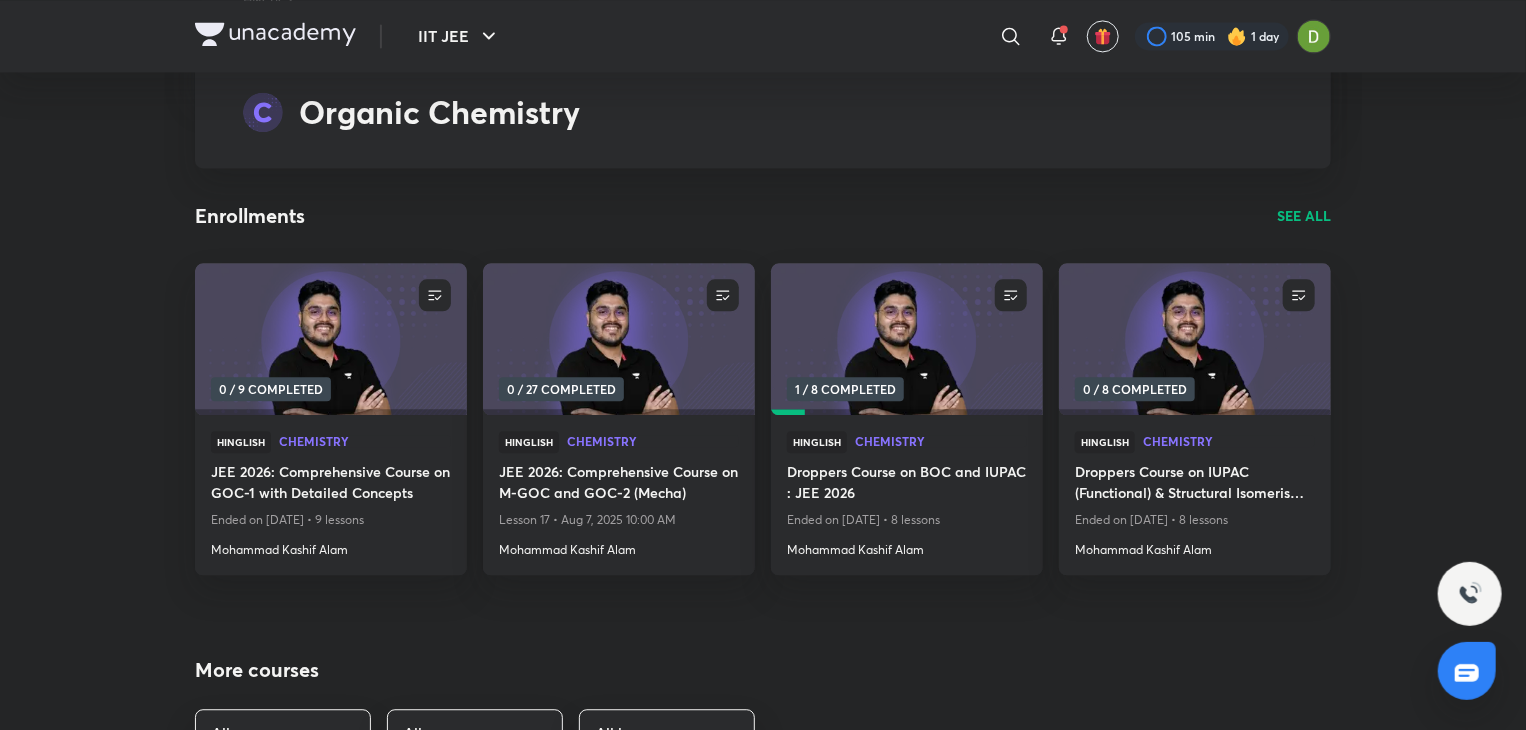 scroll, scrollTop: 17471, scrollLeft: 0, axis: vertical 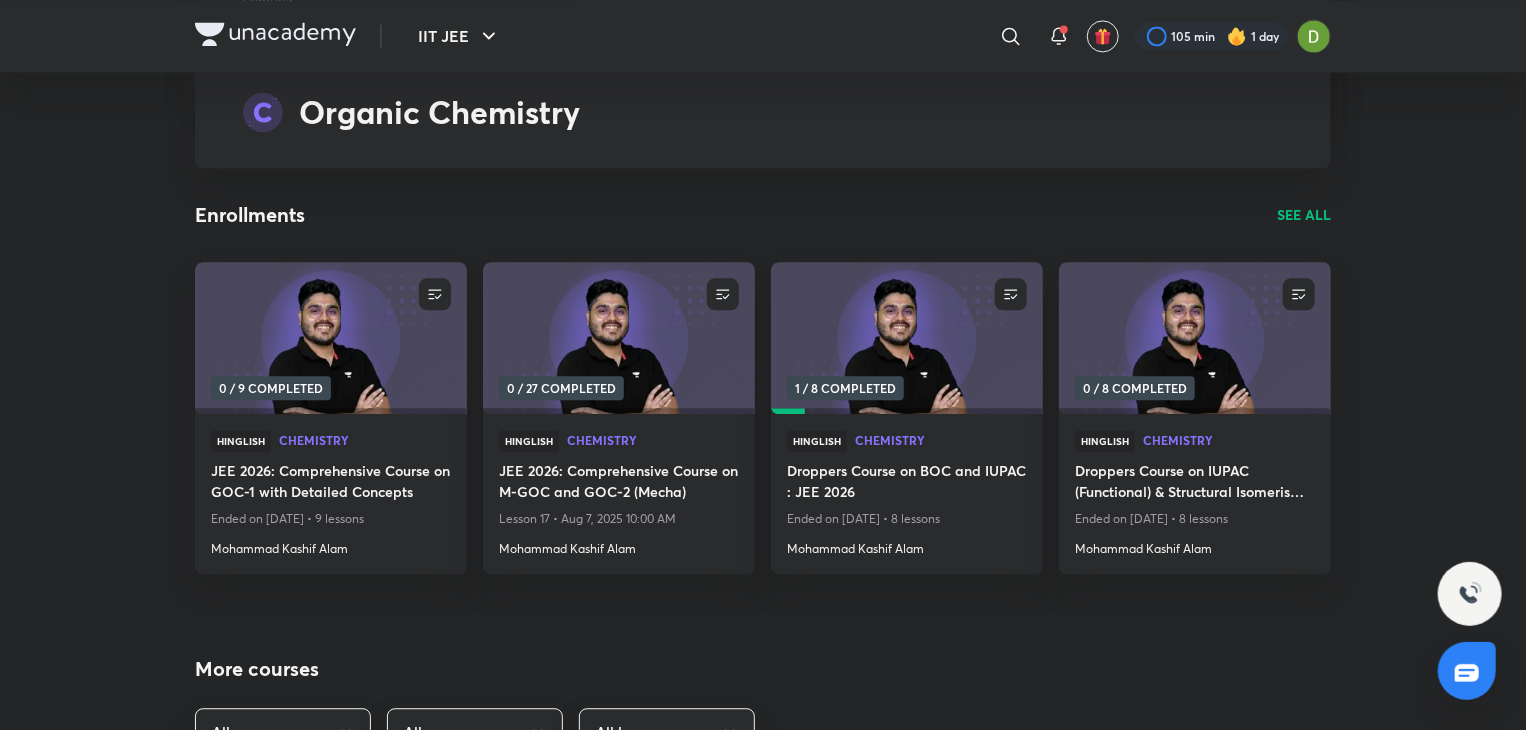 click on "SEE ALL" at bounding box center (1304, 215) 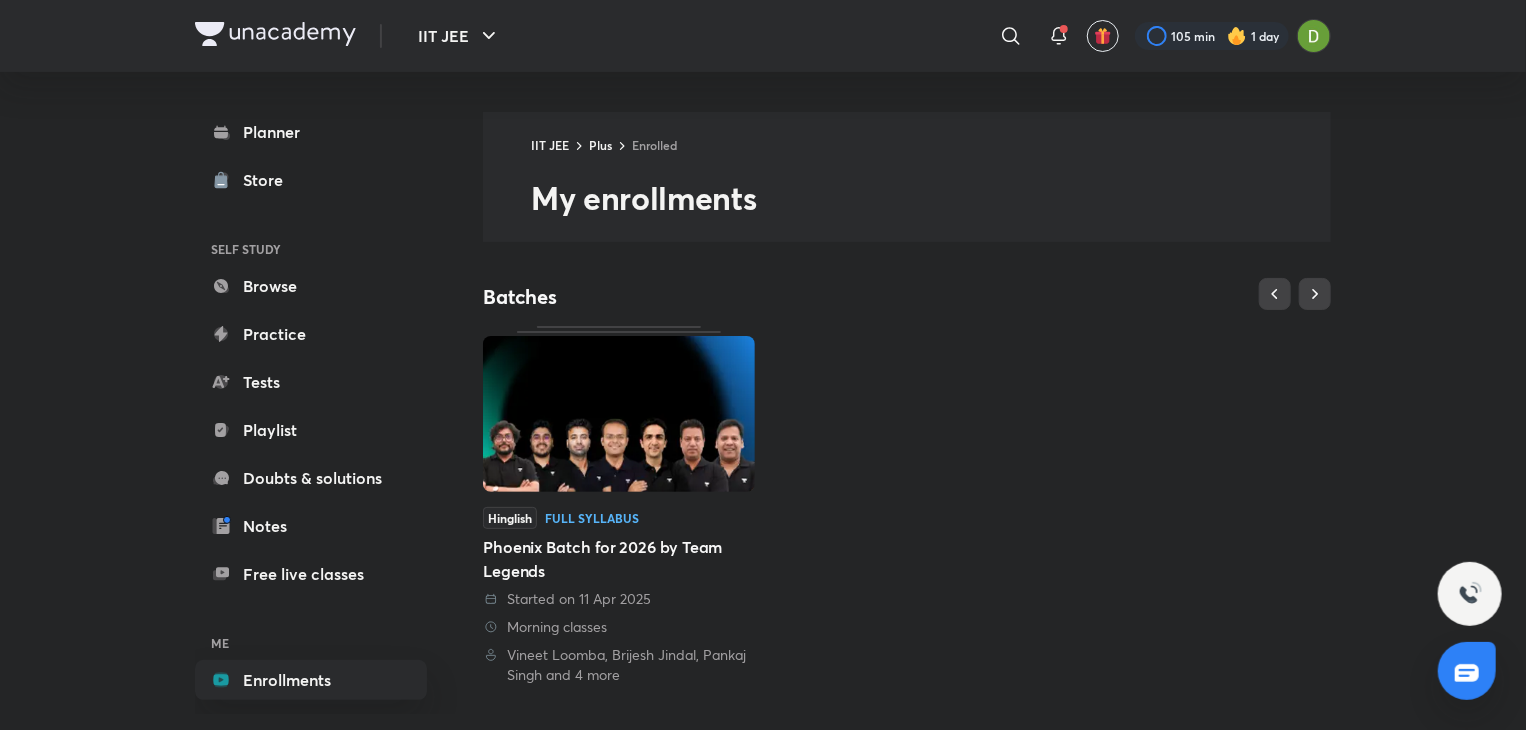 scroll, scrollTop: 48, scrollLeft: 0, axis: vertical 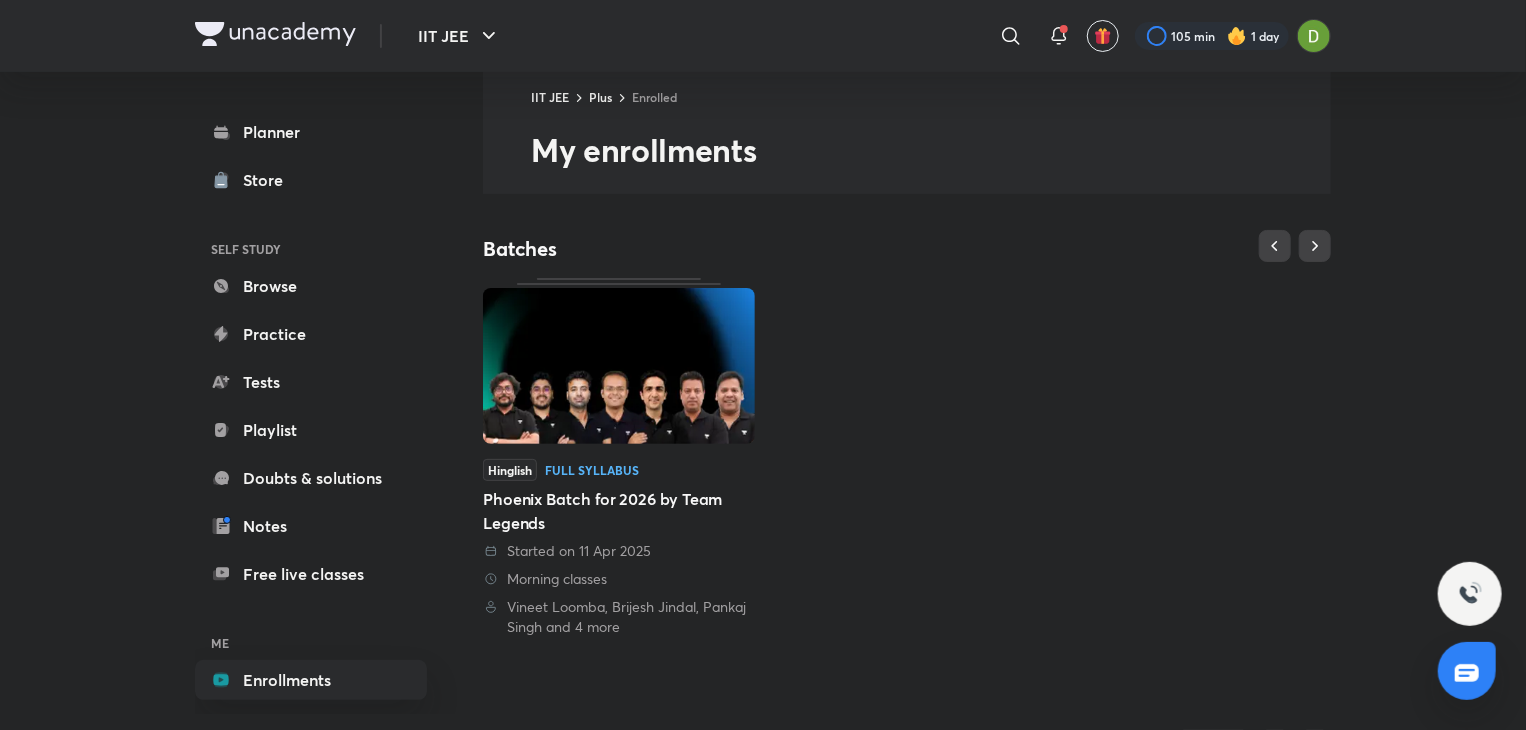click at bounding box center (619, 366) 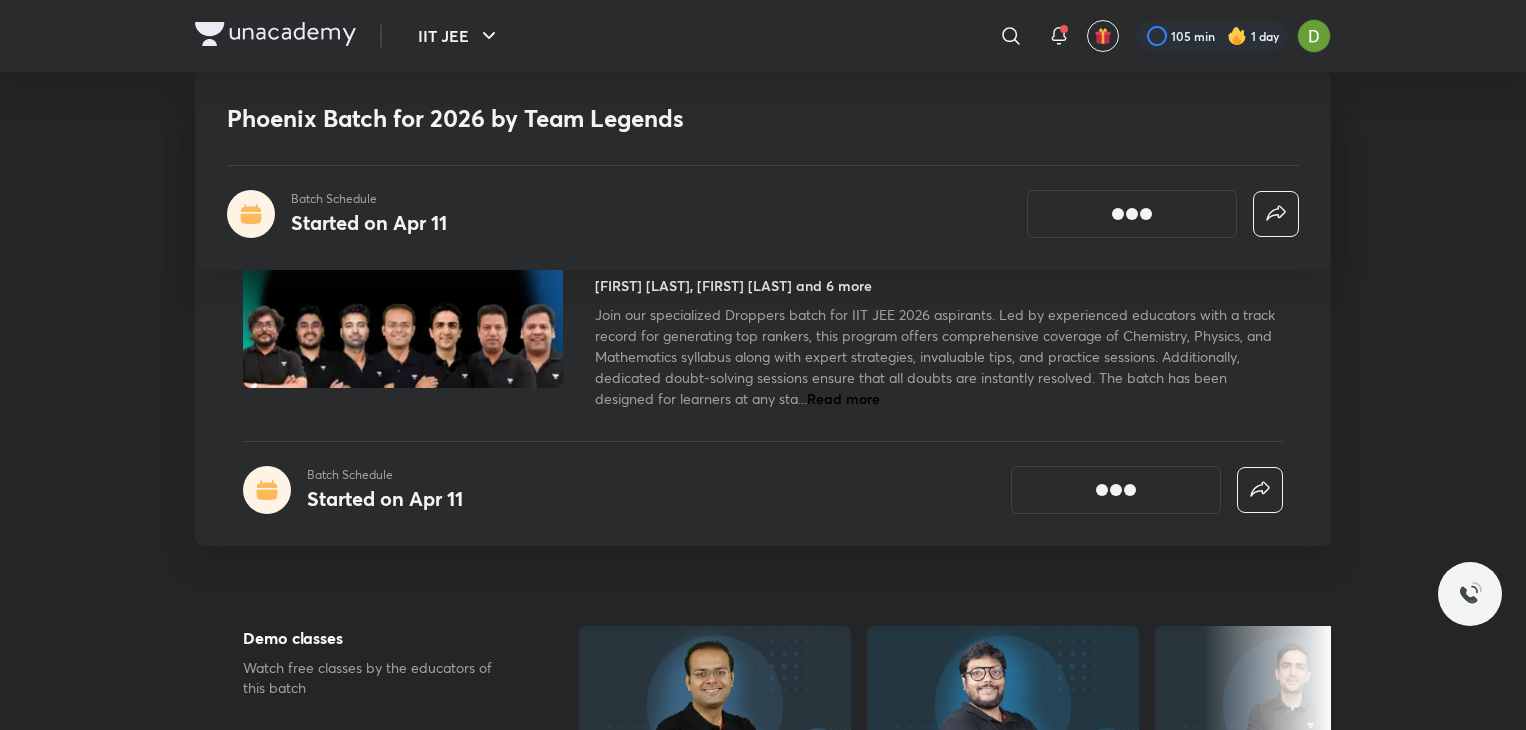 scroll, scrollTop: 882, scrollLeft: 0, axis: vertical 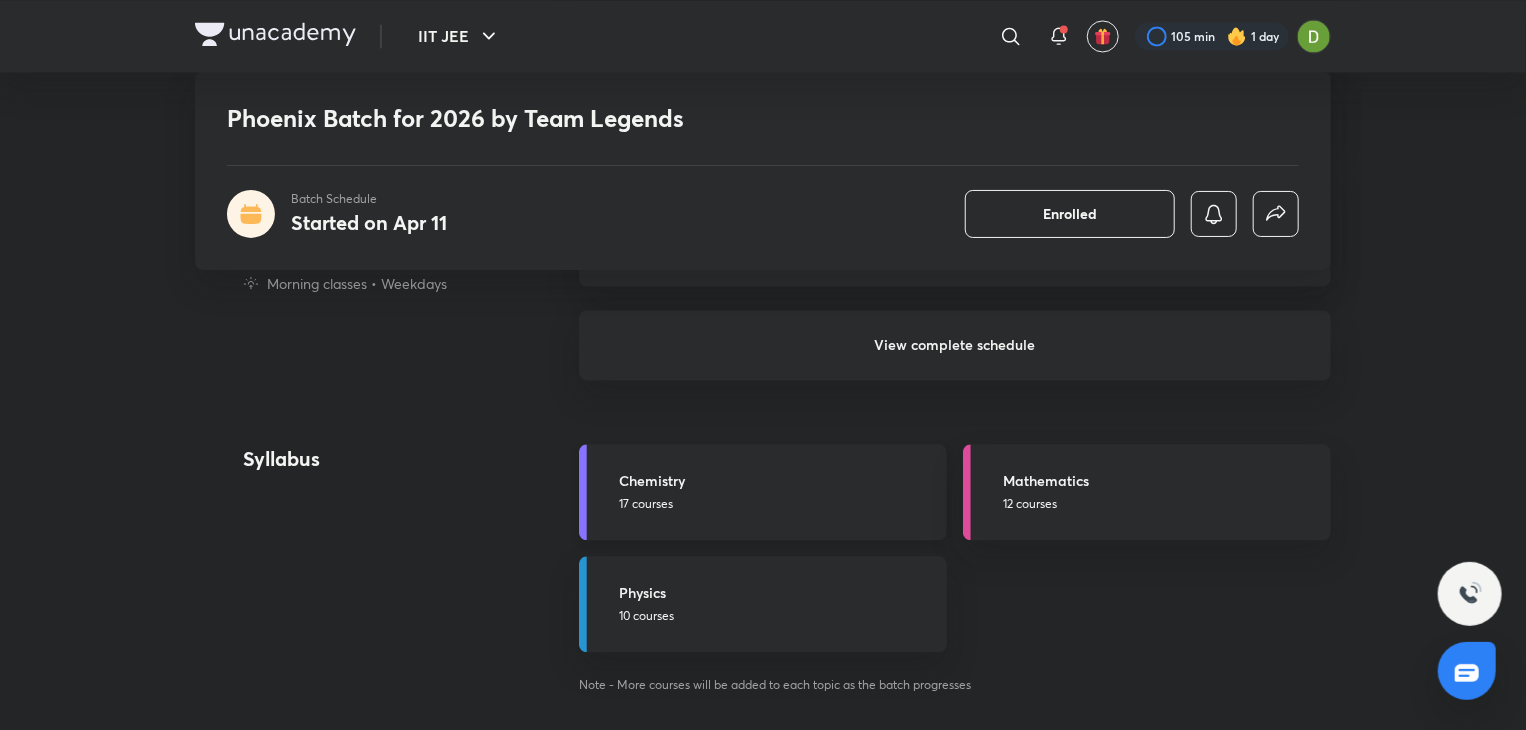 click on "17 courses" at bounding box center [777, 504] 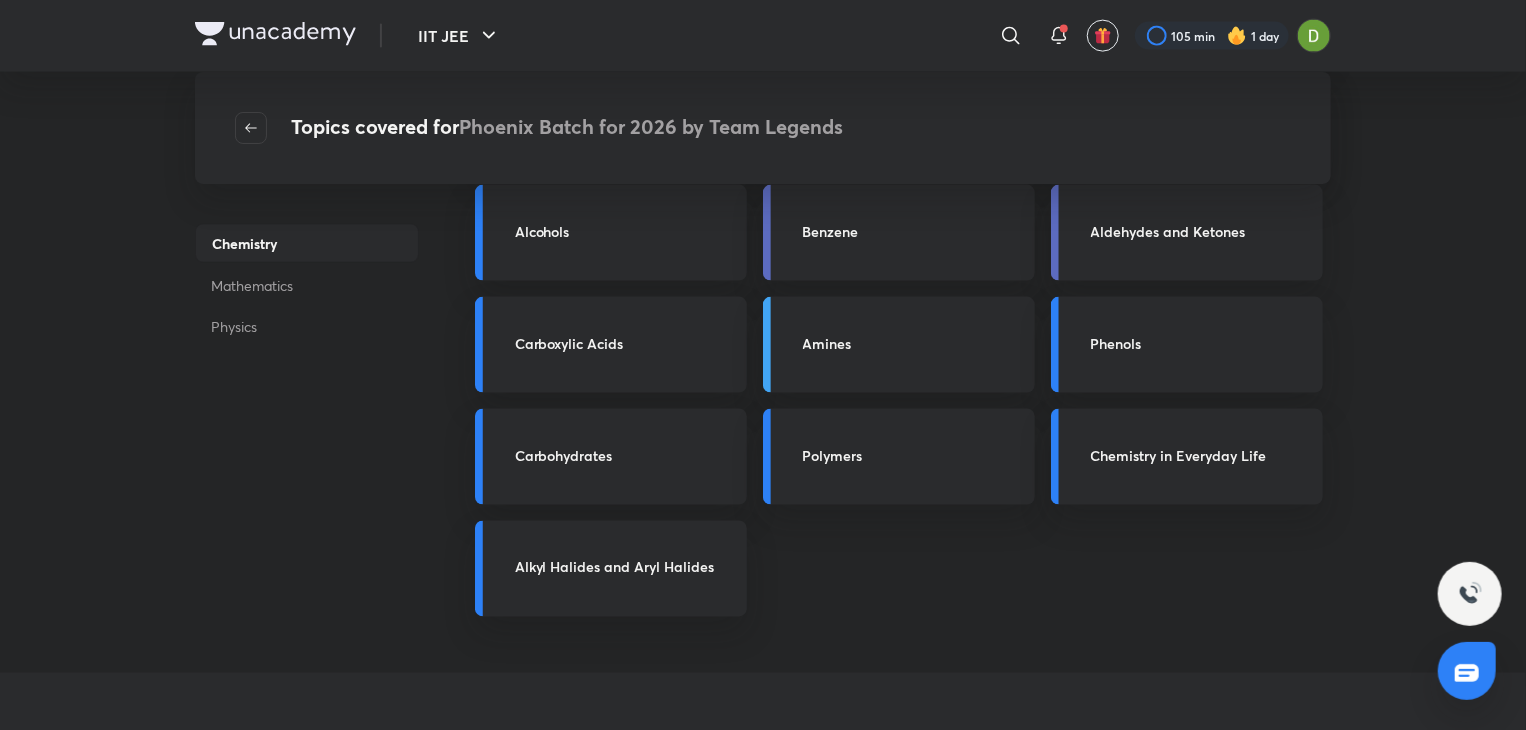 scroll, scrollTop: 1287, scrollLeft: 0, axis: vertical 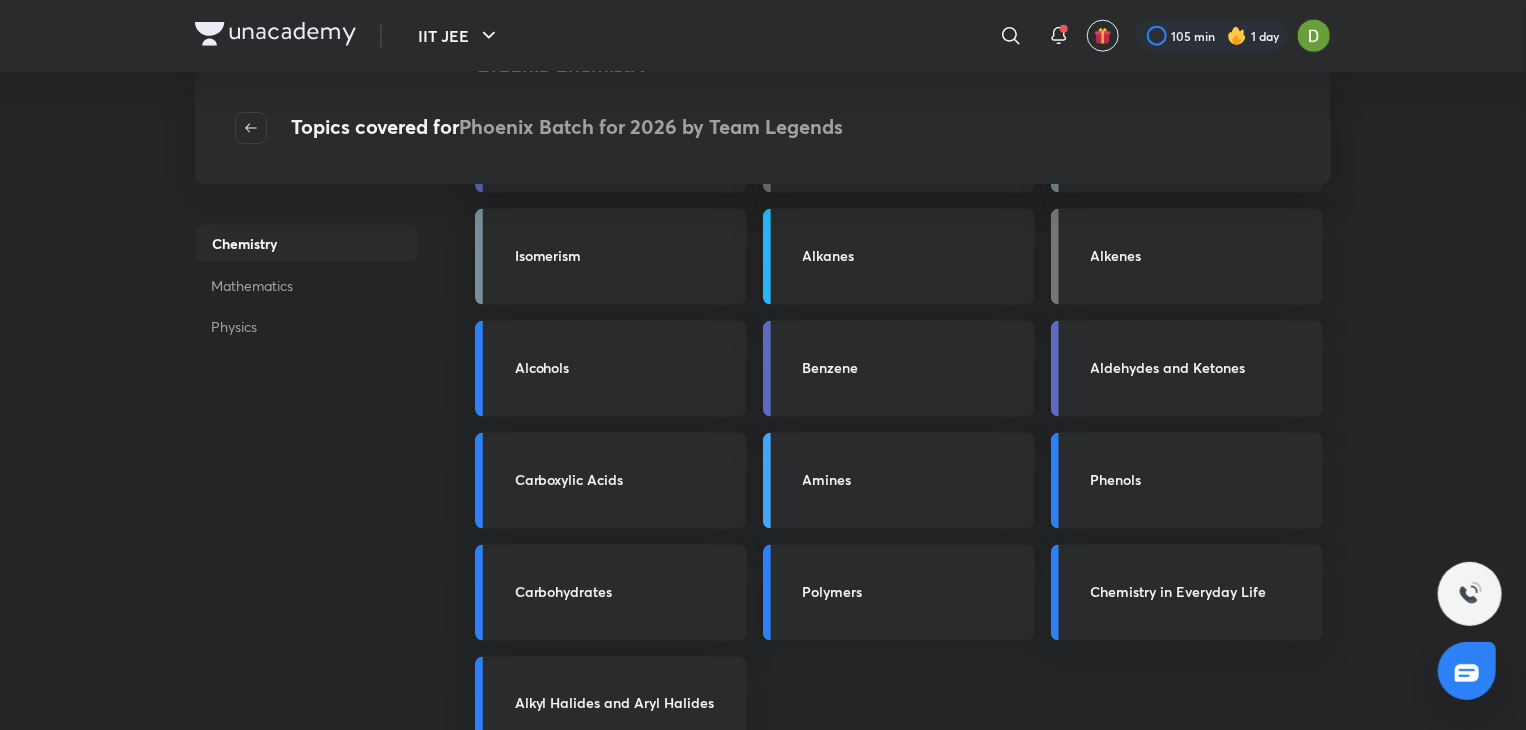 click on "Polymers" at bounding box center (899, 593) 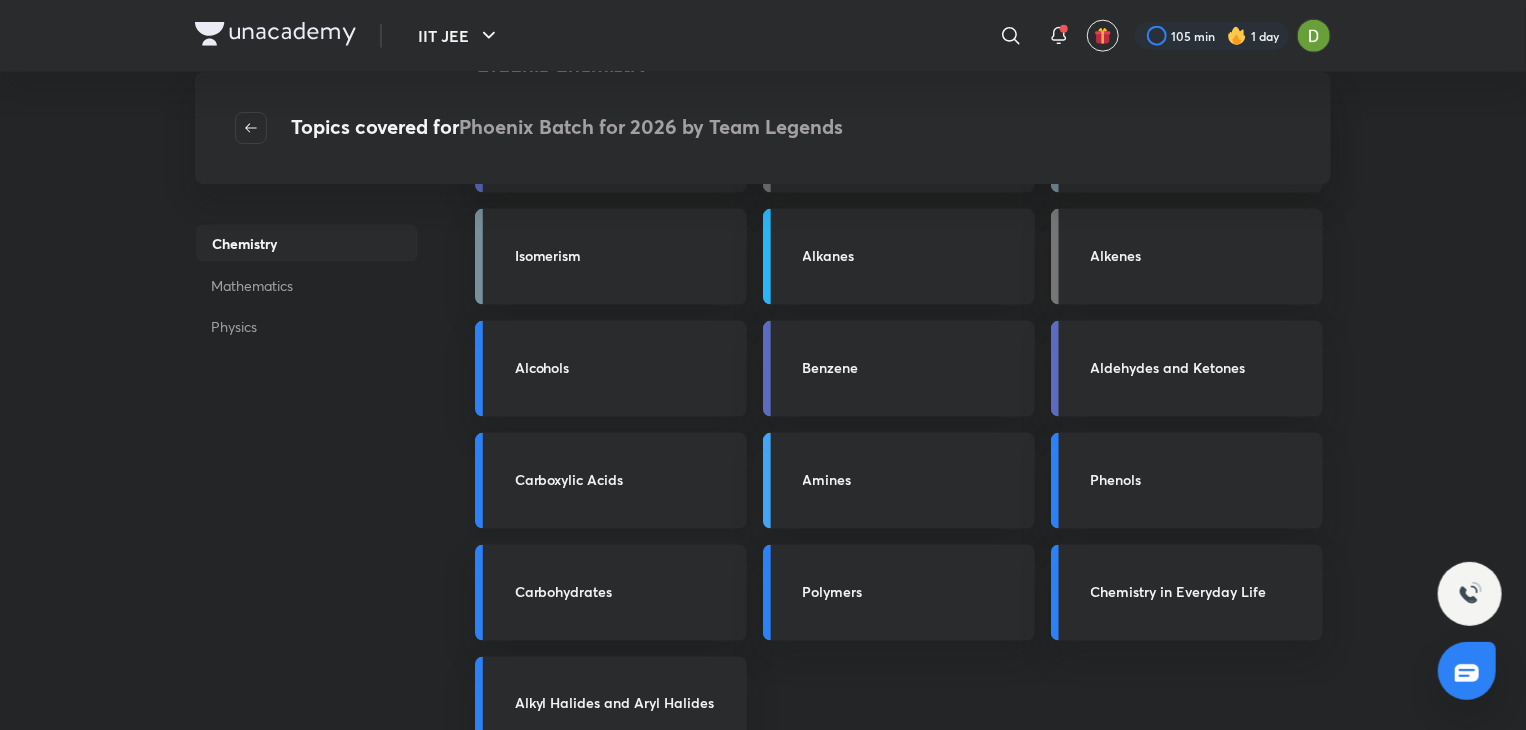 click on "Carboxylic Acids" at bounding box center (625, 479) 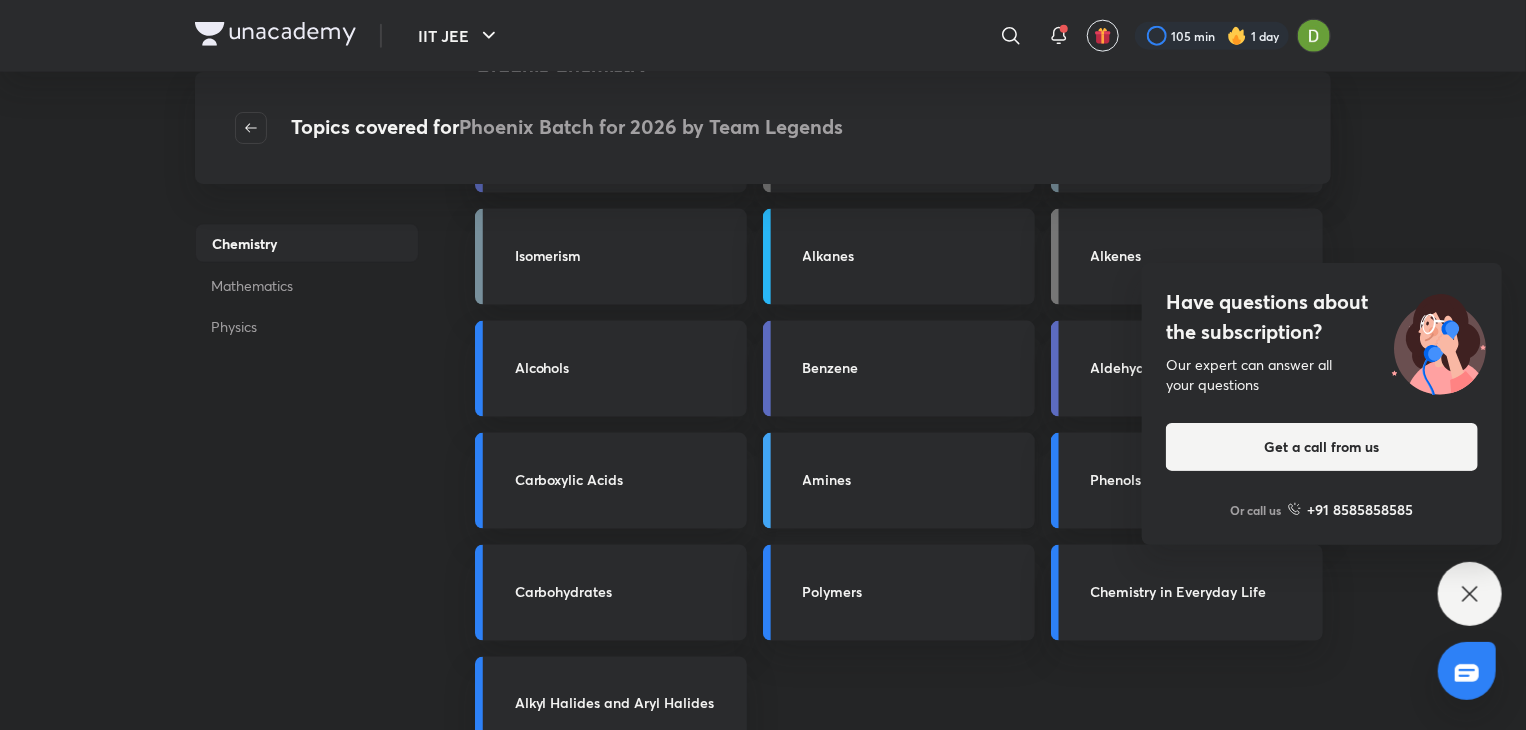 click on "Amines" at bounding box center [913, 479] 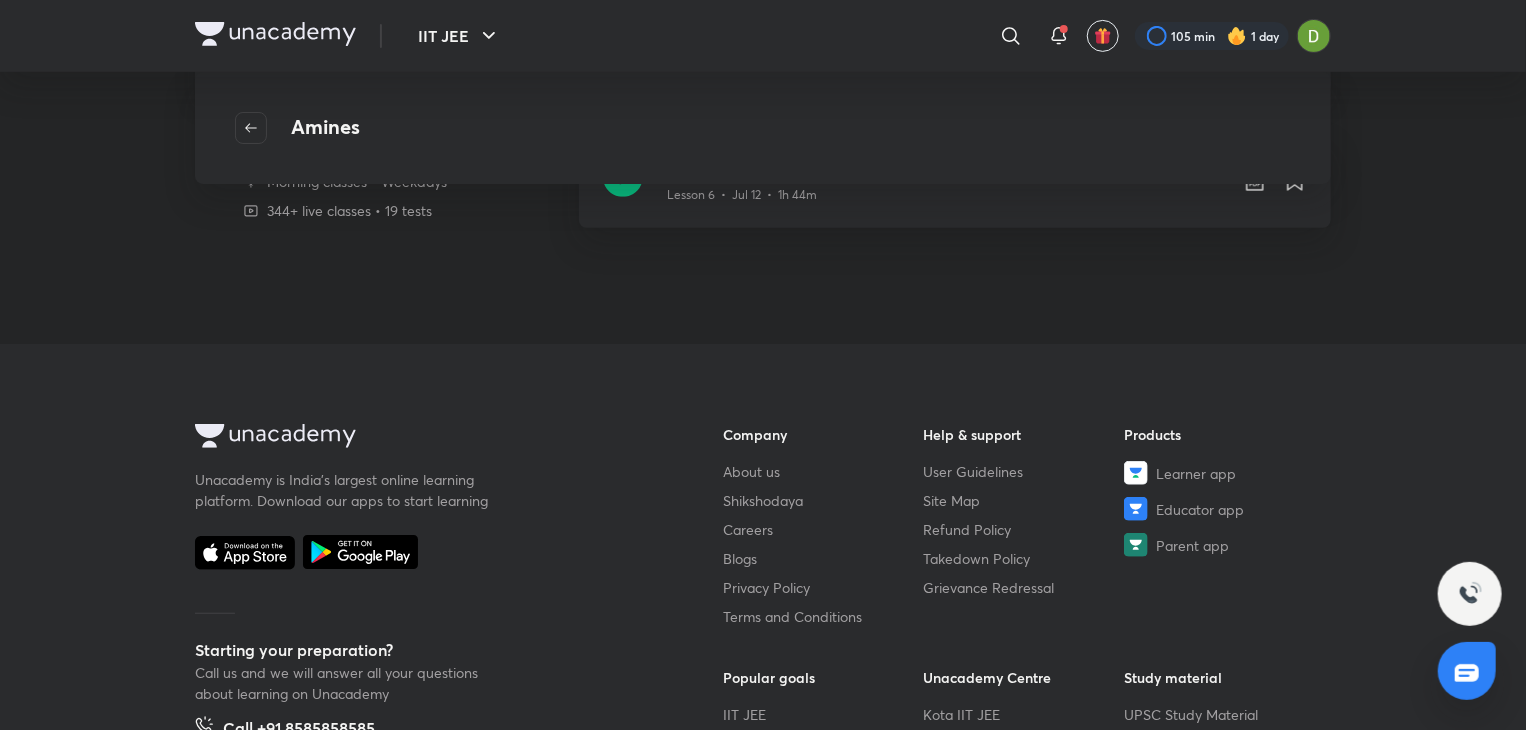 scroll, scrollTop: 0, scrollLeft: 0, axis: both 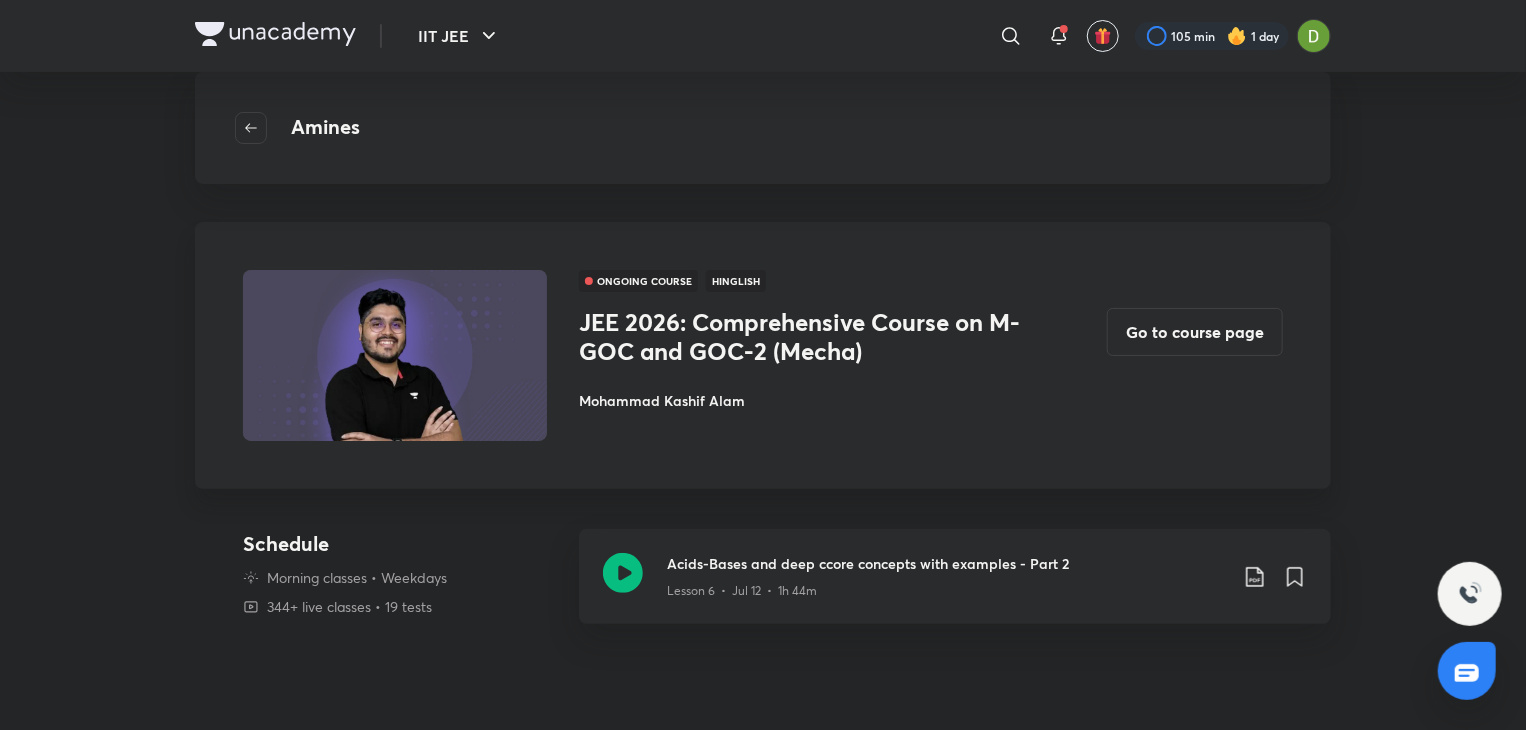click on "Amines" at bounding box center (763, 128) 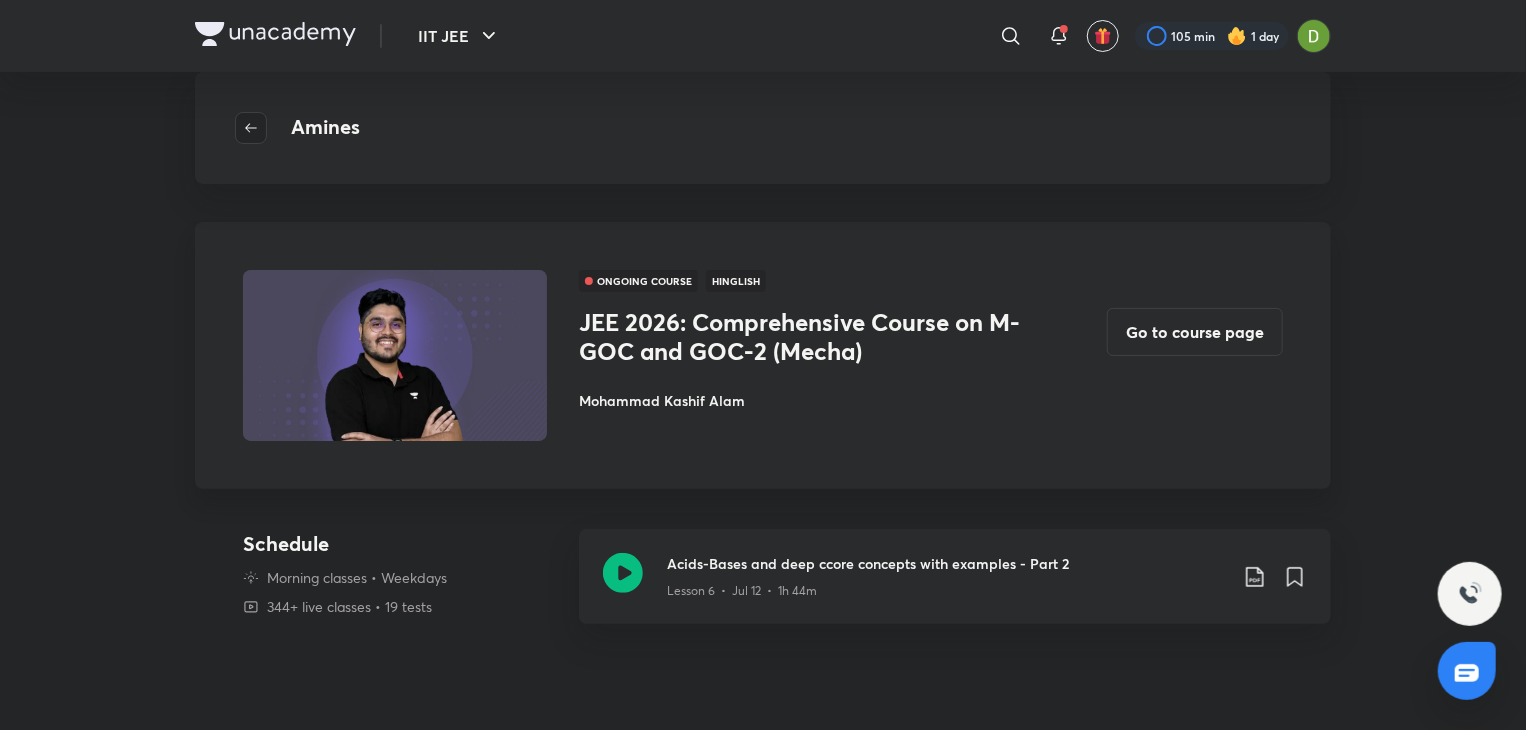 click at bounding box center [251, 128] 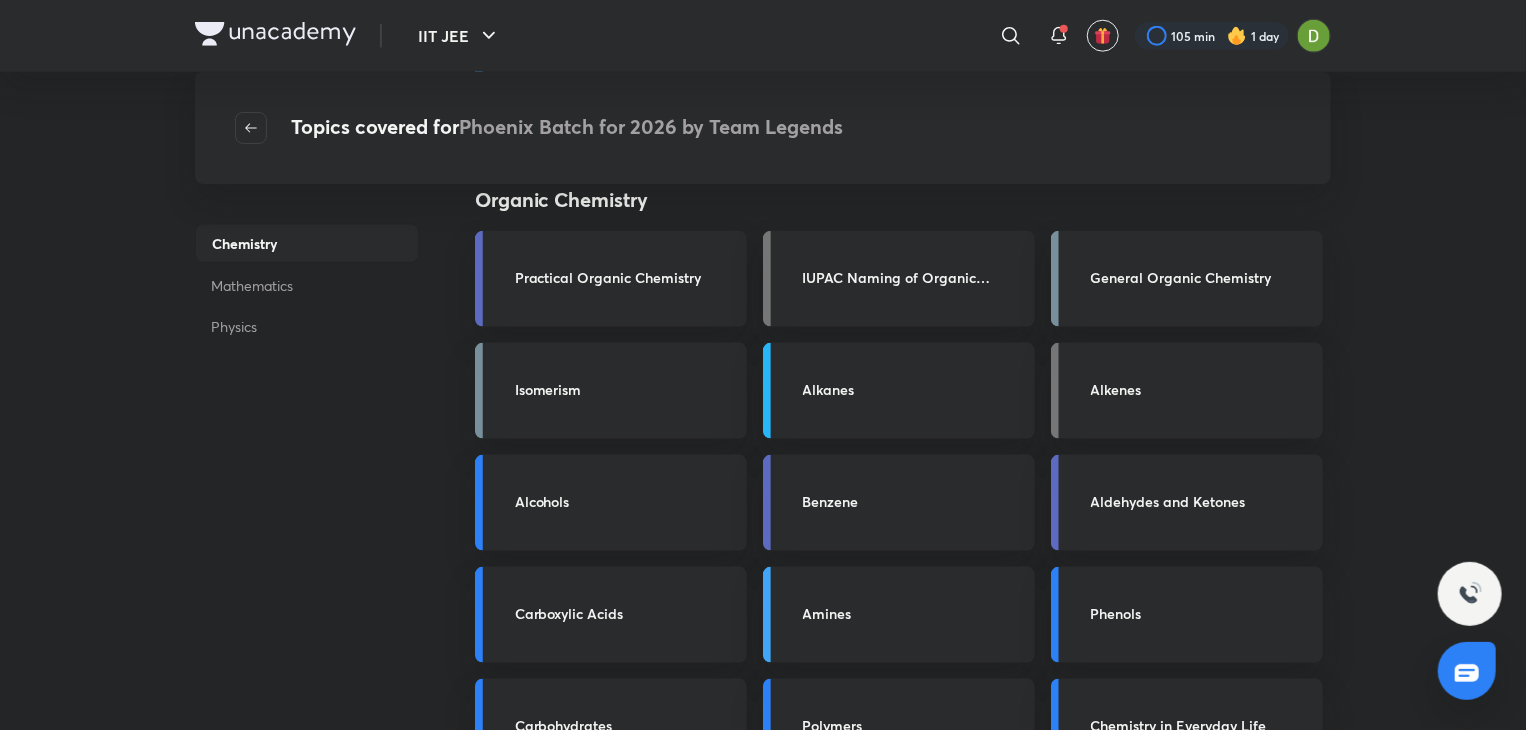 scroll, scrollTop: 1152, scrollLeft: 0, axis: vertical 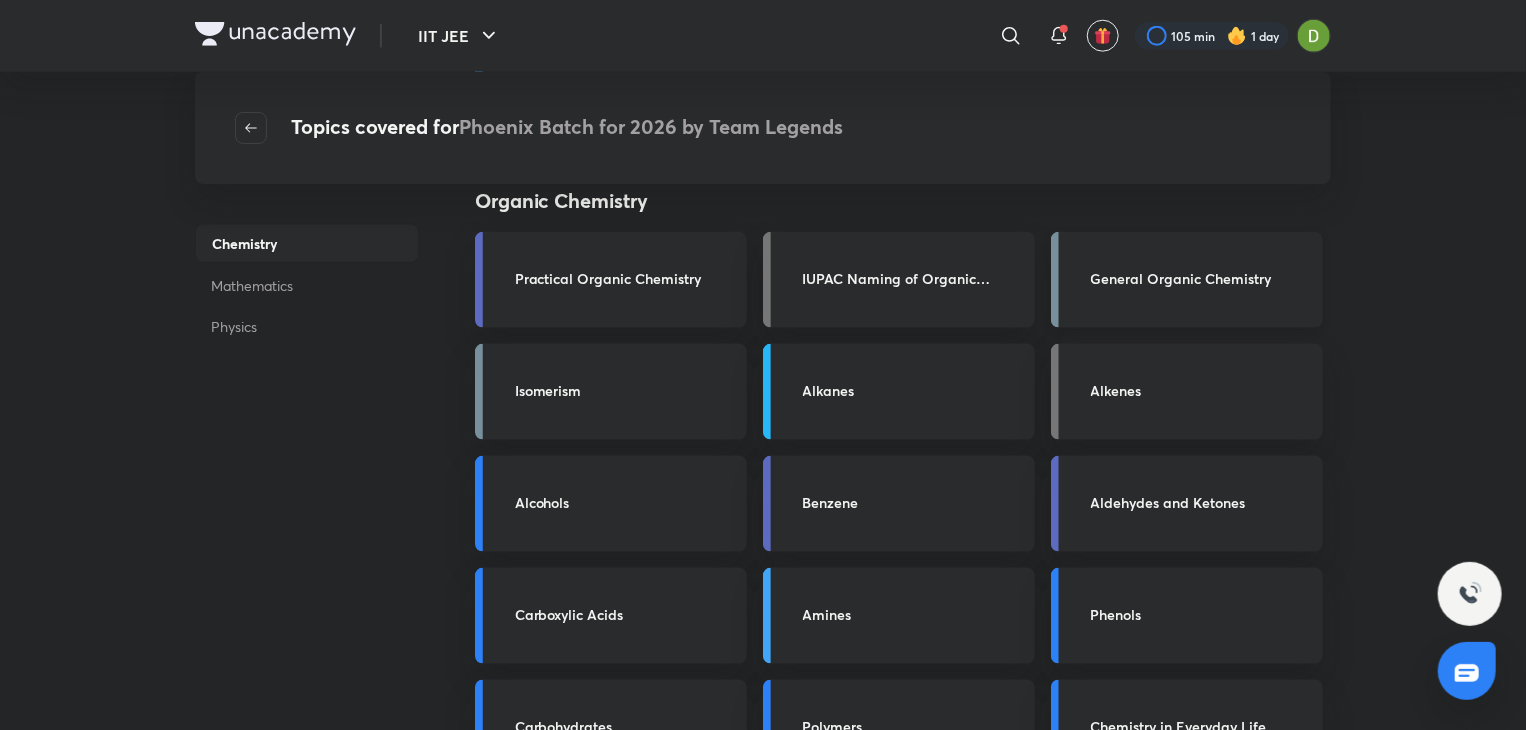 click on "General Organic Chemistry" at bounding box center [1201, 278] 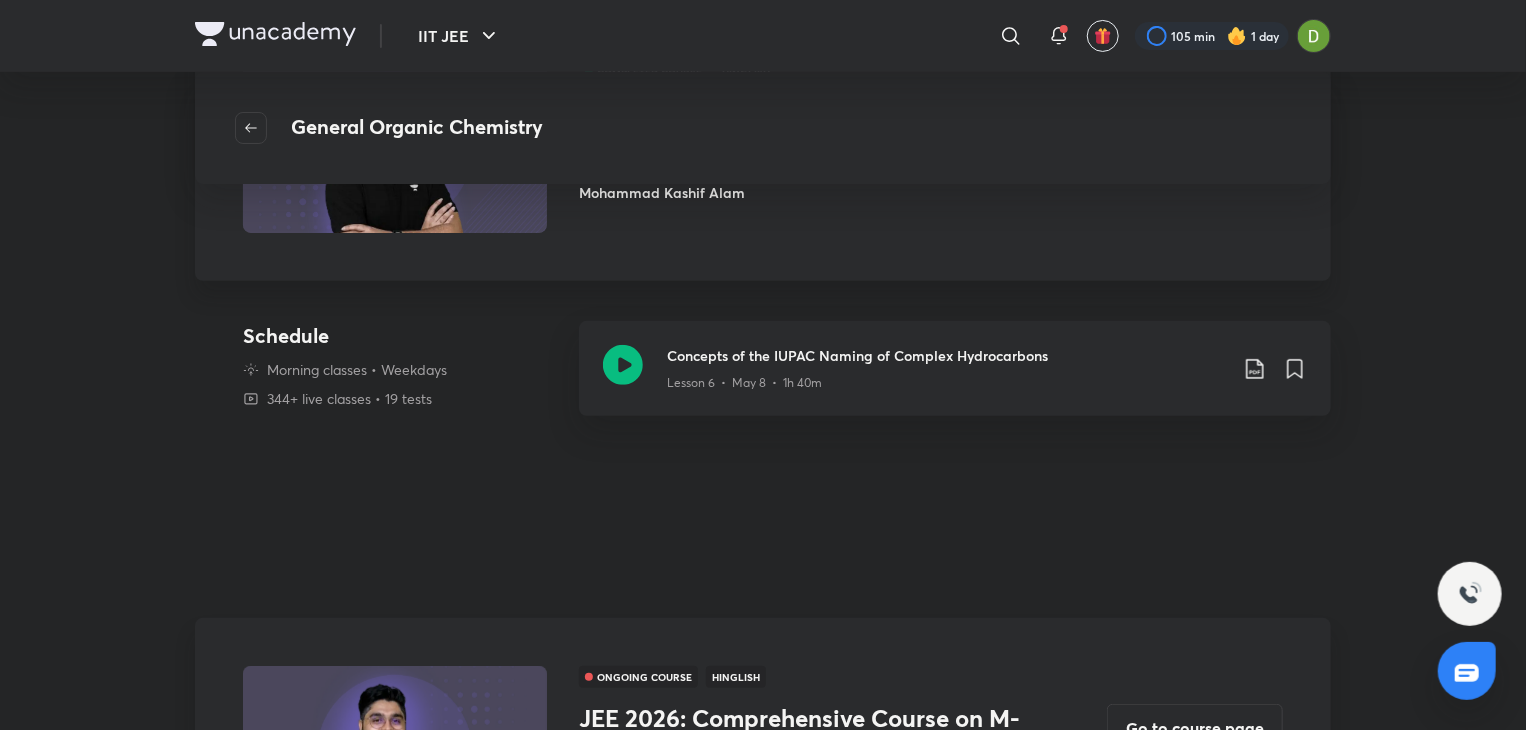 scroll, scrollTop: 0, scrollLeft: 0, axis: both 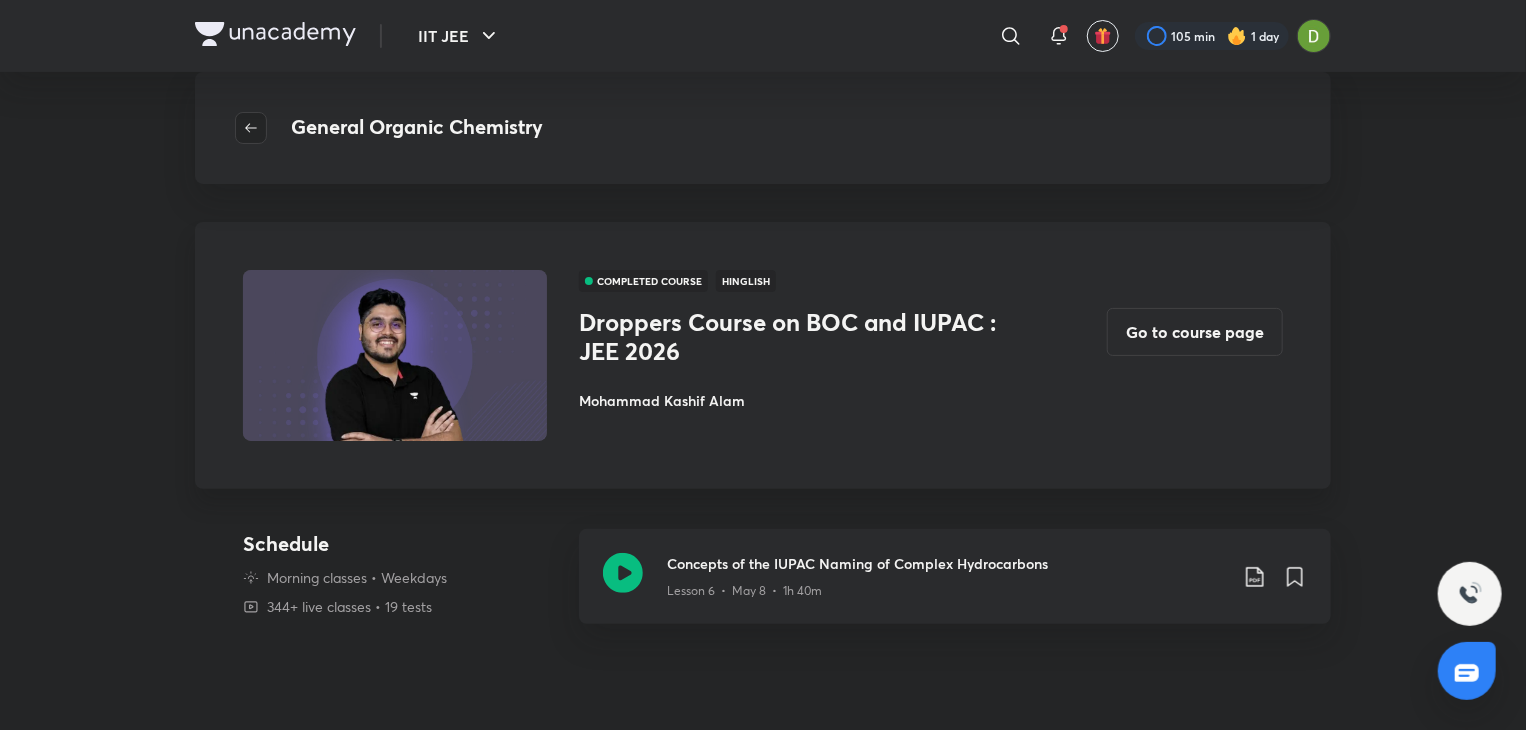 click 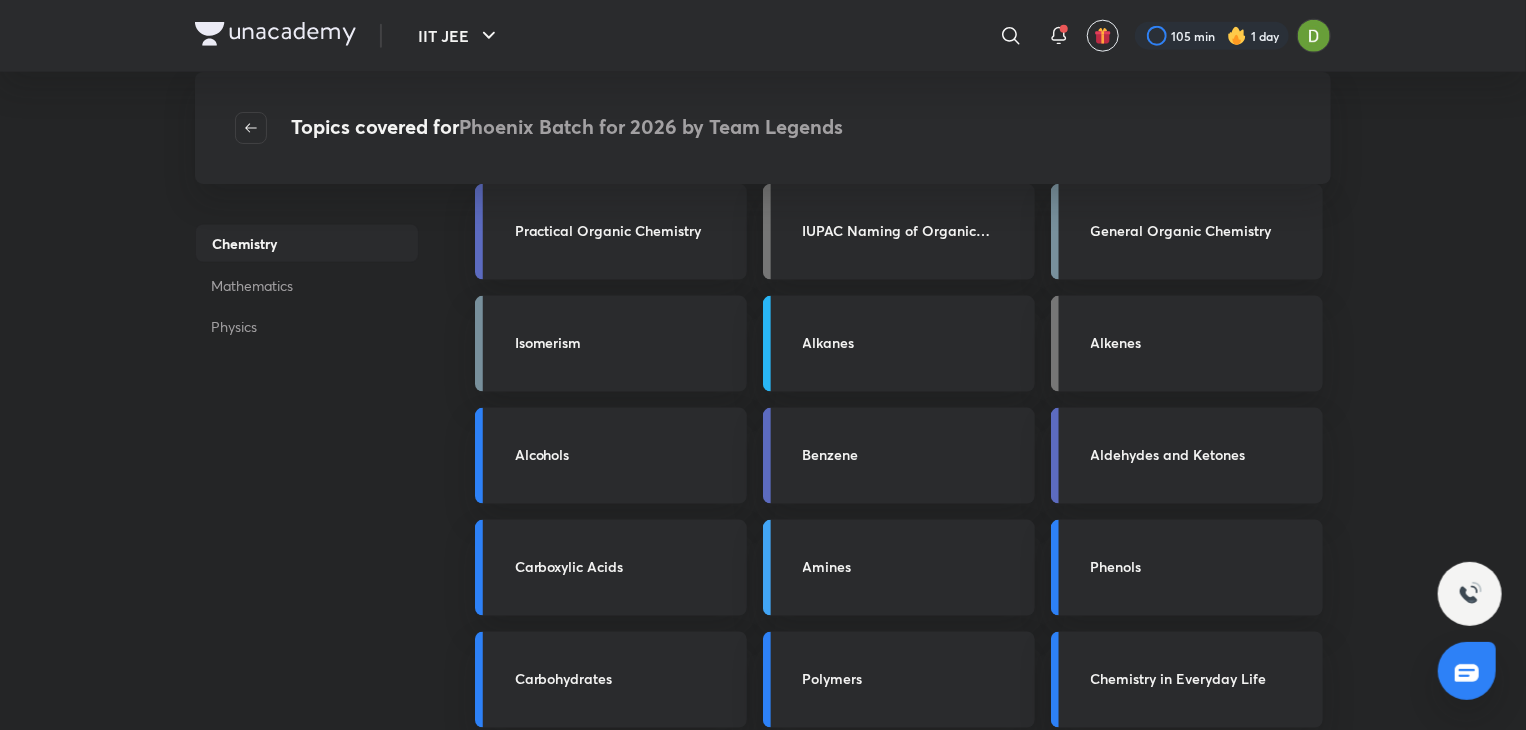 scroll, scrollTop: 1192, scrollLeft: 0, axis: vertical 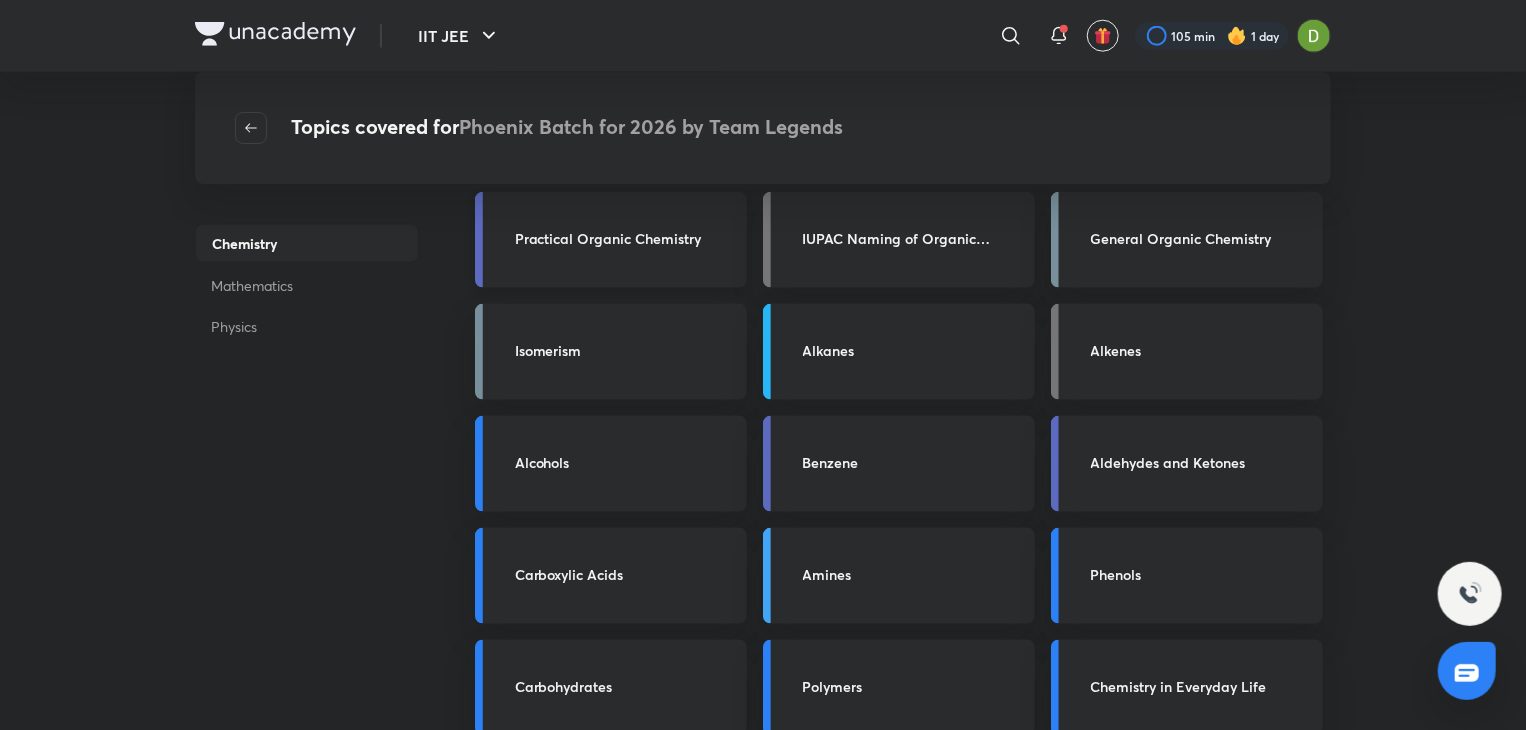 click on "Practical Organic Chemistry" at bounding box center [625, 238] 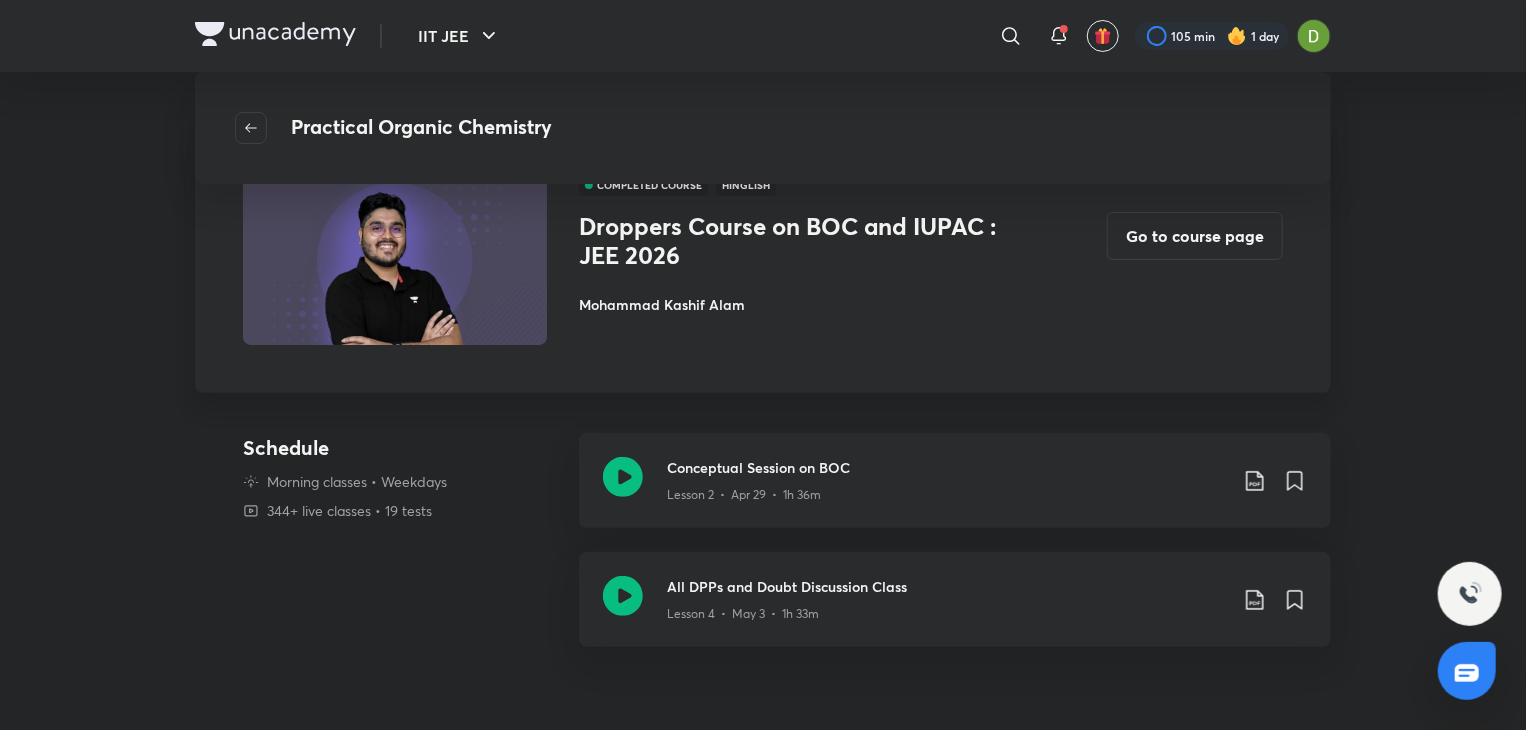 scroll, scrollTop: 76, scrollLeft: 0, axis: vertical 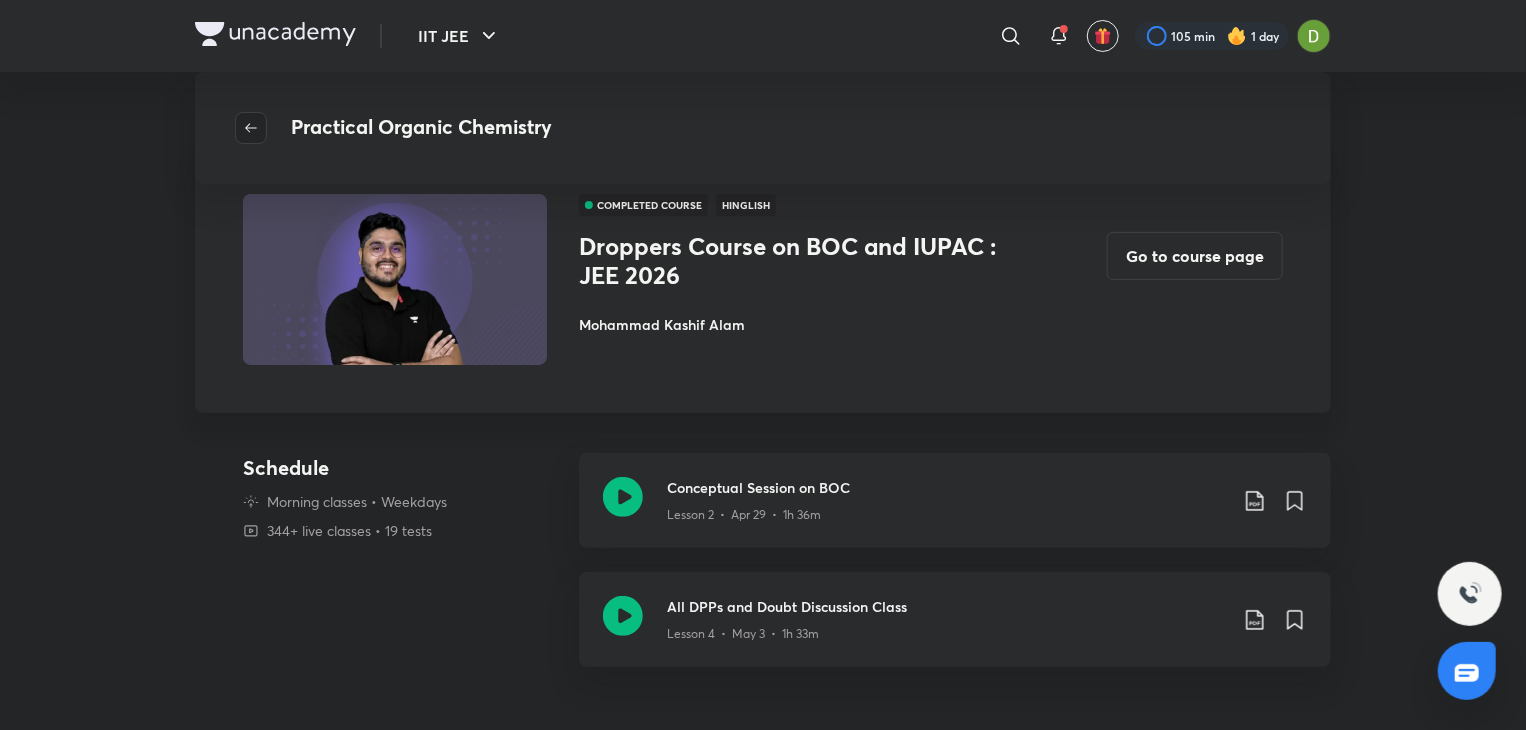 click 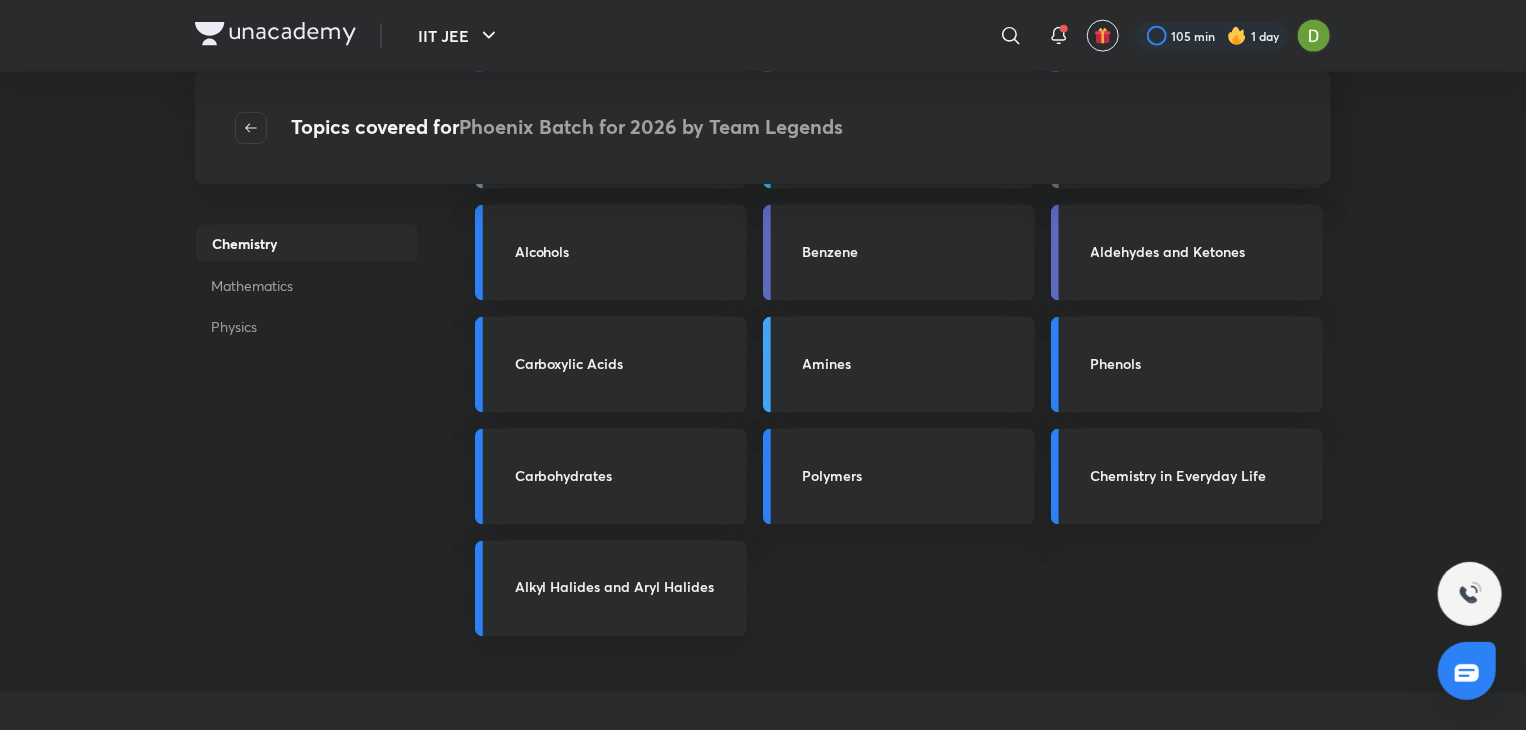 scroll, scrollTop: 1404, scrollLeft: 0, axis: vertical 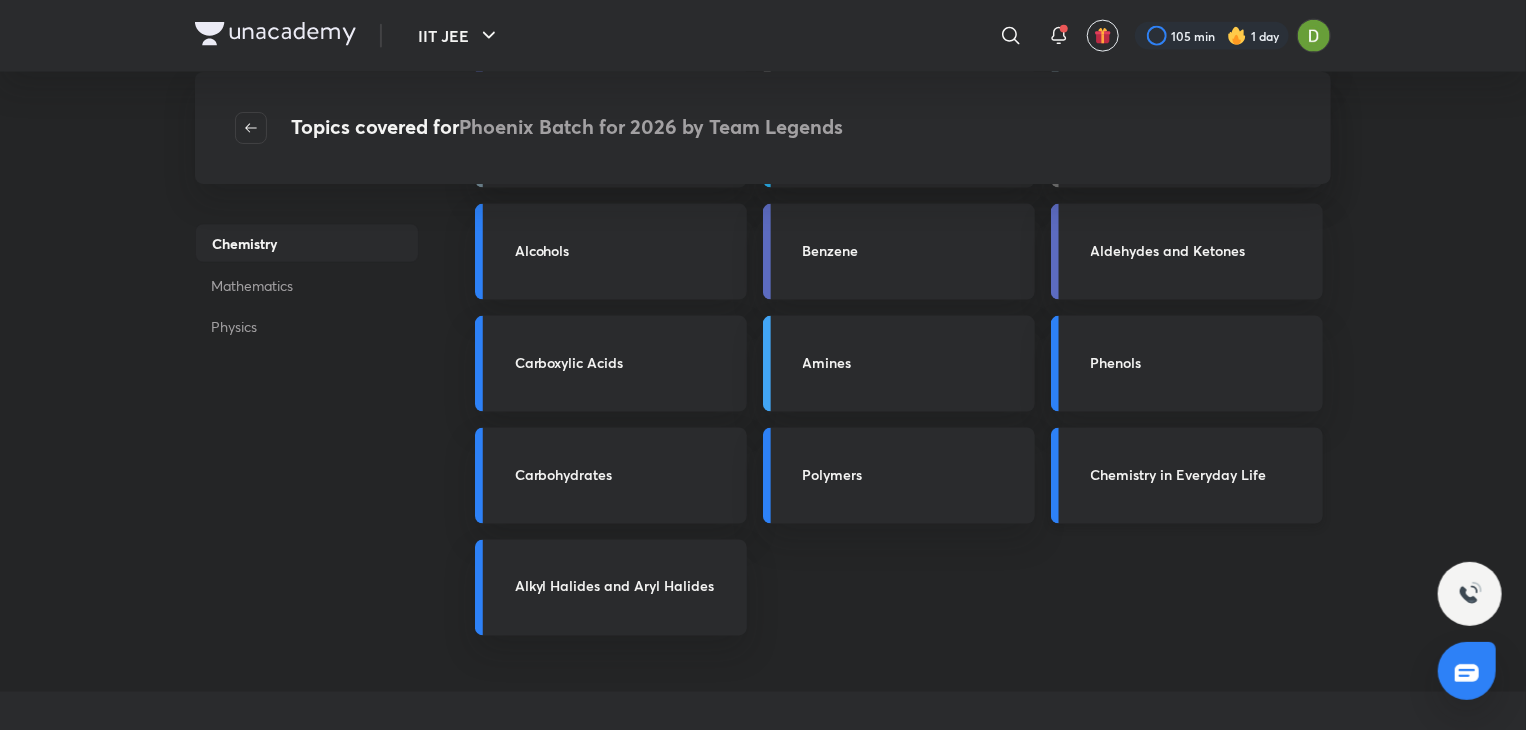 click on "Chemistry in Everyday Life" at bounding box center [1187, 476] 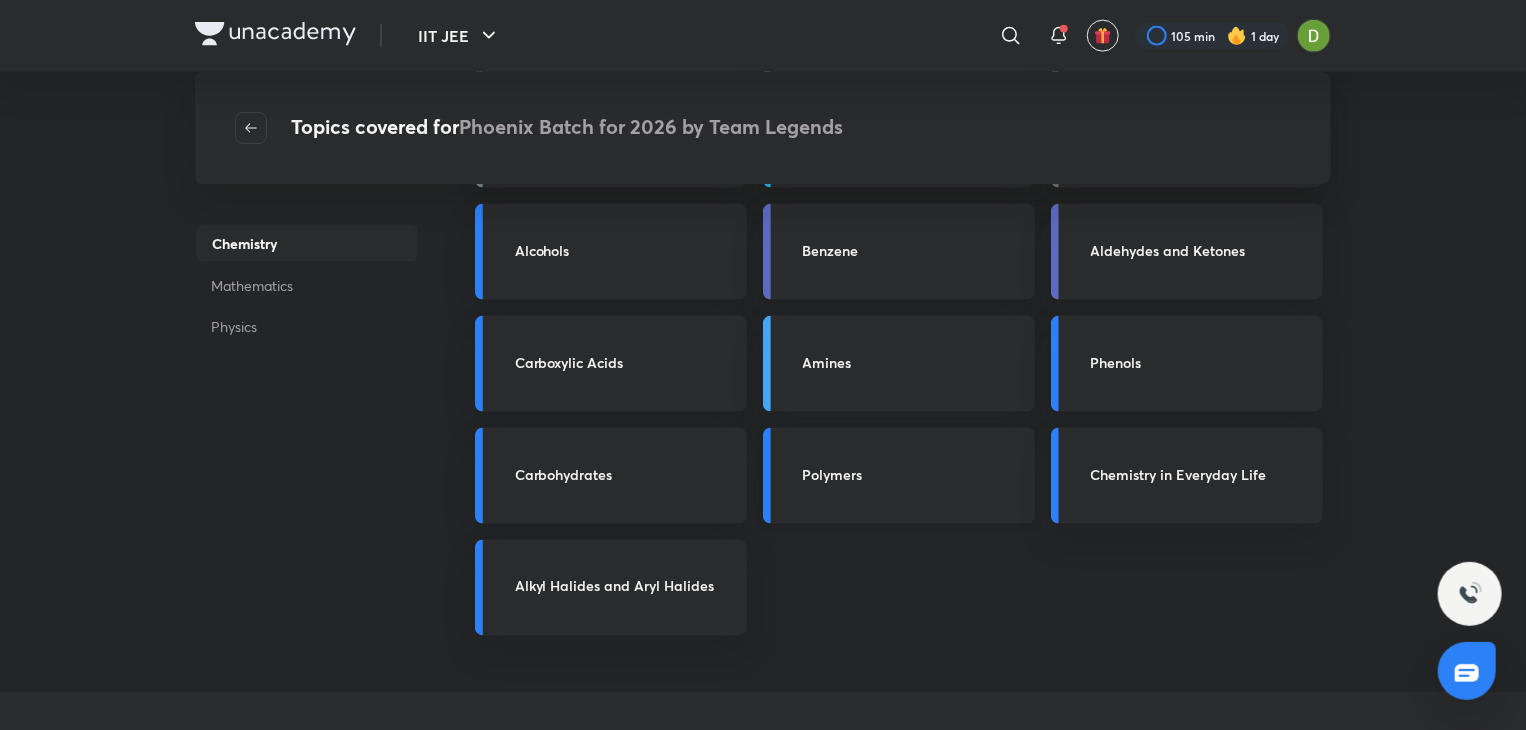 click on "Polymers" at bounding box center [913, 474] 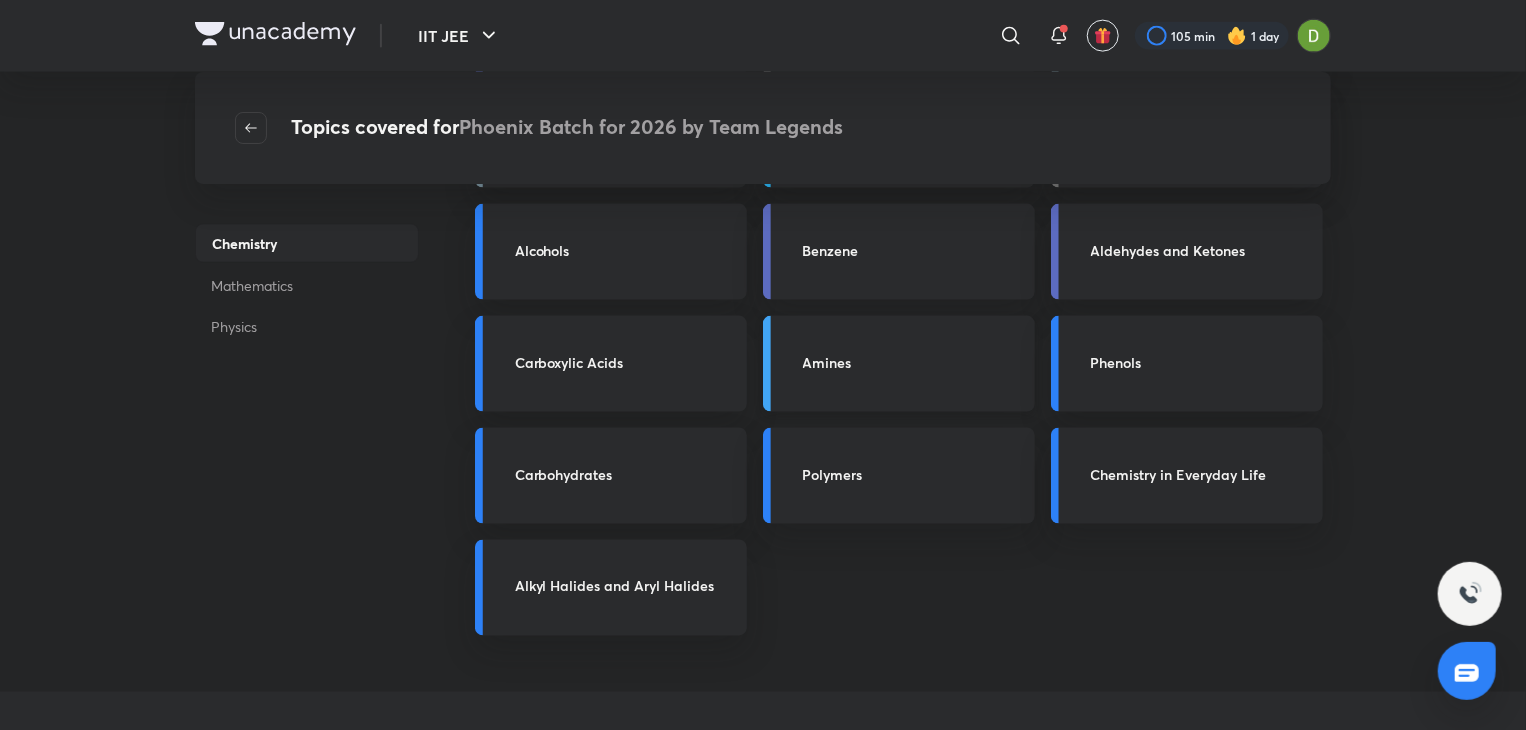click on "Amines" at bounding box center (899, 364) 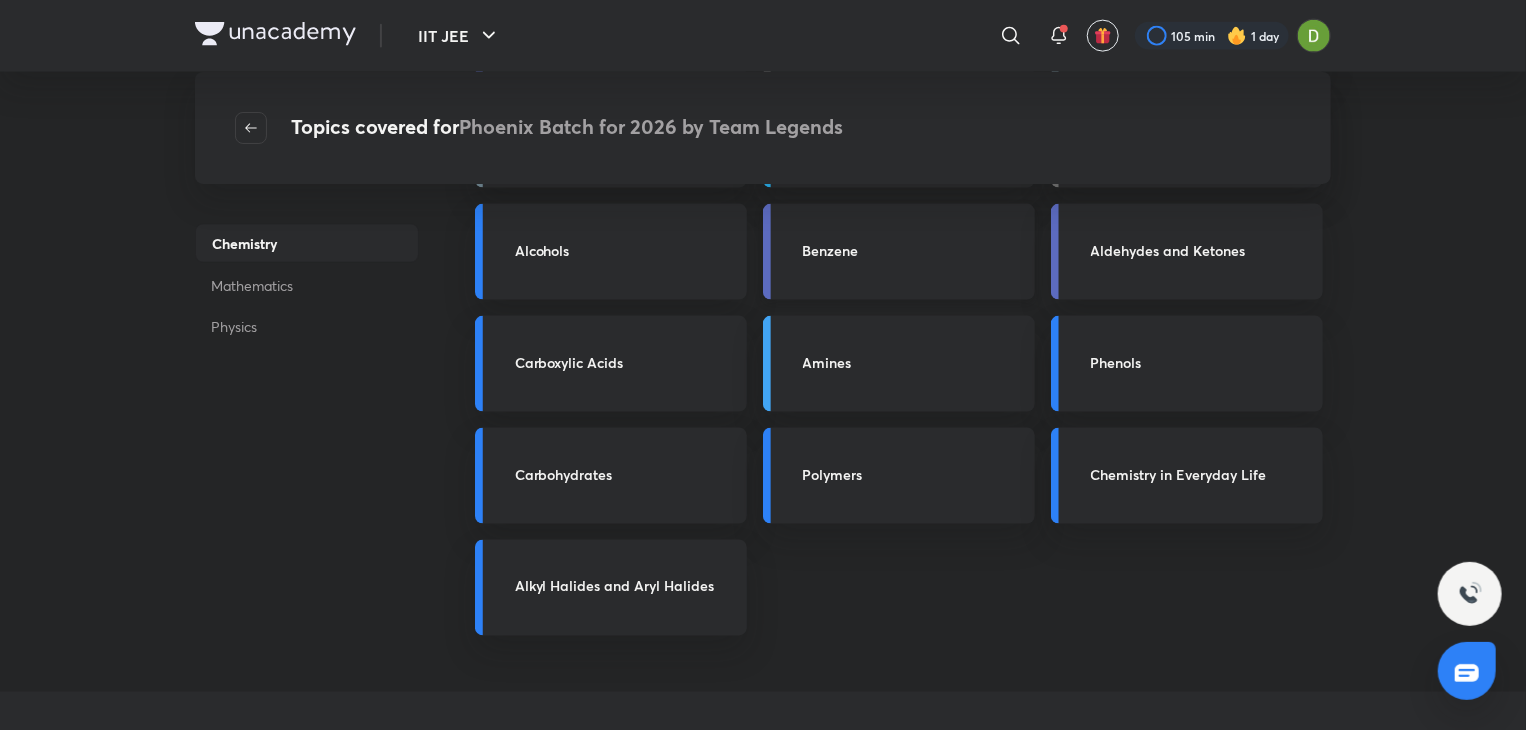 click on "Benzene" at bounding box center (899, 252) 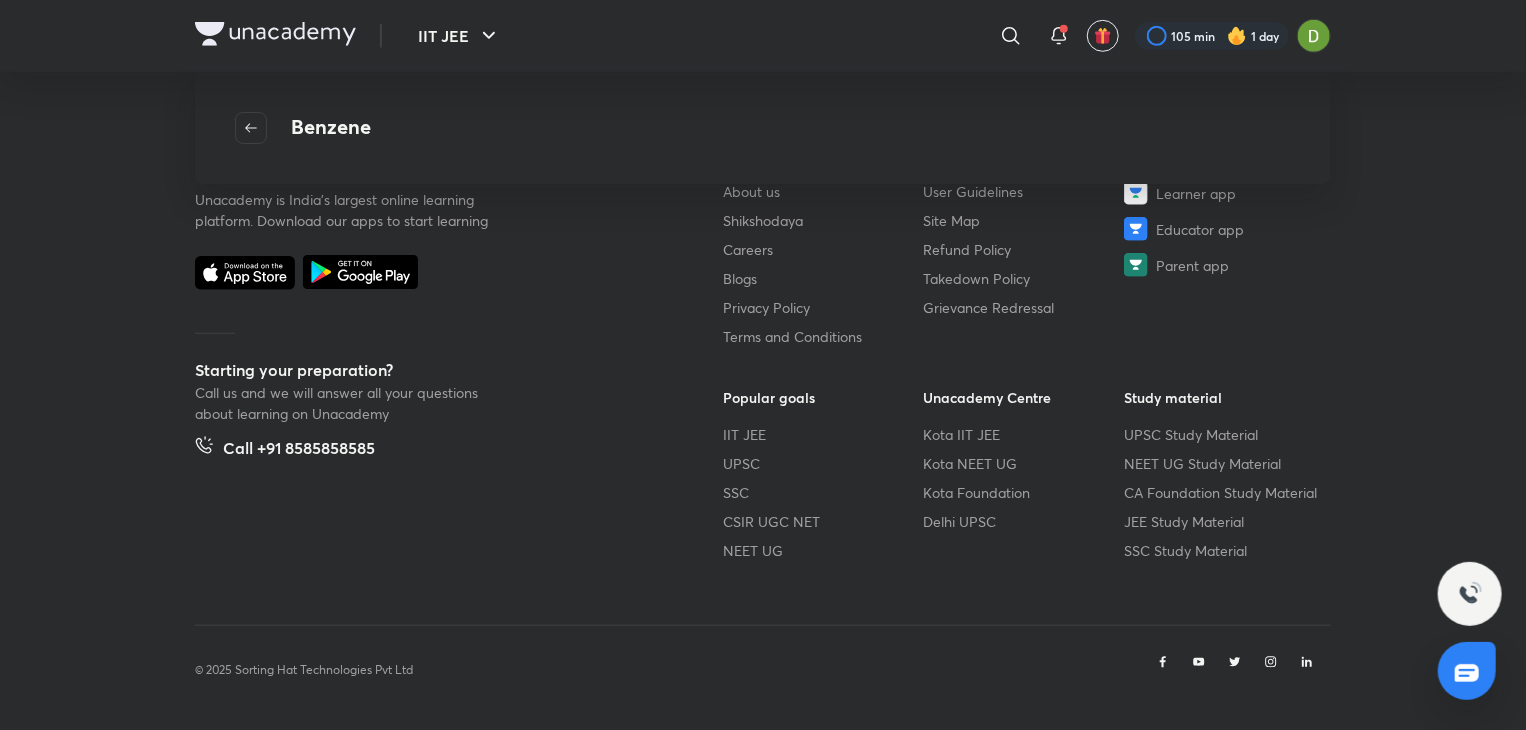scroll, scrollTop: 0, scrollLeft: 0, axis: both 